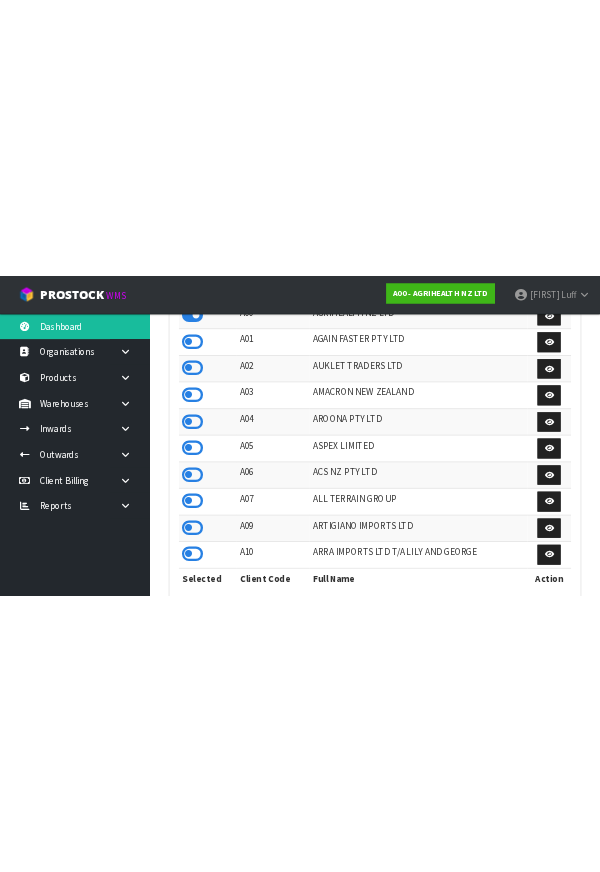 scroll, scrollTop: 50, scrollLeft: 0, axis: vertical 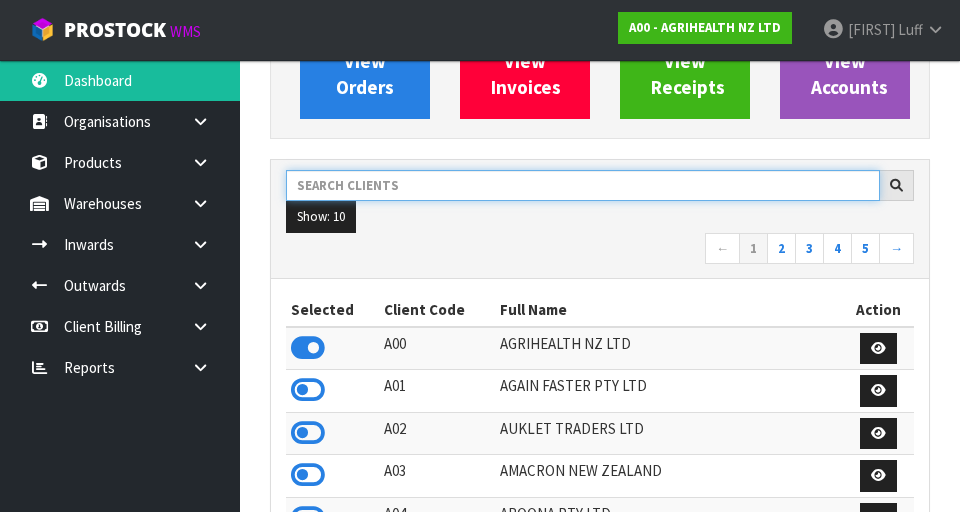 click at bounding box center [583, 185] 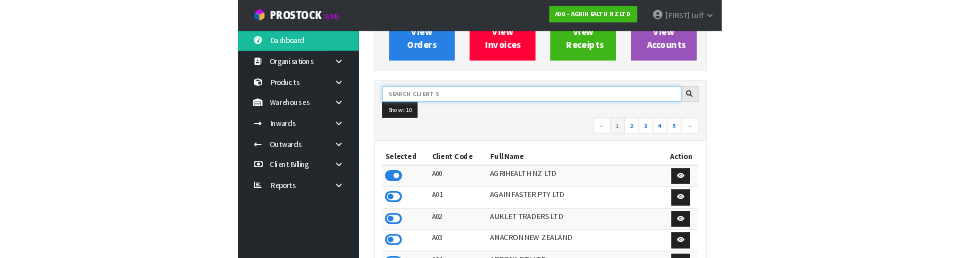 scroll, scrollTop: 218, scrollLeft: 0, axis: vertical 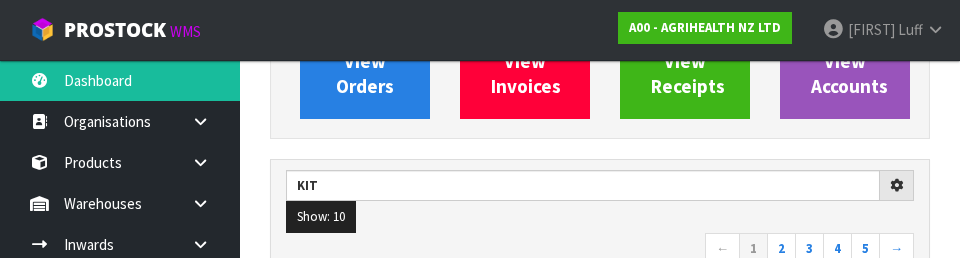 click on "Show: 10
5
10
25
50" at bounding box center [600, 217] 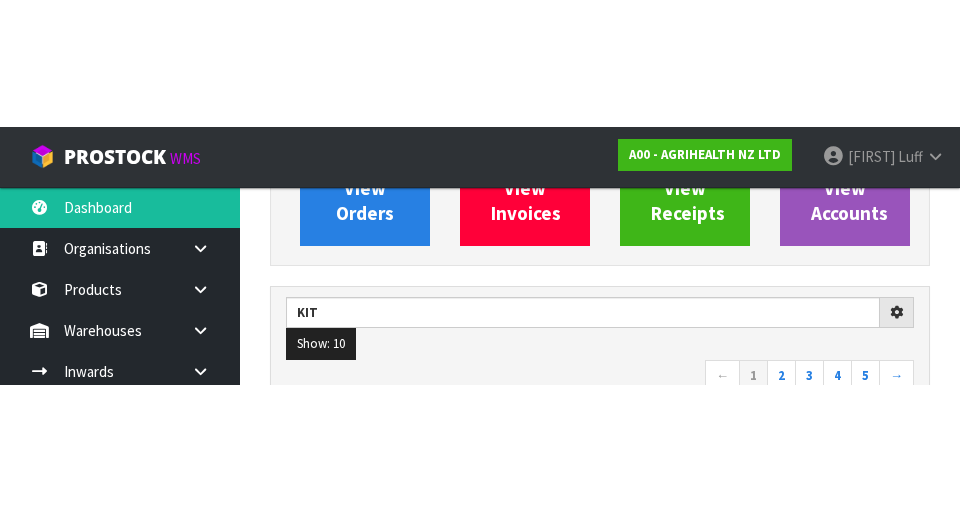 scroll, scrollTop: 227, scrollLeft: 0, axis: vertical 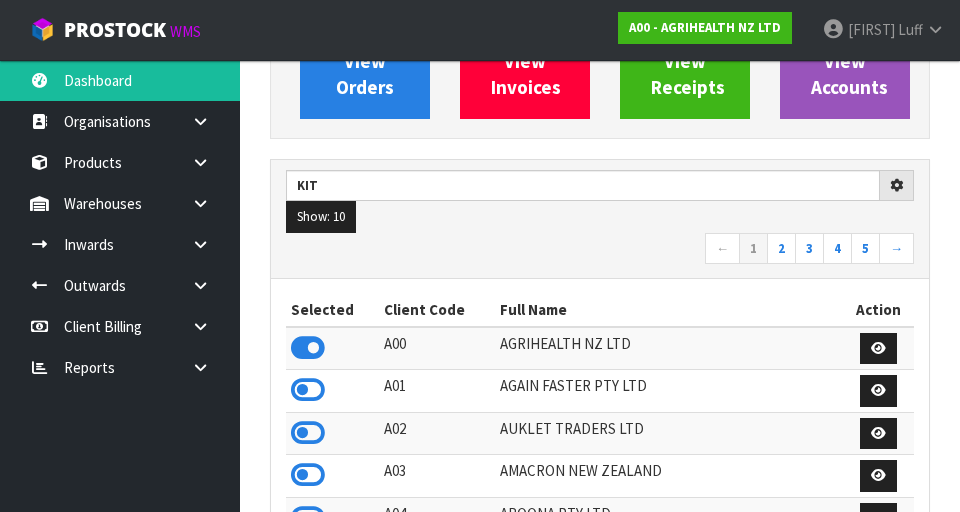 type on "KIT" 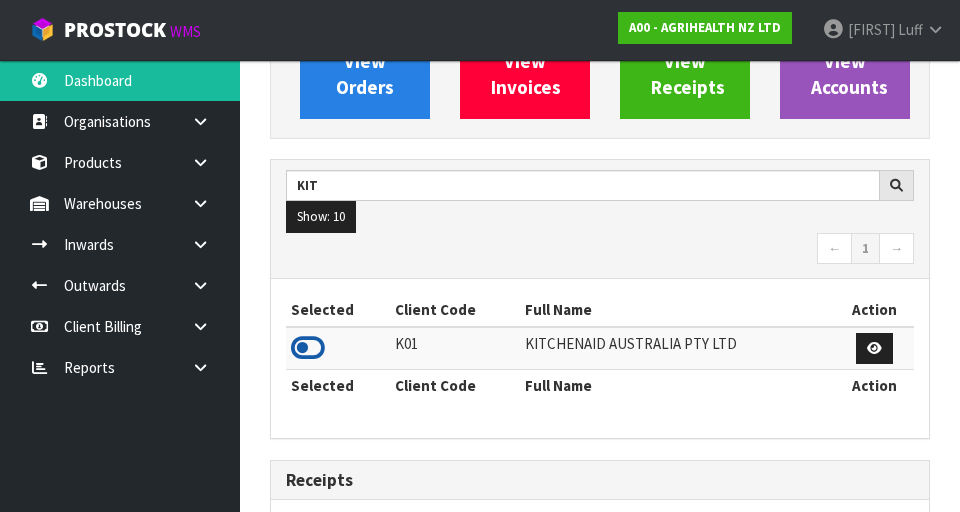 click at bounding box center [308, 348] 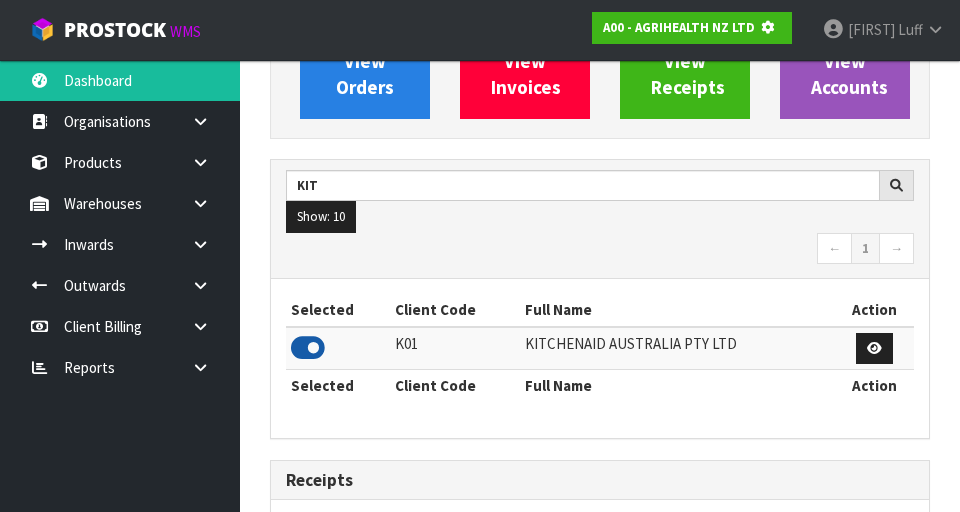 scroll, scrollTop: 1318, scrollLeft: 690, axis: both 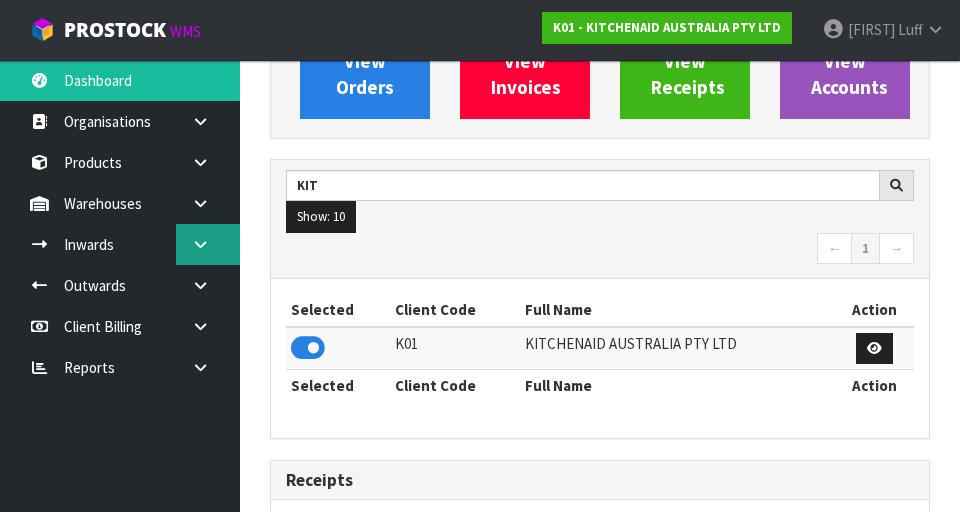 click at bounding box center [208, 244] 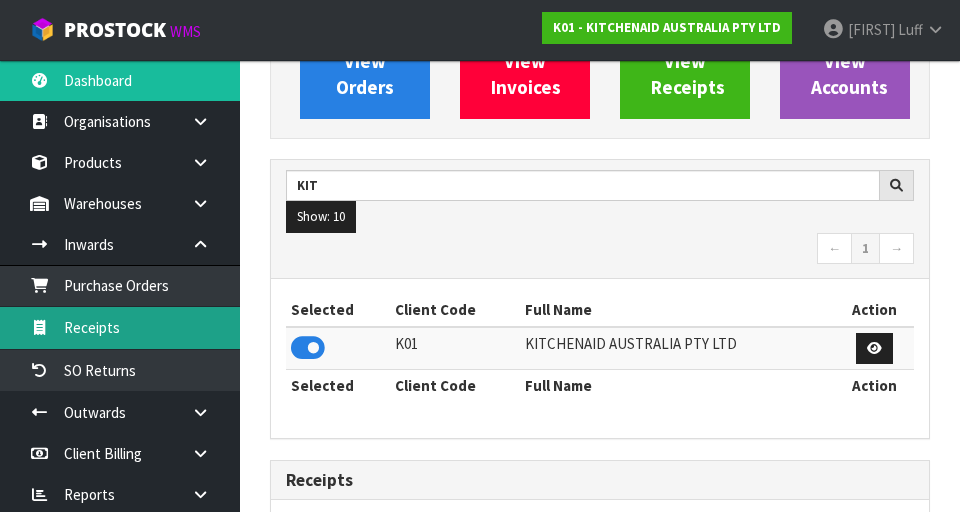 click on "Receipts" at bounding box center (120, 327) 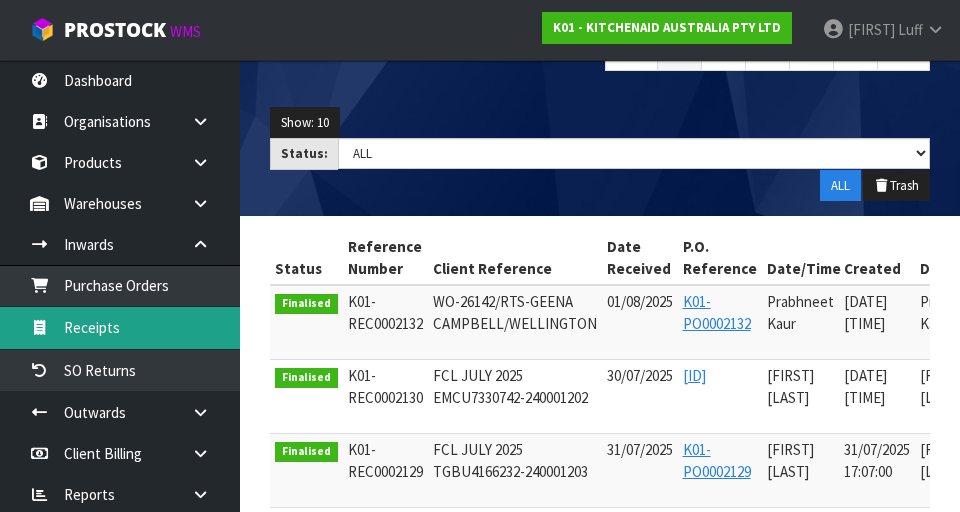 scroll, scrollTop: 0, scrollLeft: 0, axis: both 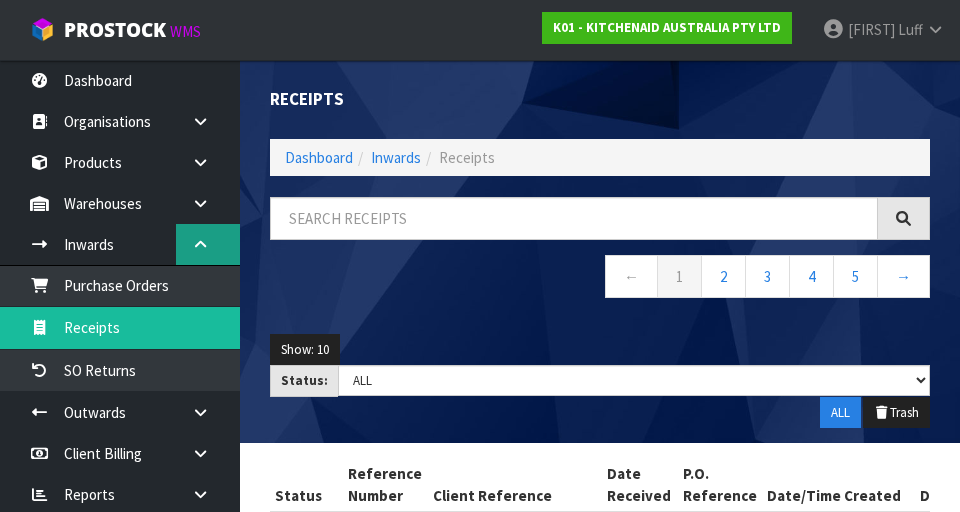 click at bounding box center (208, 244) 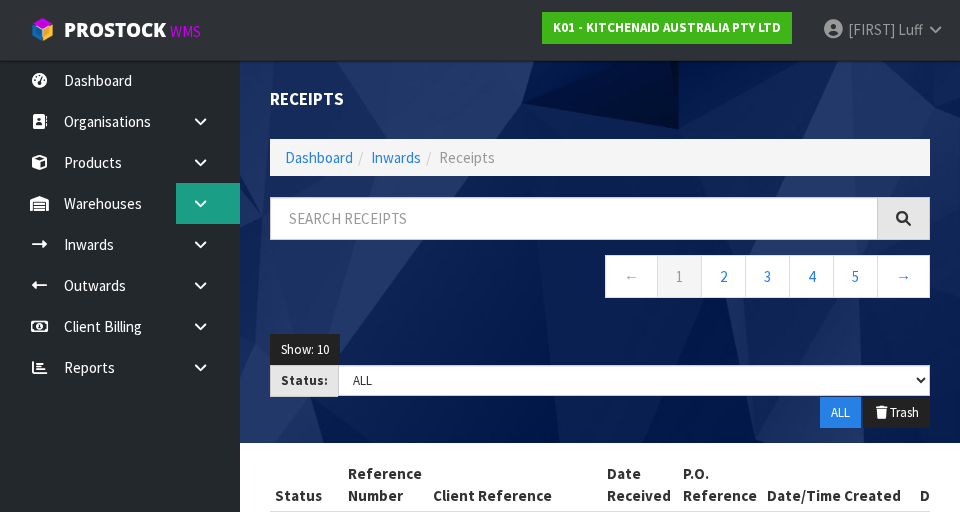 click at bounding box center [200, 203] 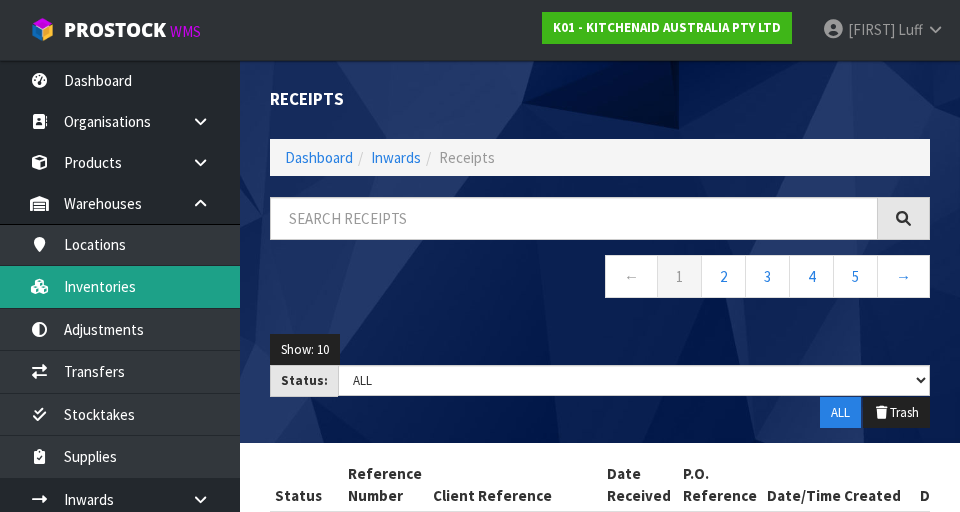 click on "Inventories" at bounding box center [120, 286] 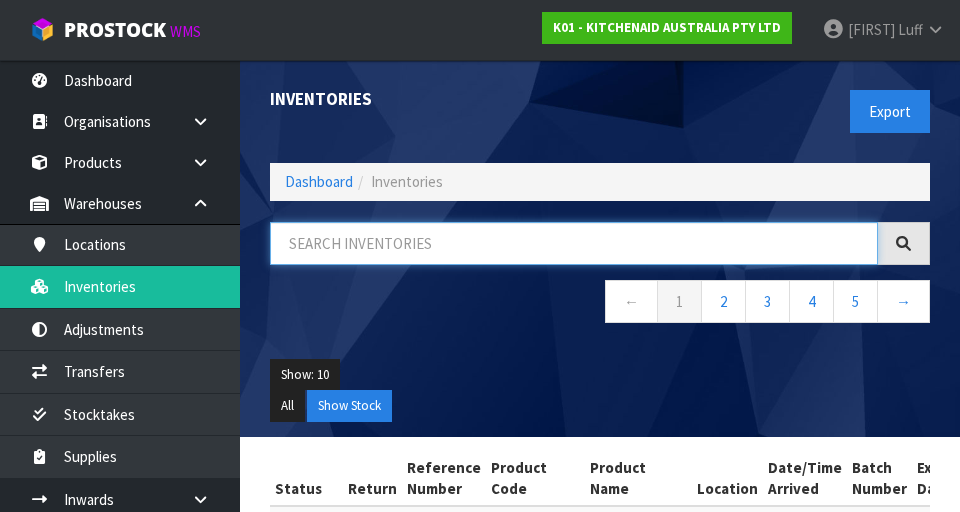 click at bounding box center [574, 243] 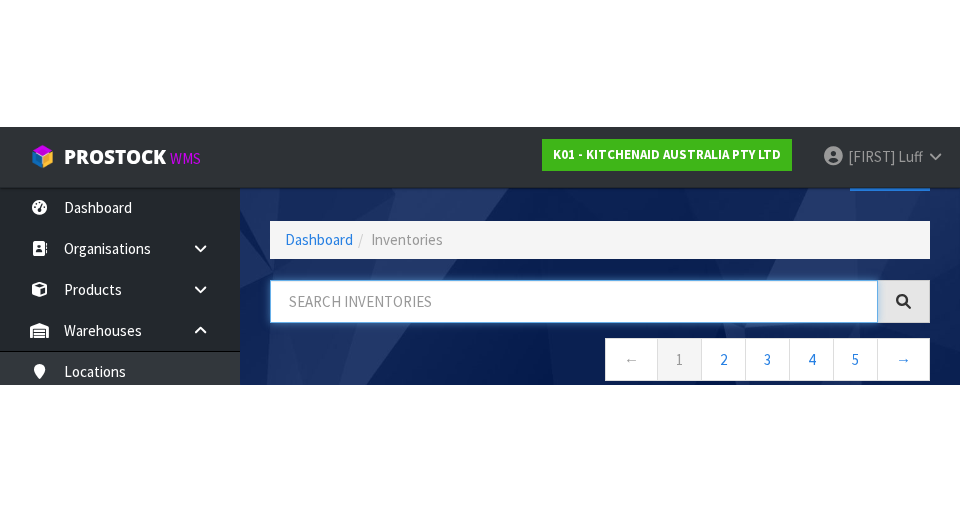 scroll, scrollTop: 114, scrollLeft: 0, axis: vertical 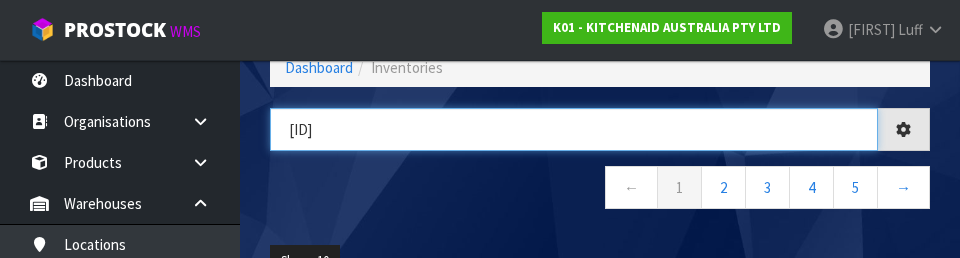 type on "[ID]" 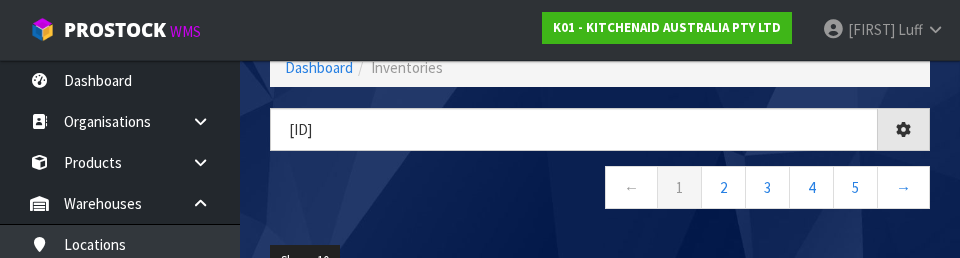 click on "←
1 2 3 4 5
→" at bounding box center (600, 190) 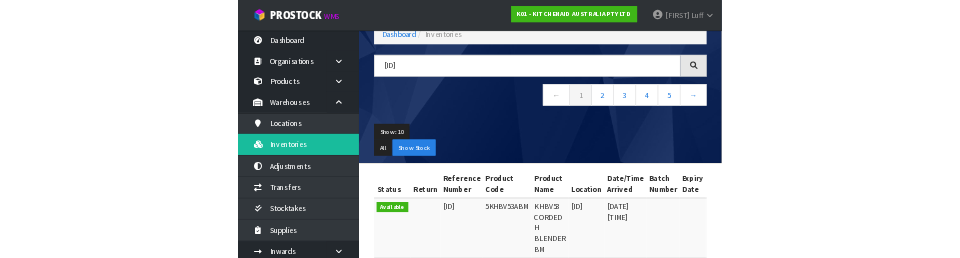 scroll, scrollTop: 0, scrollLeft: 0, axis: both 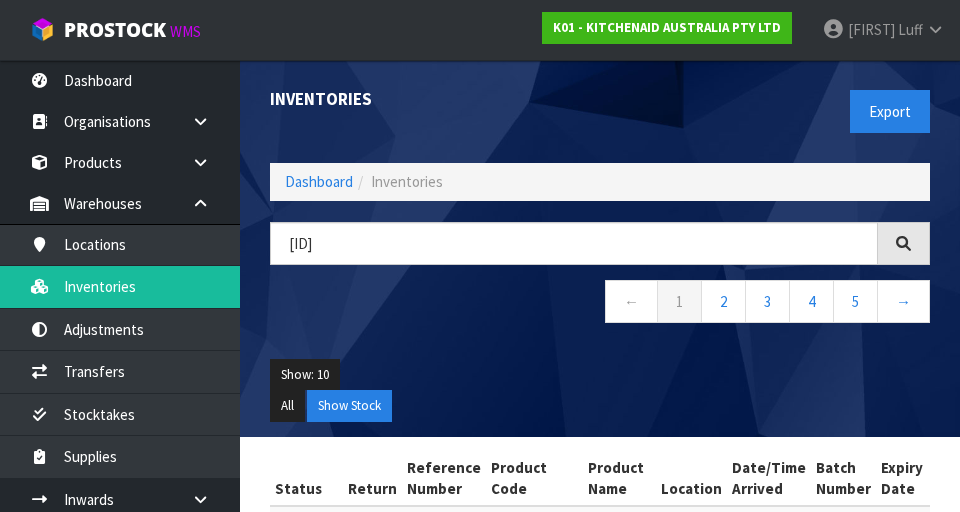 click on "Show: 10
5
10
25
50" at bounding box center (600, 375) 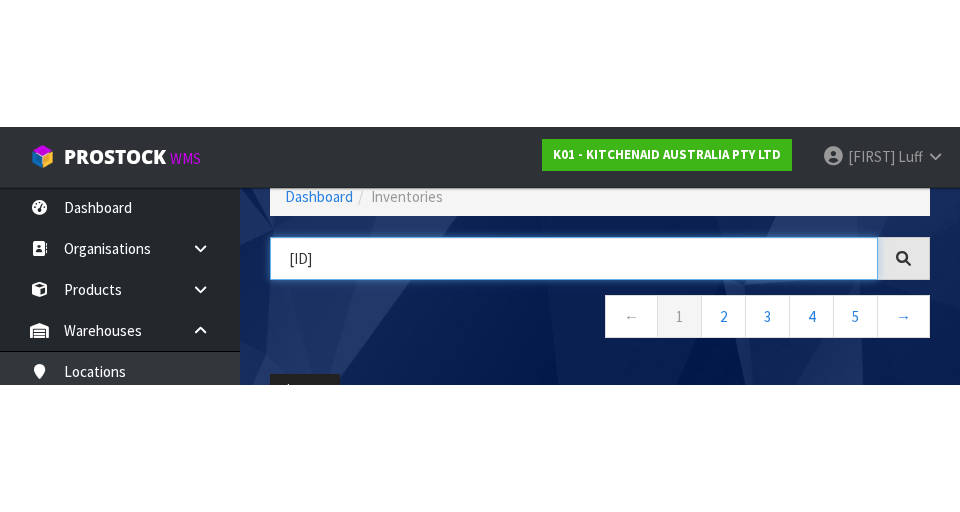 scroll, scrollTop: 114, scrollLeft: 0, axis: vertical 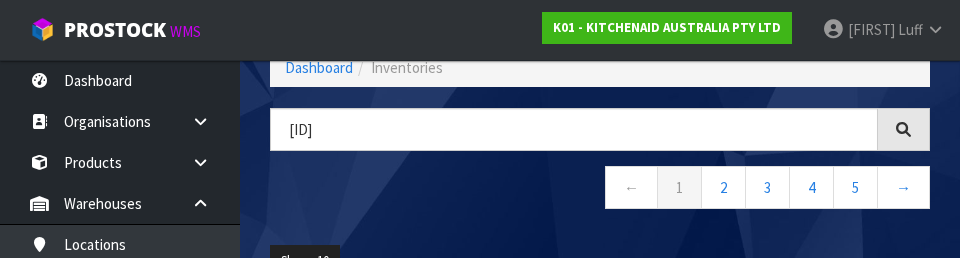 click on "←
1 2 3 4 5
→" at bounding box center (600, 190) 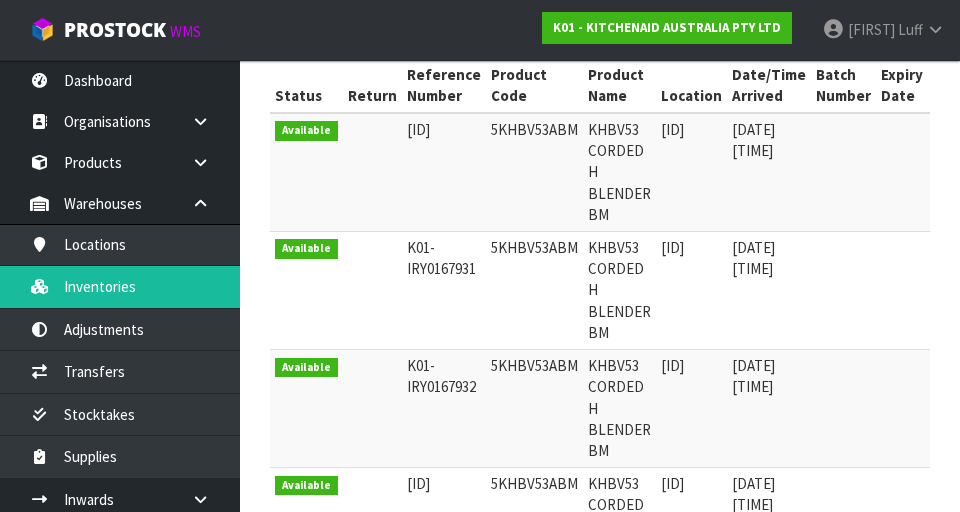 scroll, scrollTop: 416, scrollLeft: 0, axis: vertical 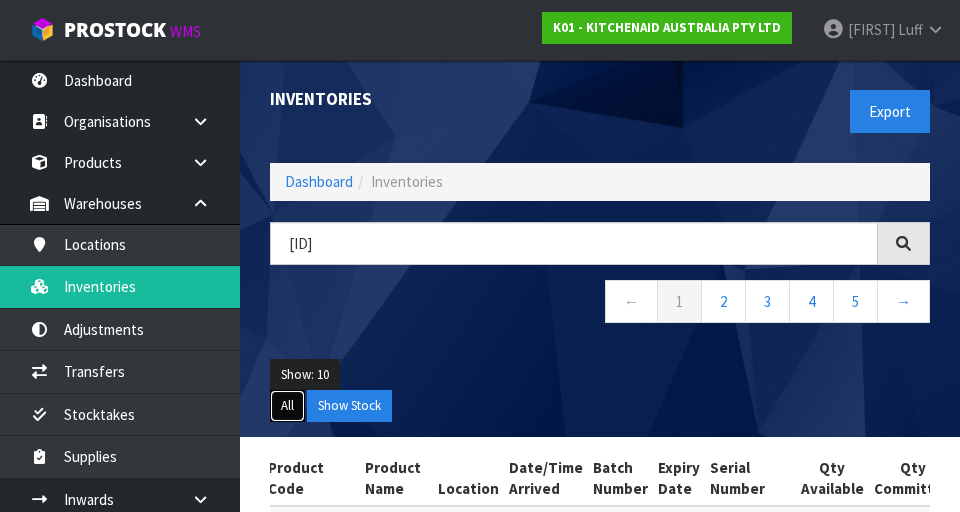 click on "All" at bounding box center (287, 406) 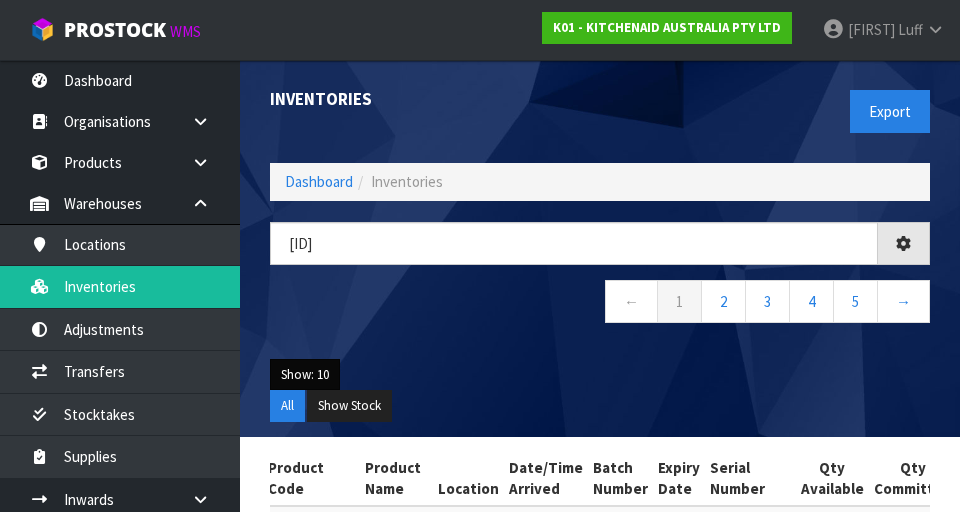 click on "Show: 10" at bounding box center [305, 375] 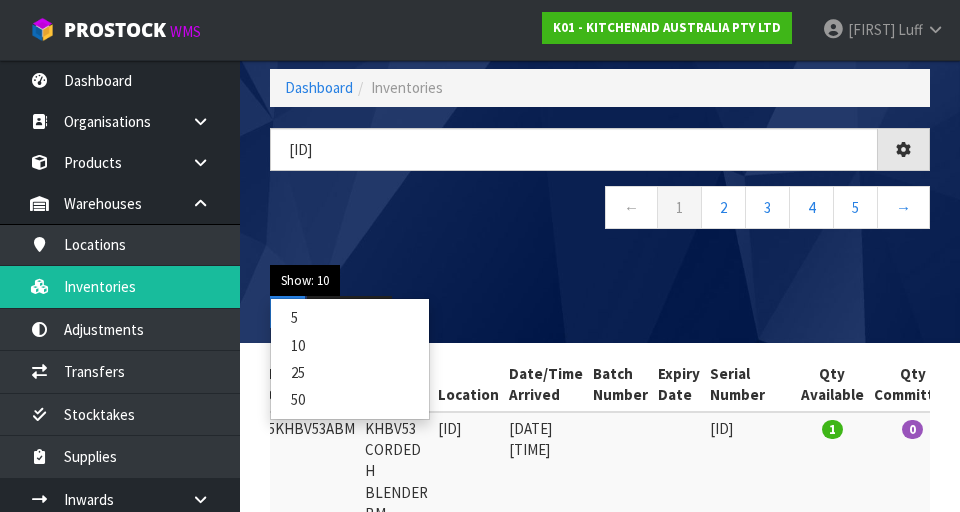 scroll, scrollTop: 105, scrollLeft: 0, axis: vertical 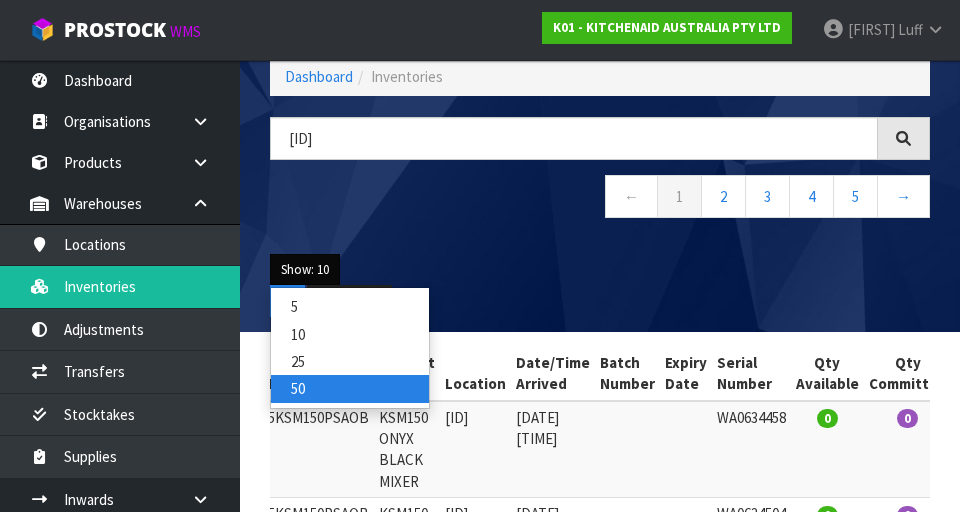 click on "50" at bounding box center [350, 388] 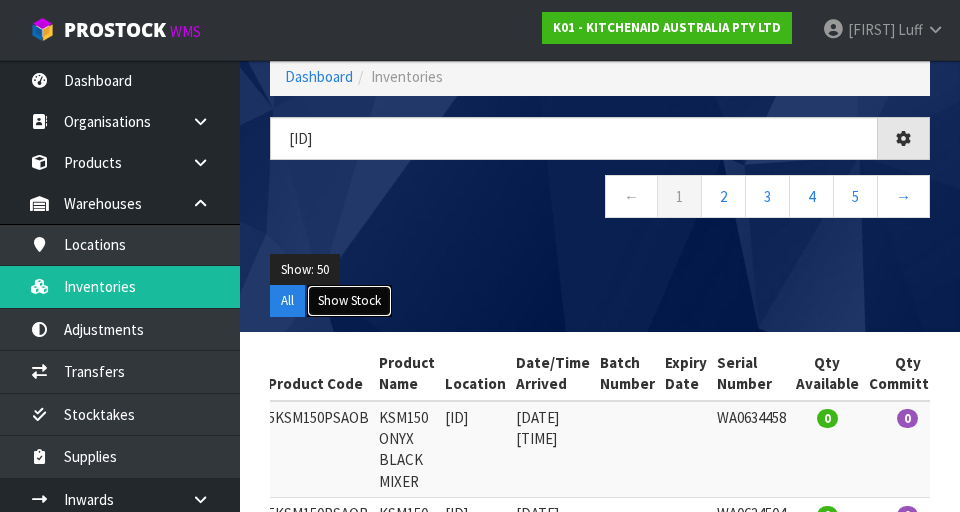 click on "Show Stock" at bounding box center (349, 301) 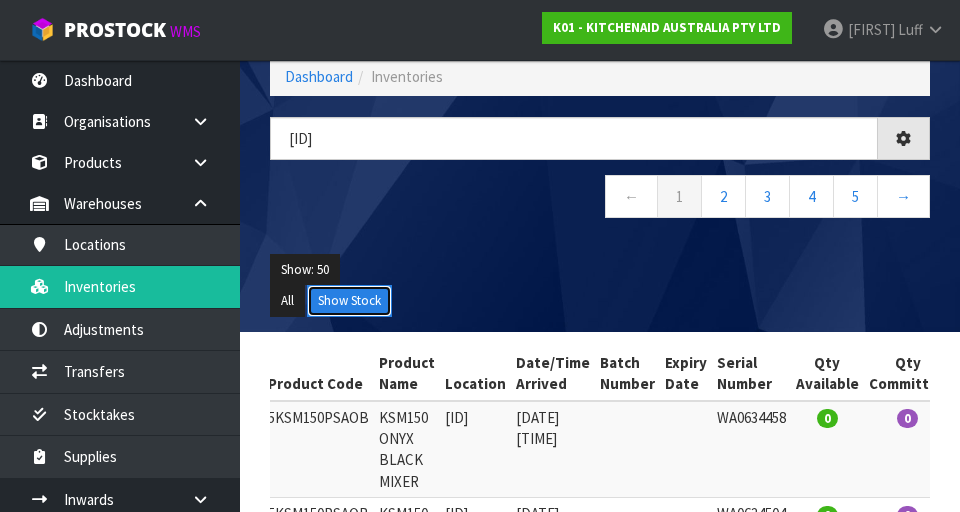 scroll, scrollTop: 0, scrollLeft: 223, axis: horizontal 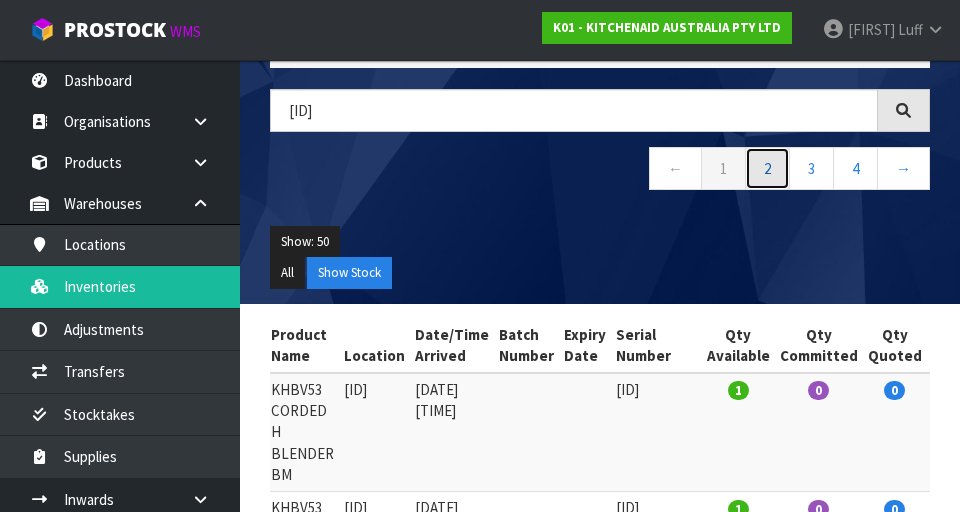 click on "2" at bounding box center [767, 168] 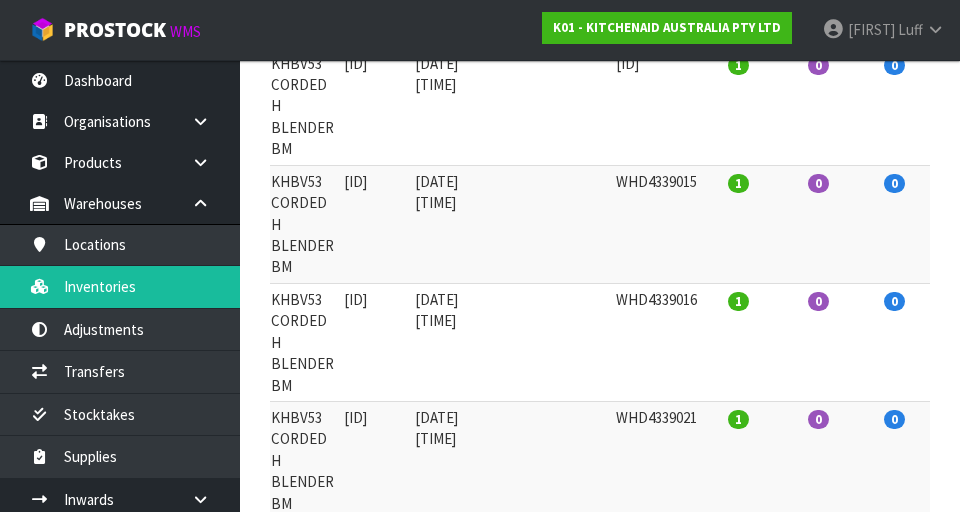 scroll, scrollTop: 0, scrollLeft: 0, axis: both 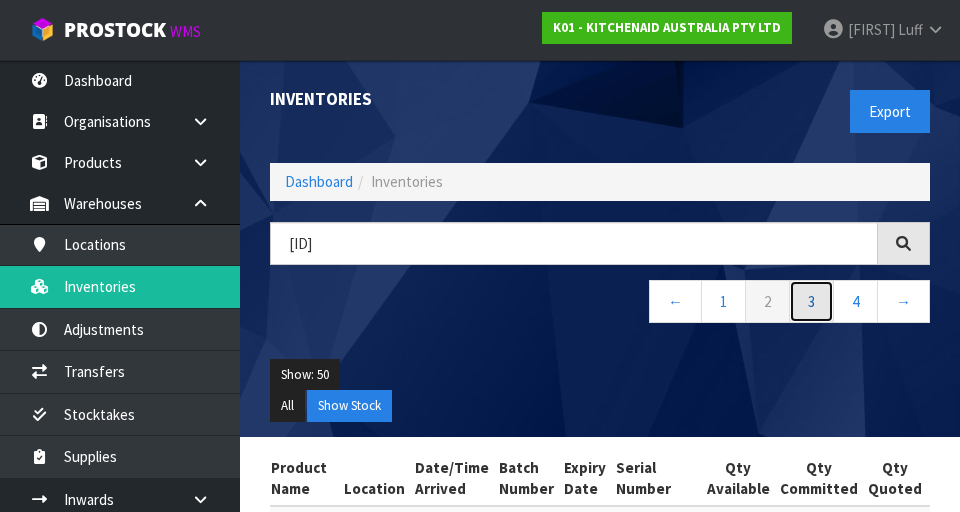 click on "3" at bounding box center (811, 301) 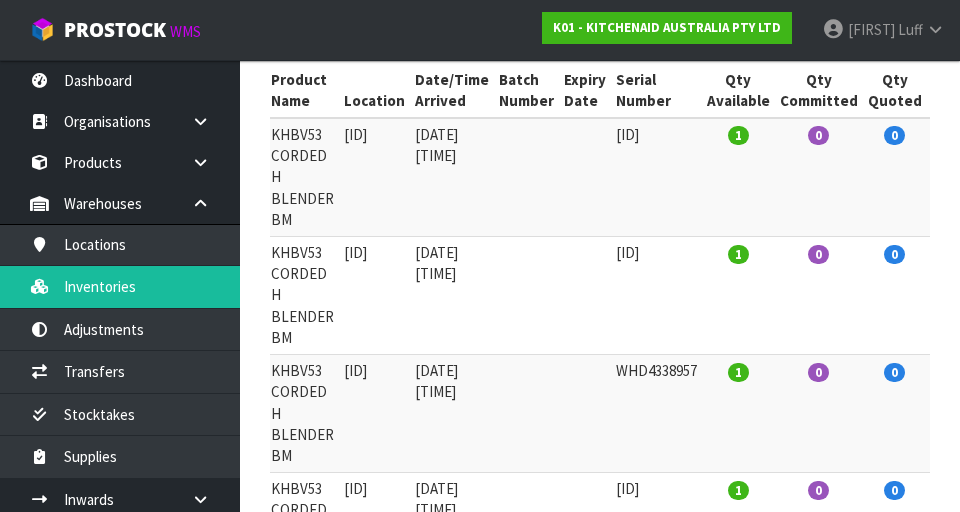 scroll, scrollTop: 0, scrollLeft: 0, axis: both 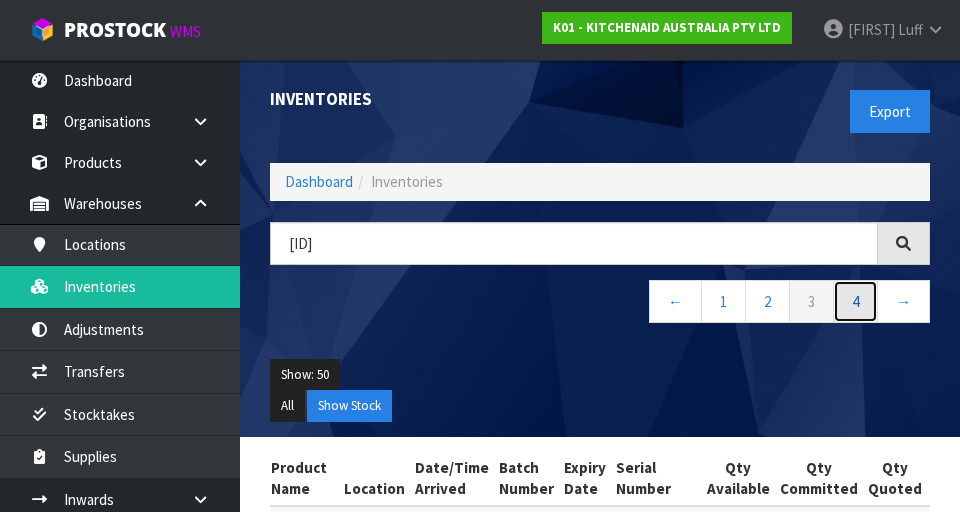 click on "4" at bounding box center [855, 301] 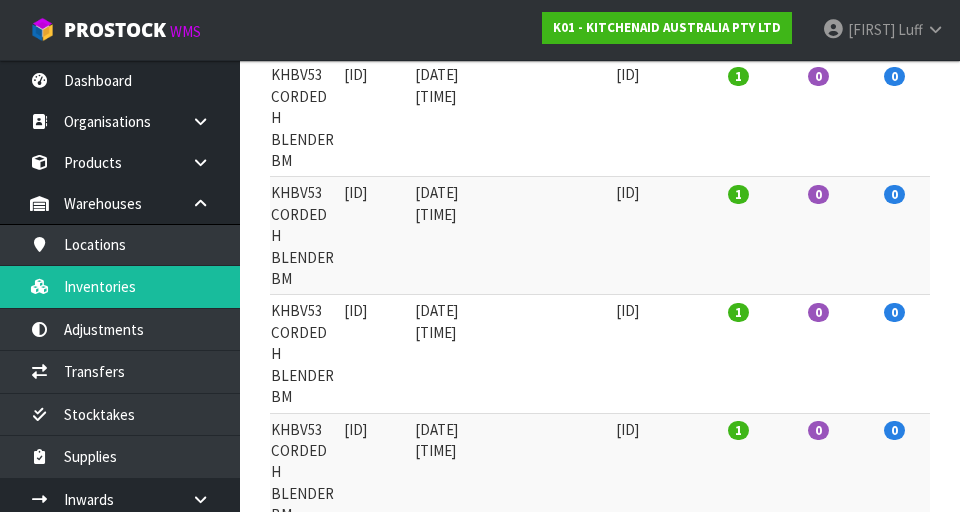 scroll, scrollTop: 3509, scrollLeft: 0, axis: vertical 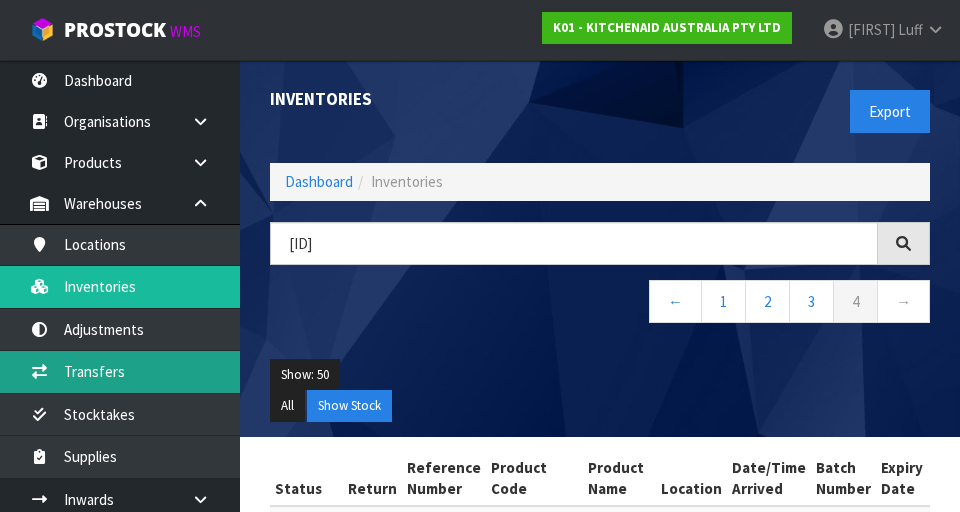 click on "Transfers" at bounding box center [120, 371] 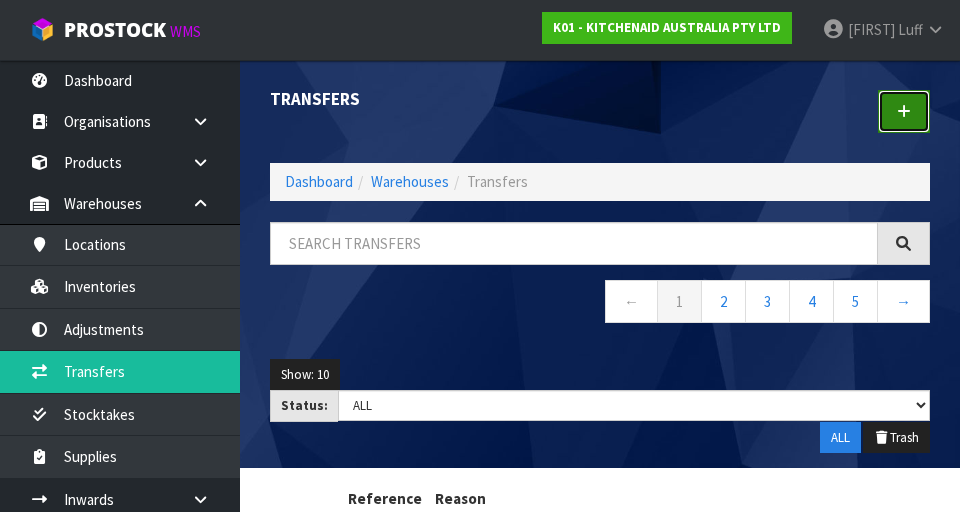 click at bounding box center (904, 111) 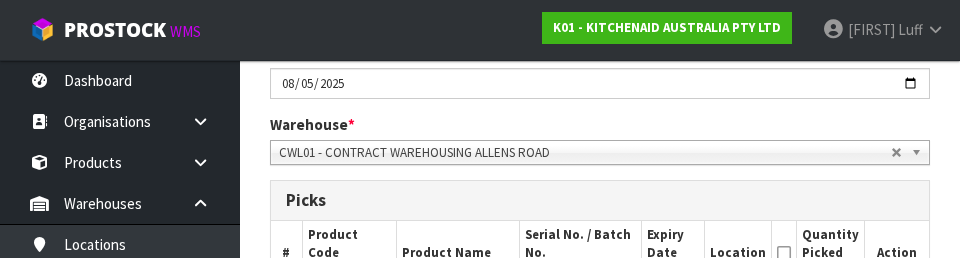 scroll, scrollTop: 378, scrollLeft: 0, axis: vertical 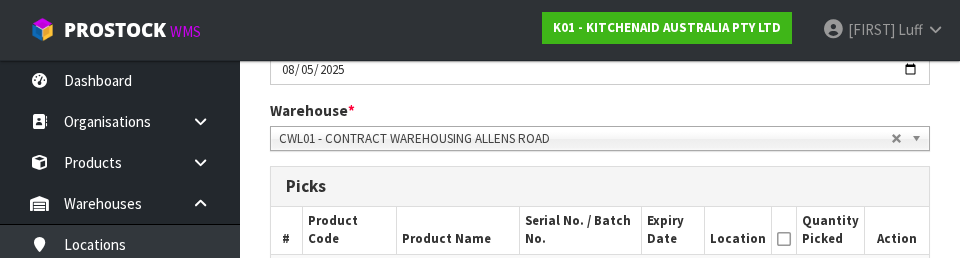 click on "CWL01 - CONTRACT WAREHOUSING ALLENS ROAD" at bounding box center [585, 139] 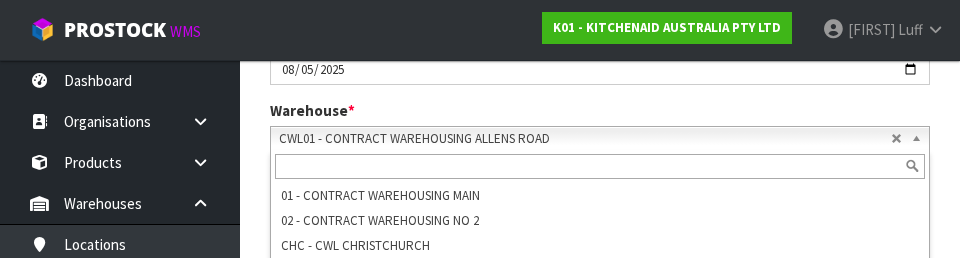 click on "Warehouse  *
01 - CONTRACT WAREHOUSING MAIN 02 - CONTRACT WAREHOUSING NO 2 CHC - CWL CHRISTCHURCH WAIHEKE - SOLAR SHOP WAIHEKE CWL01 - CONTRACT WAREHOUSING ALLENS ROAD CWL02 - CONTRACT WAREHOUSING LADY RUBY CWL03 - CONTRACT WAREHOUSING NEILPARK
CWL01 - CONTRACT WAREHOUSING ALLENS ROAD
01 - CONTRACT WAREHOUSING MAIN 02 - CONTRACT WAREHOUSING NO 2 CHC - CWL CHRISTCHURCH WAIHEKE - SOLAR SHOP WAIHEKE CWL01 - CONTRACT WAREHOUSING ALLENS ROAD CWL02 - CONTRACT WAREHOUSING LADY RUBY CWL03 - CONTRACT WAREHOUSING NEILPARK" at bounding box center [600, 125] 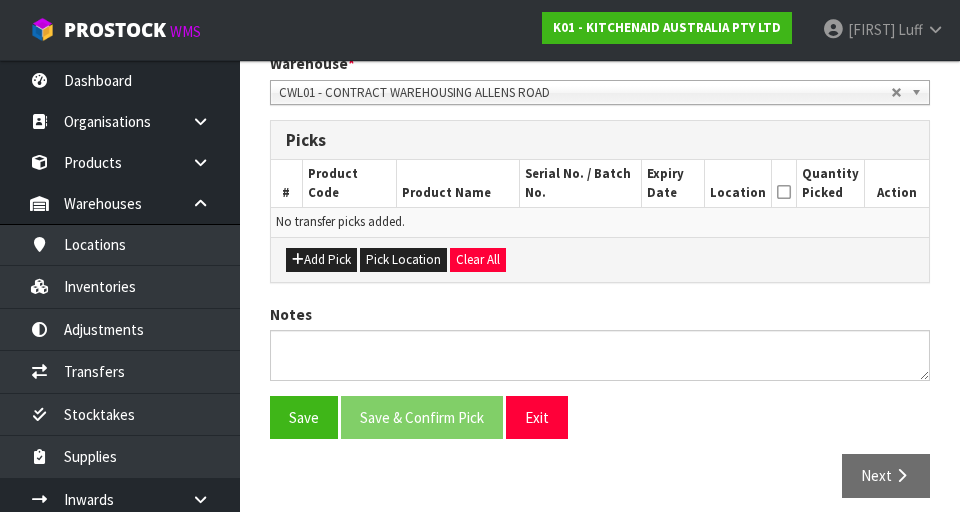 scroll, scrollTop: 449, scrollLeft: 0, axis: vertical 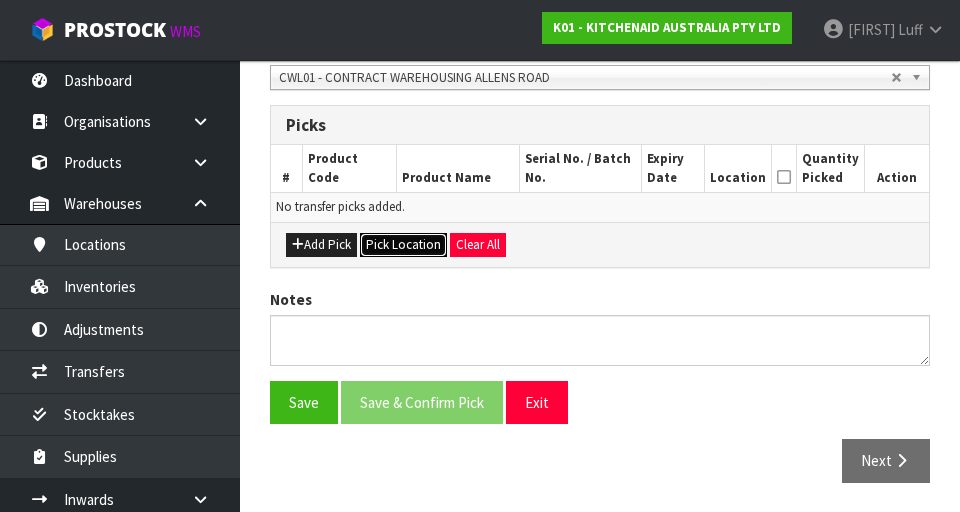 click on "Pick Location" at bounding box center [403, 245] 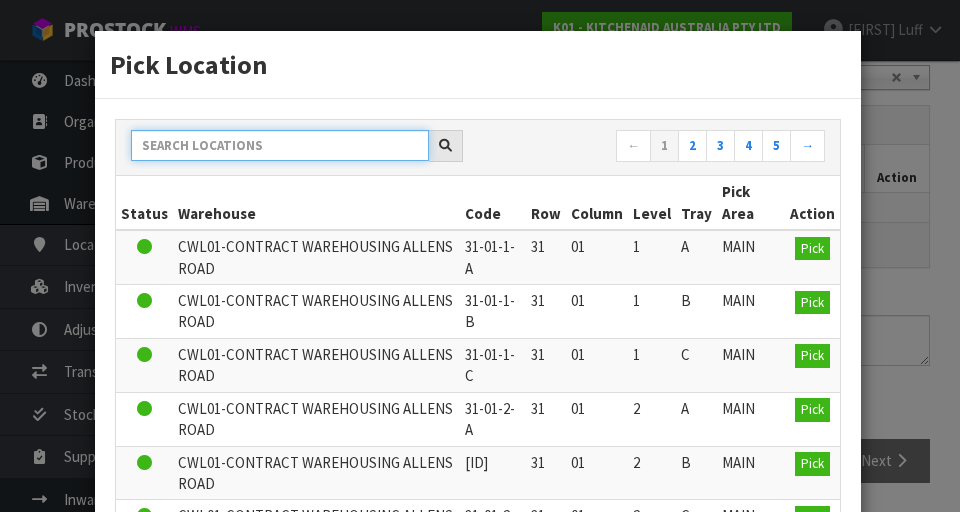 paste on "[ID]" 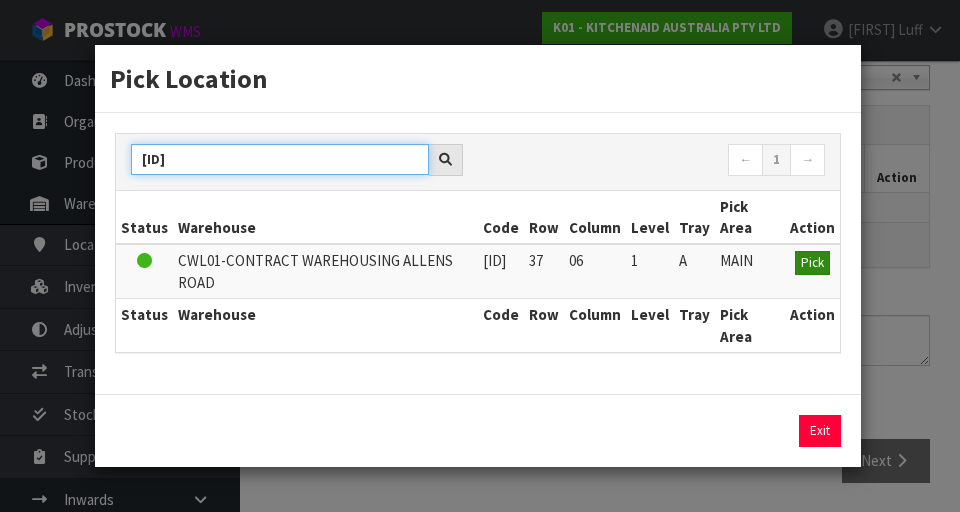 type on "[ID]" 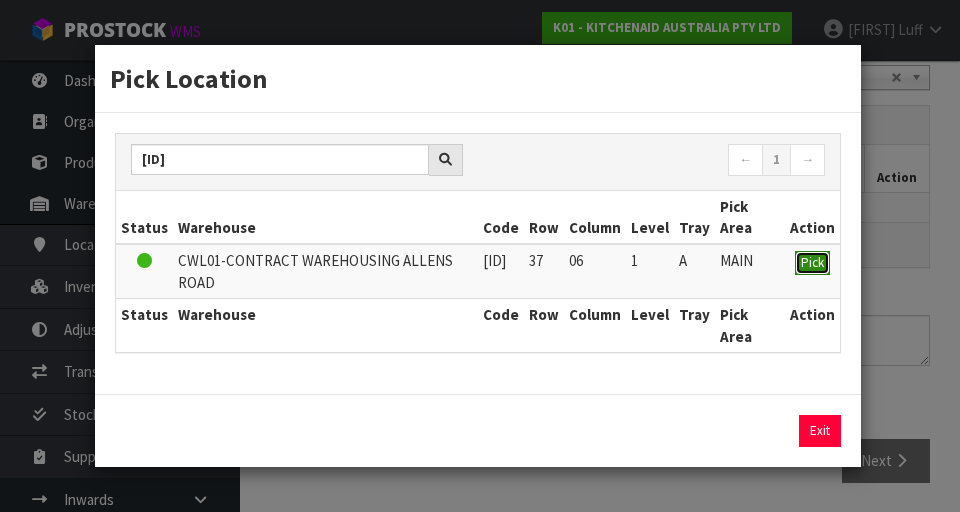 click on "Pick" at bounding box center [812, 263] 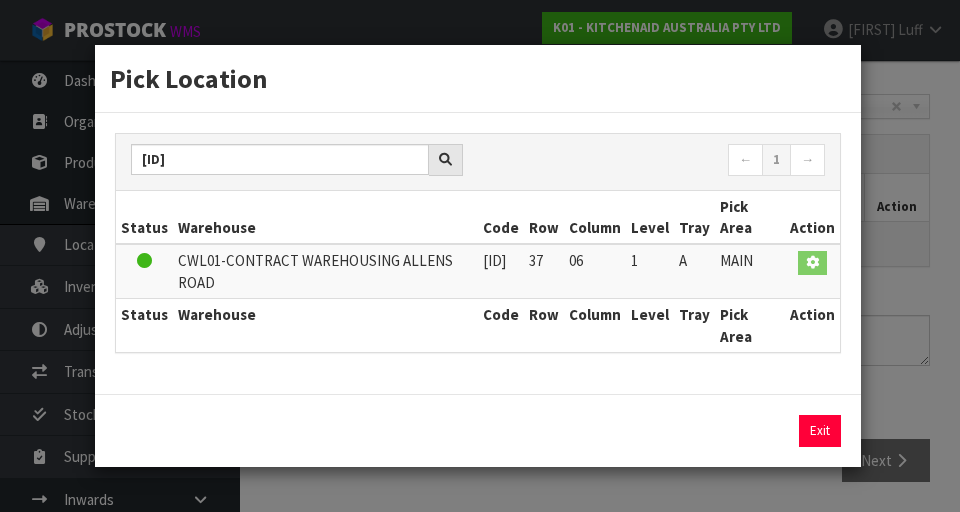 scroll, scrollTop: 420, scrollLeft: 0, axis: vertical 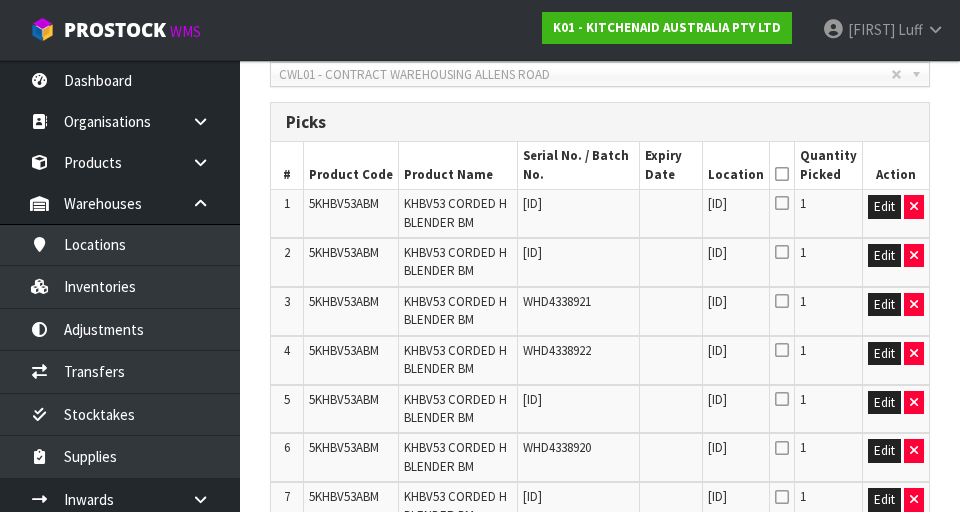 click at bounding box center [782, 174] 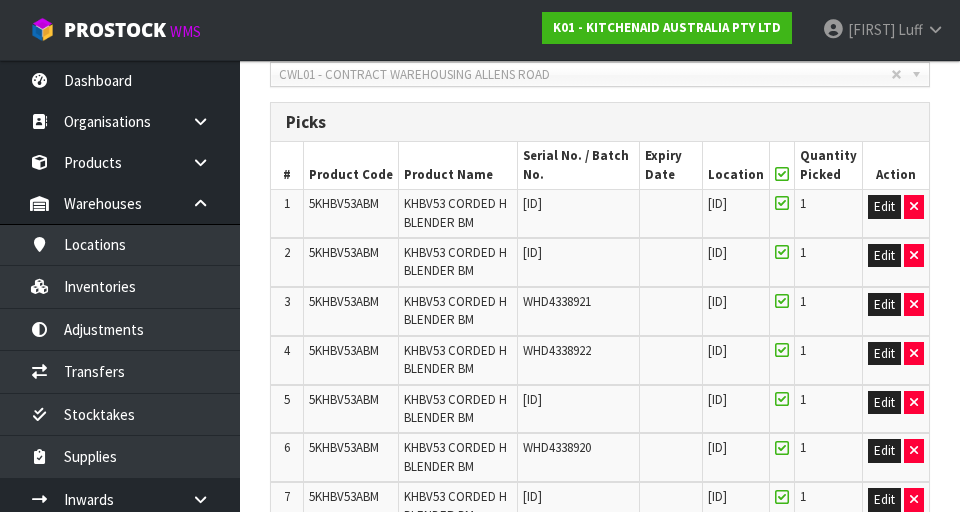 click at bounding box center [782, 174] 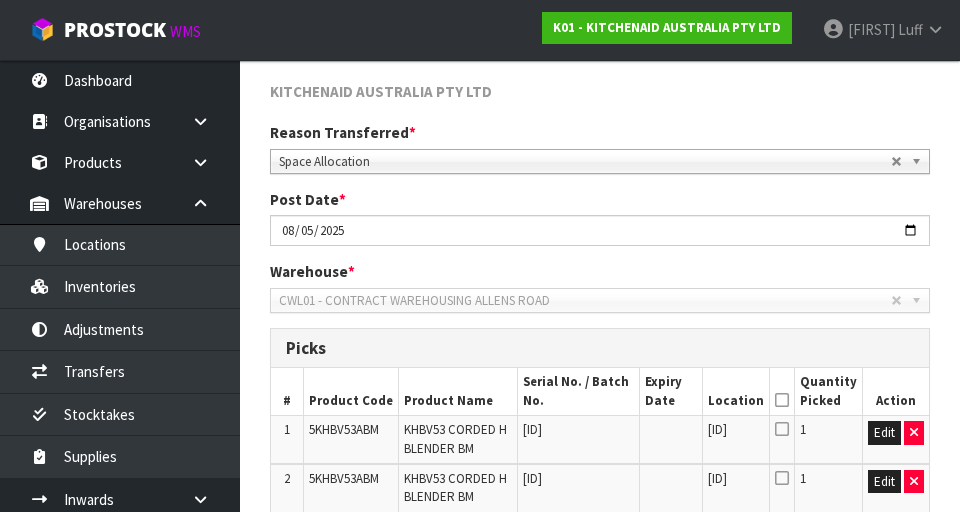 scroll, scrollTop: 226, scrollLeft: 0, axis: vertical 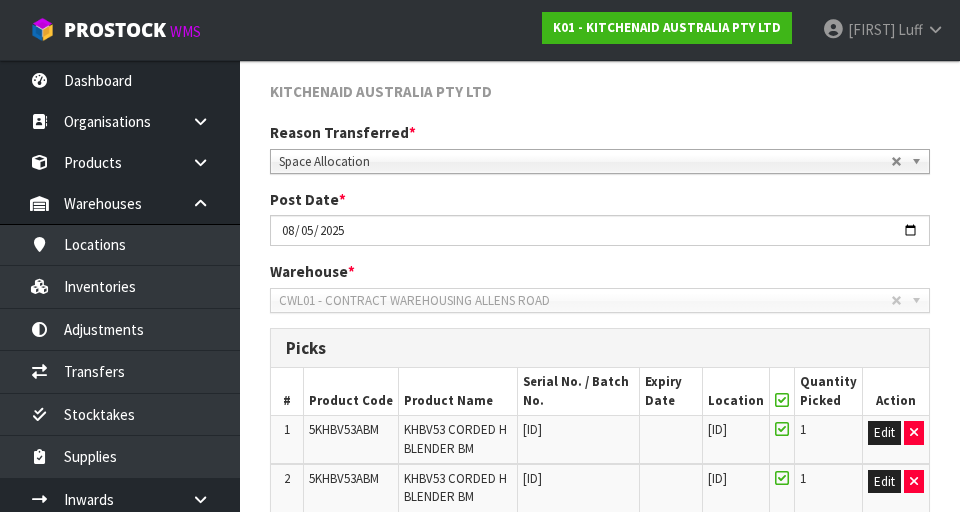 click at bounding box center (782, 400) 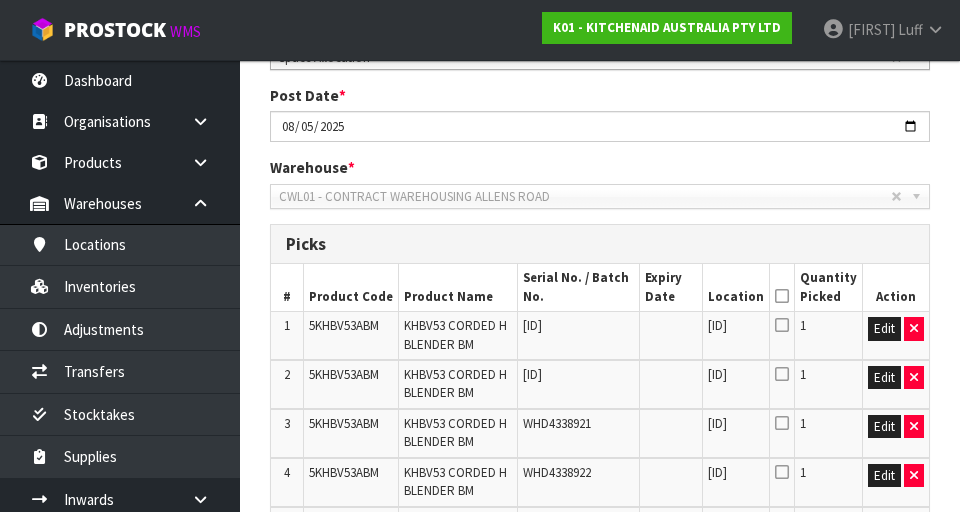 scroll, scrollTop: 327, scrollLeft: 0, axis: vertical 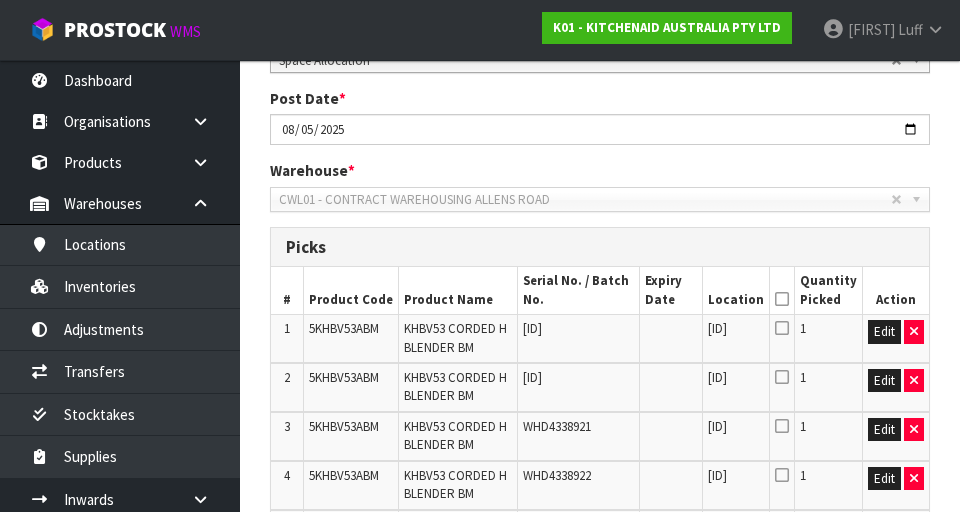 click at bounding box center [782, 299] 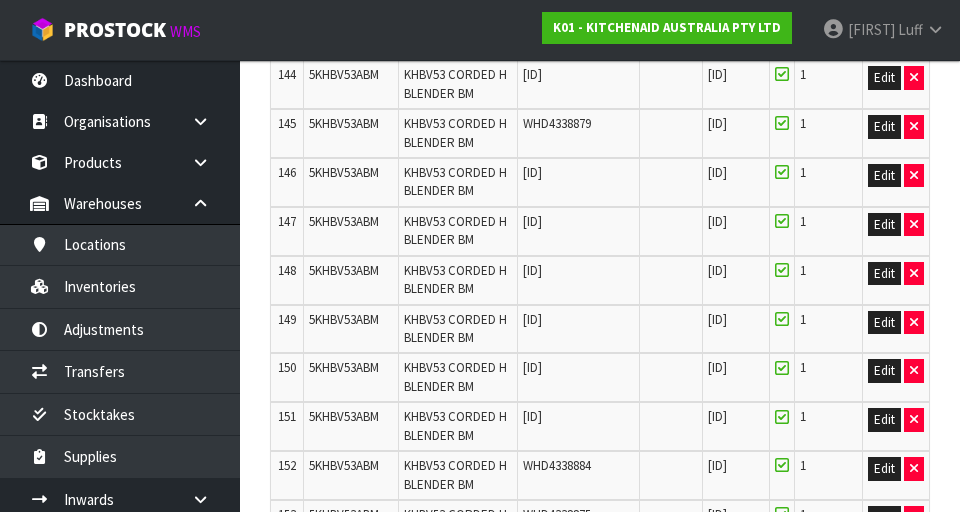 scroll, scrollTop: 9113, scrollLeft: 0, axis: vertical 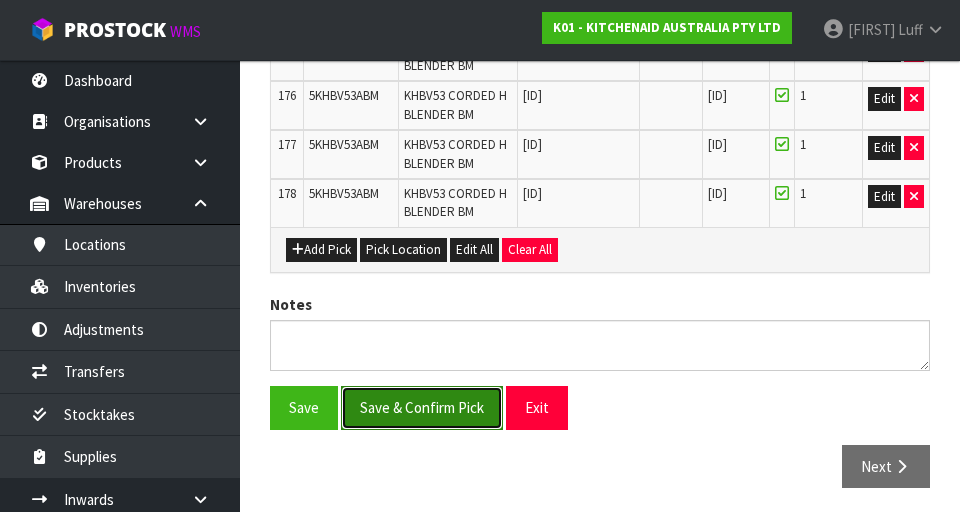 click on "Save & Confirm Pick" at bounding box center [422, 407] 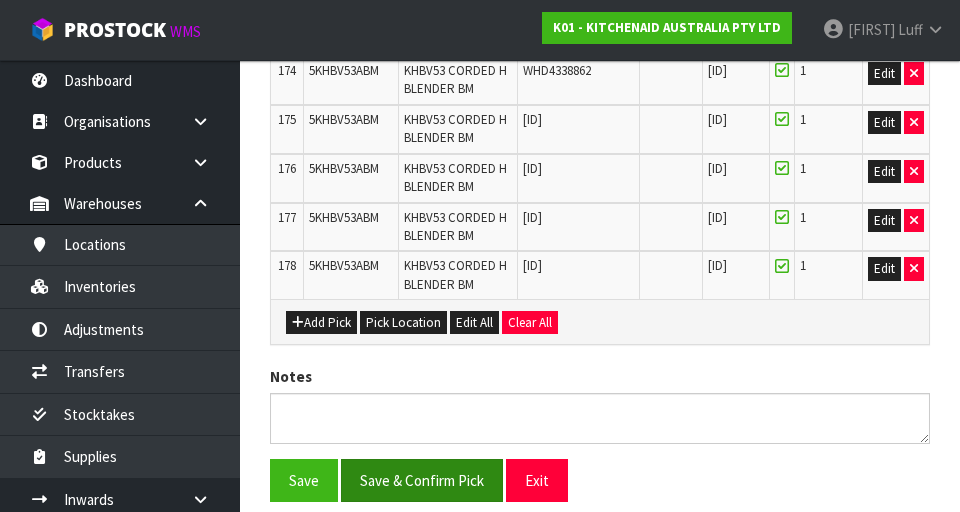 scroll, scrollTop: 0, scrollLeft: 0, axis: both 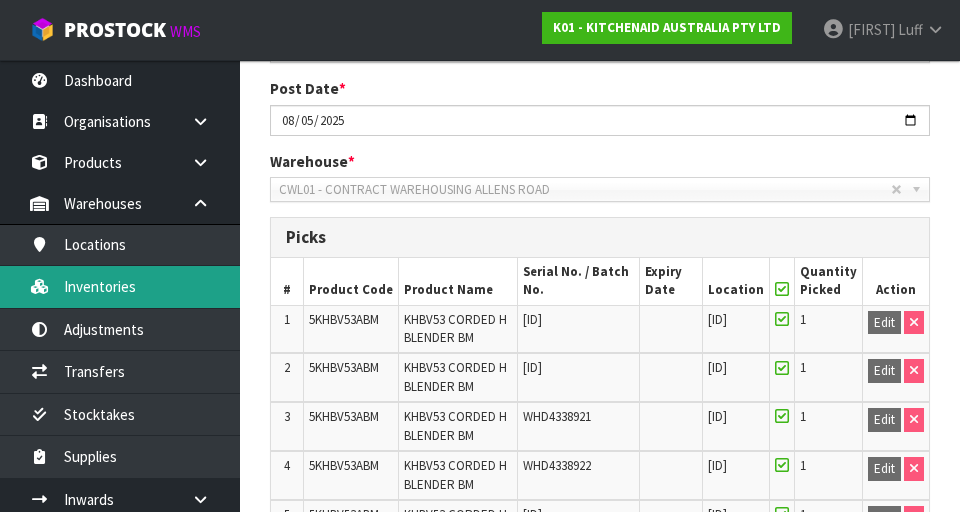 click on "Inventories" at bounding box center [120, 286] 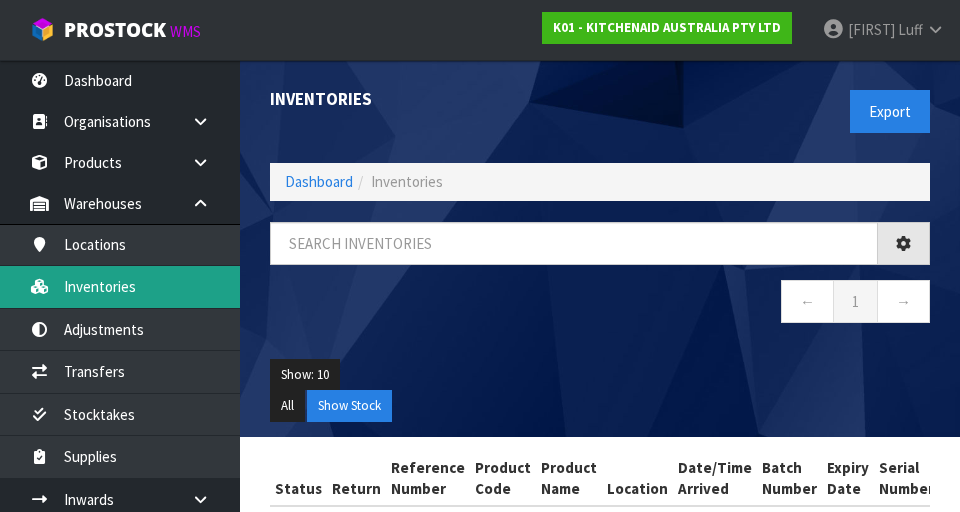 scroll, scrollTop: 1, scrollLeft: 0, axis: vertical 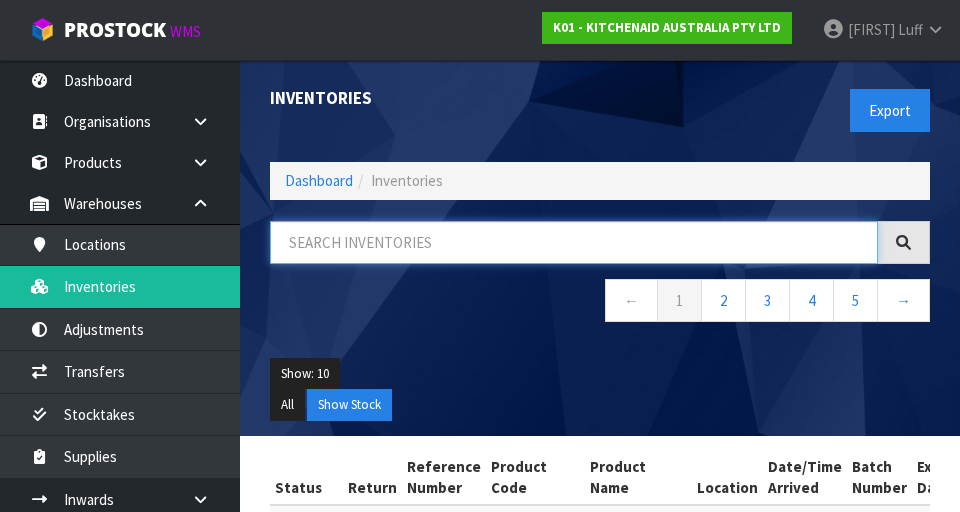 paste on "5KHBV53ABM" 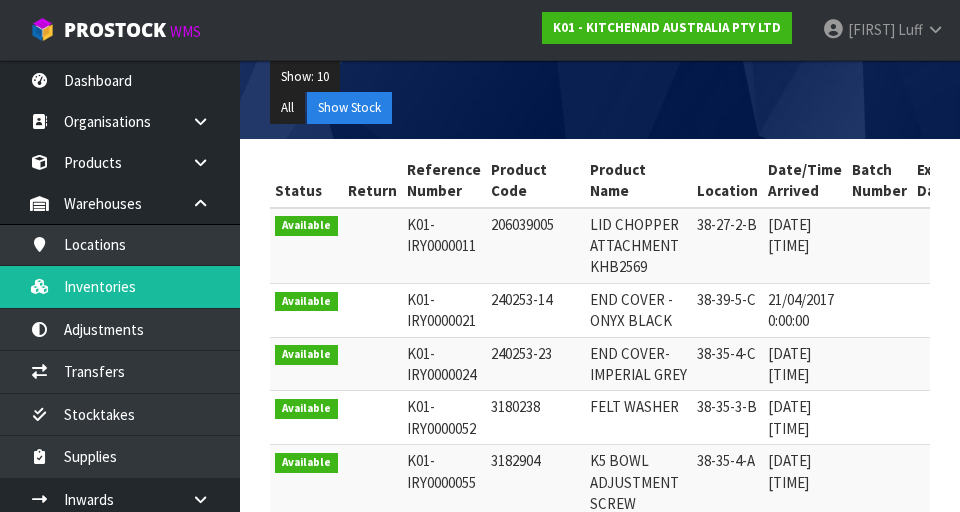 scroll, scrollTop: 282, scrollLeft: 0, axis: vertical 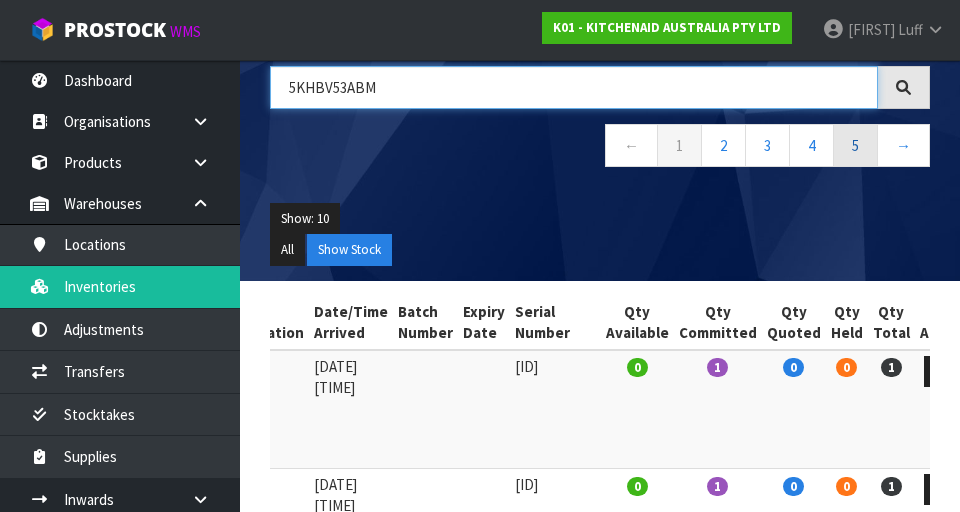 type on "5KHBV53ABM" 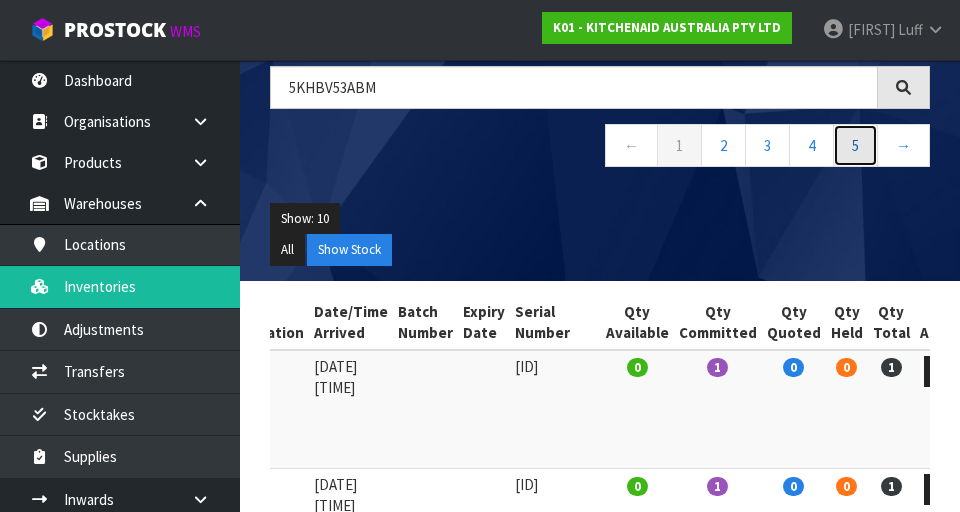 click on "5" at bounding box center [855, 145] 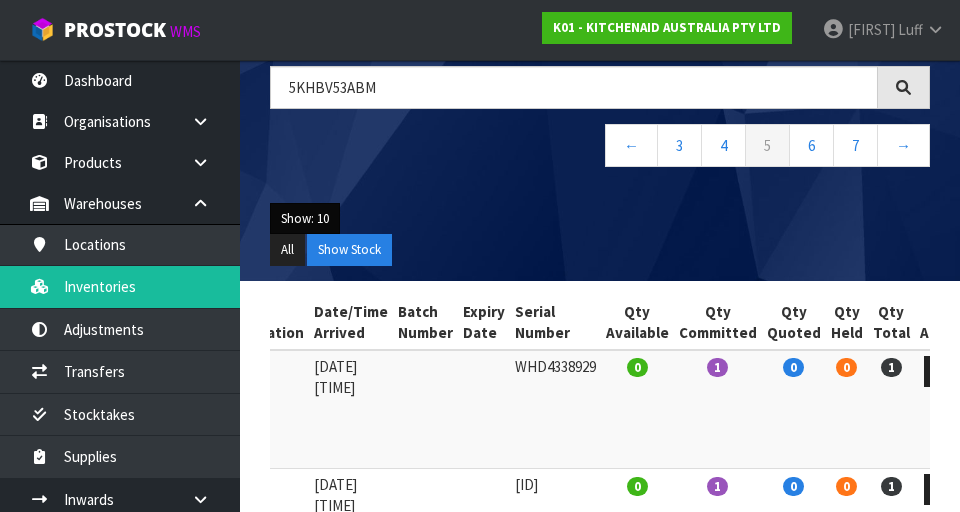 click on "Show: 10" at bounding box center (305, 219) 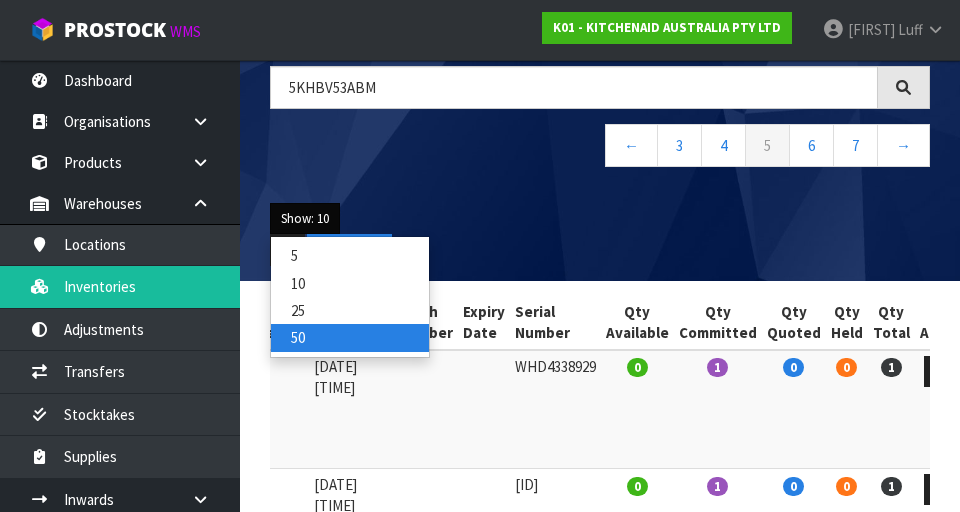 click on "50" at bounding box center [350, 337] 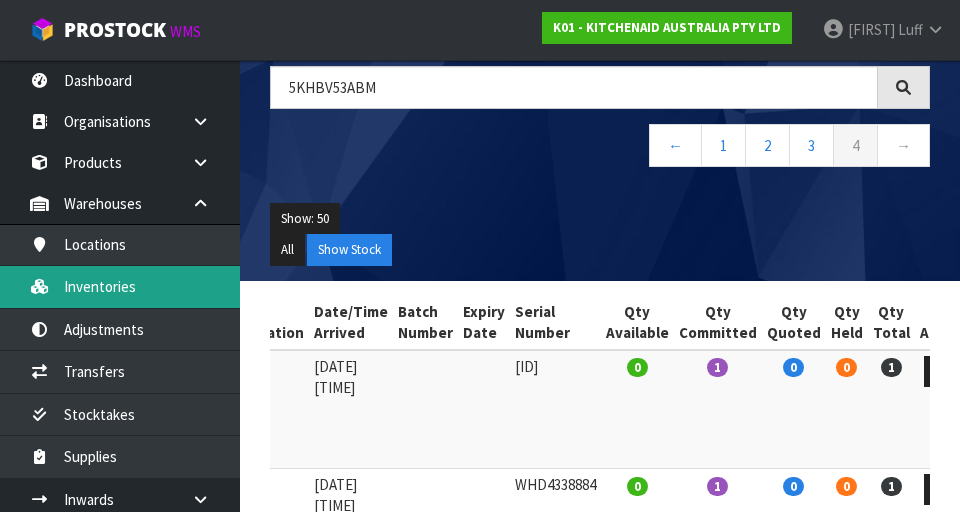 click on "Inventories" at bounding box center (120, 286) 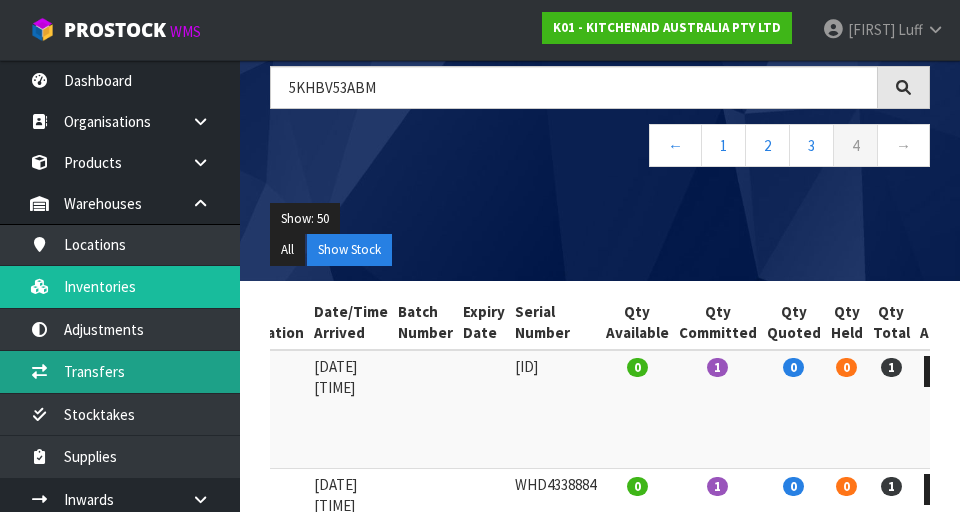 click on "Transfers" at bounding box center [120, 371] 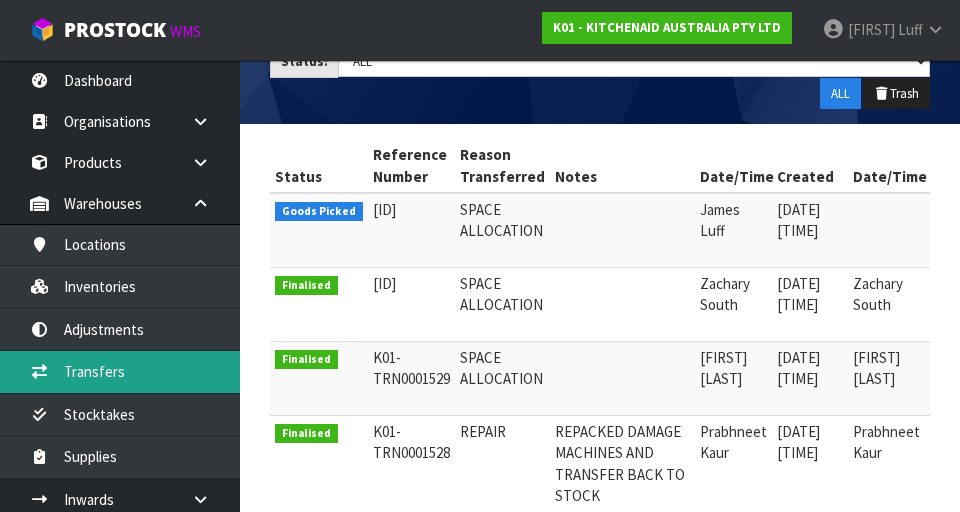 scroll, scrollTop: 343, scrollLeft: 0, axis: vertical 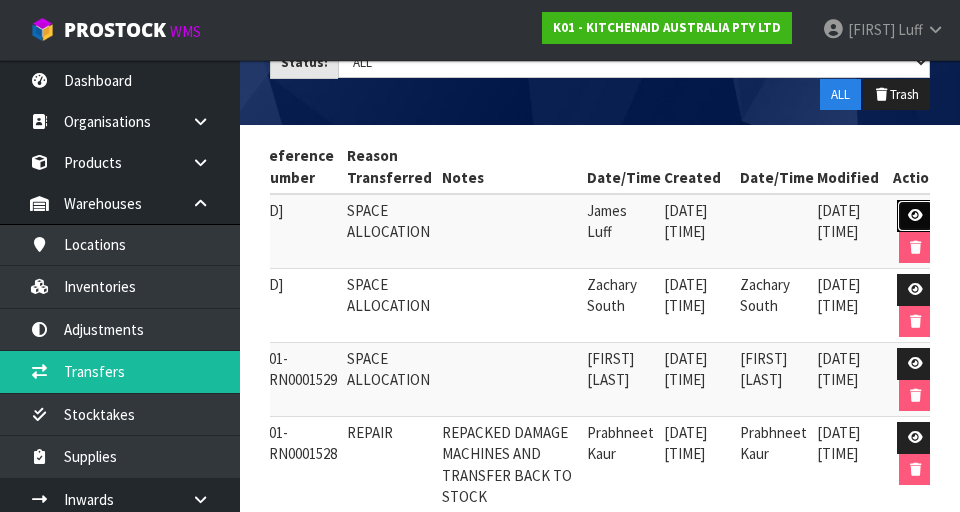 click at bounding box center [915, 215] 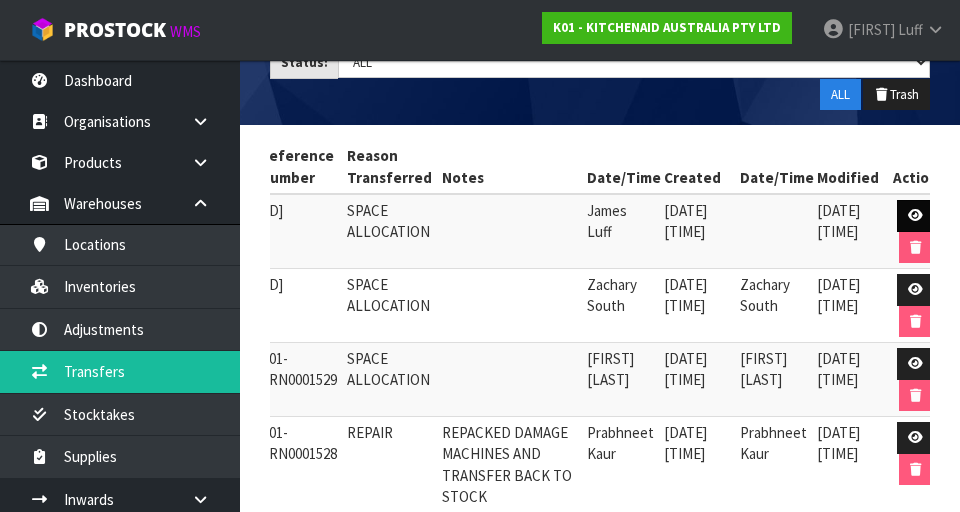 scroll, scrollTop: 420, scrollLeft: 0, axis: vertical 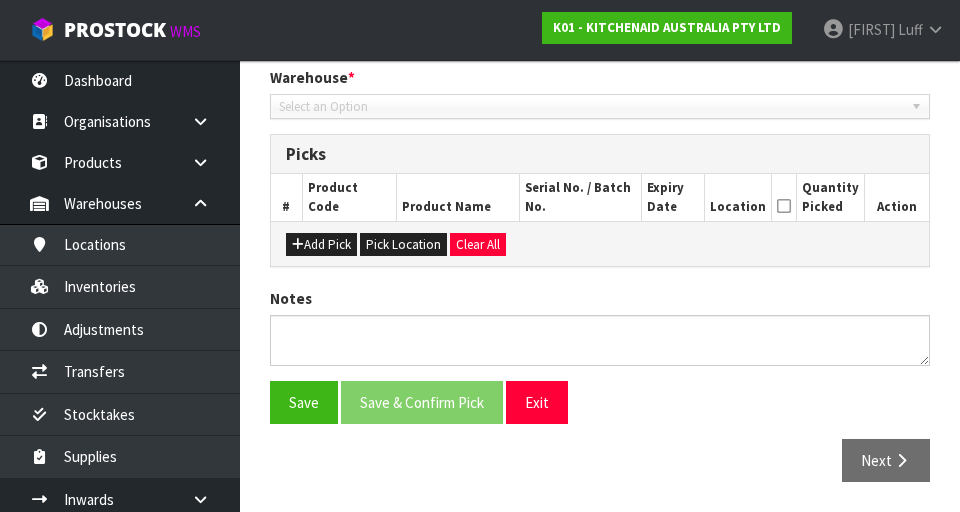 click on "Add Pick
Pick Location
Clear All" at bounding box center (600, 243) 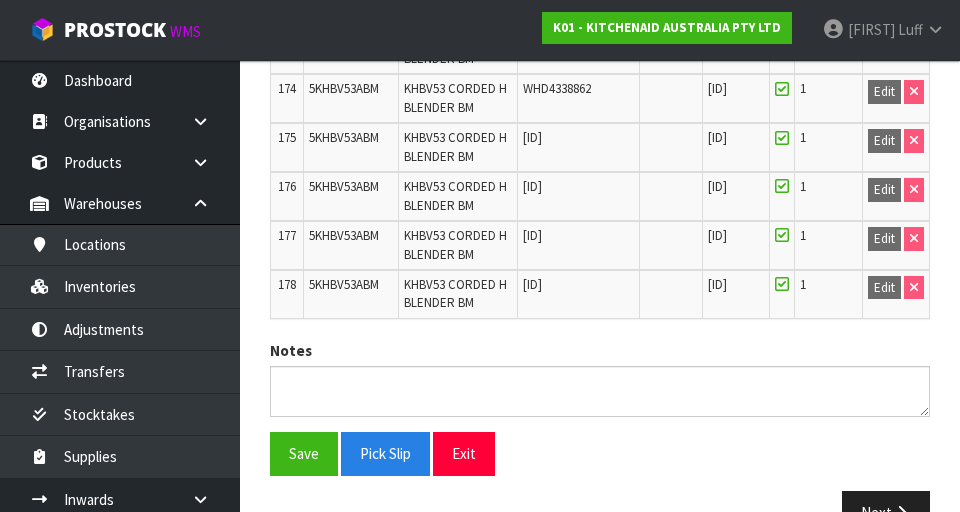 scroll, scrollTop: 9068, scrollLeft: 0, axis: vertical 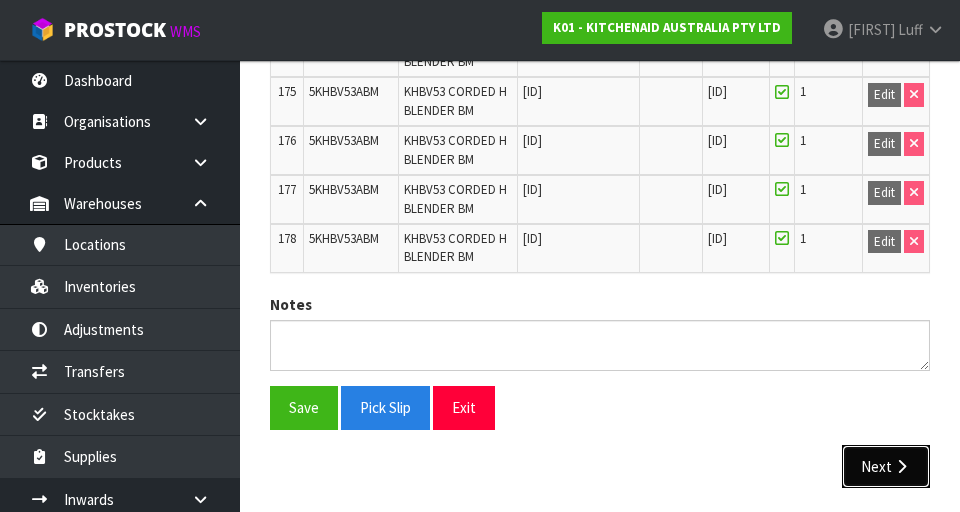 click on "Next" at bounding box center [886, 466] 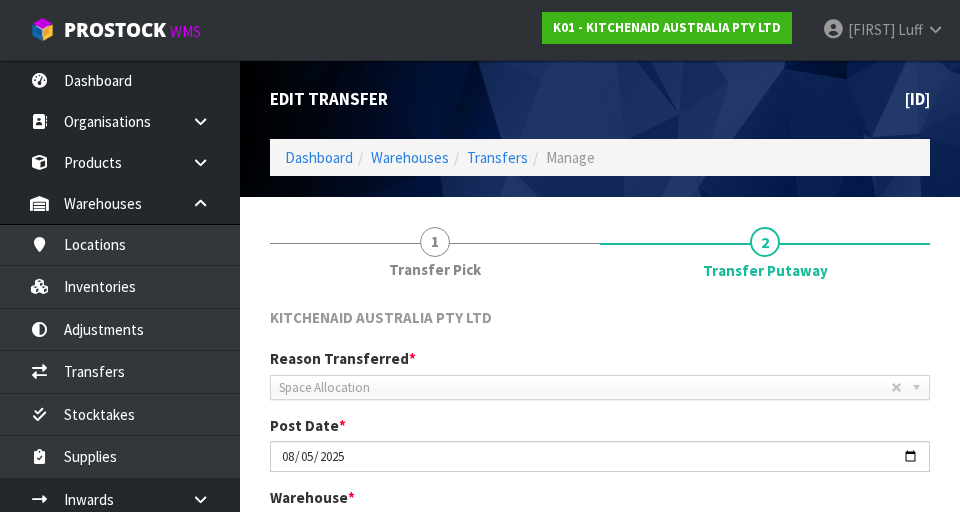 scroll, scrollTop: 370, scrollLeft: 0, axis: vertical 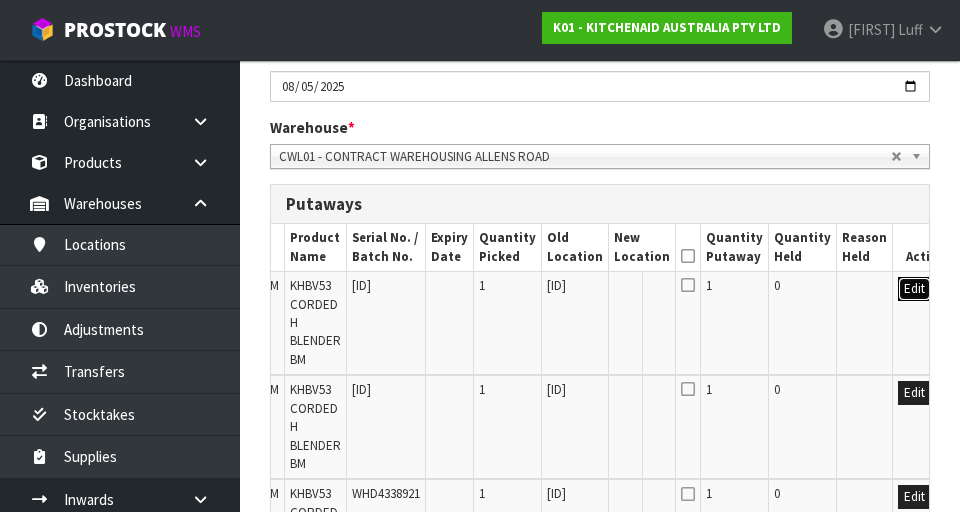 click on "Edit" at bounding box center [914, 289] 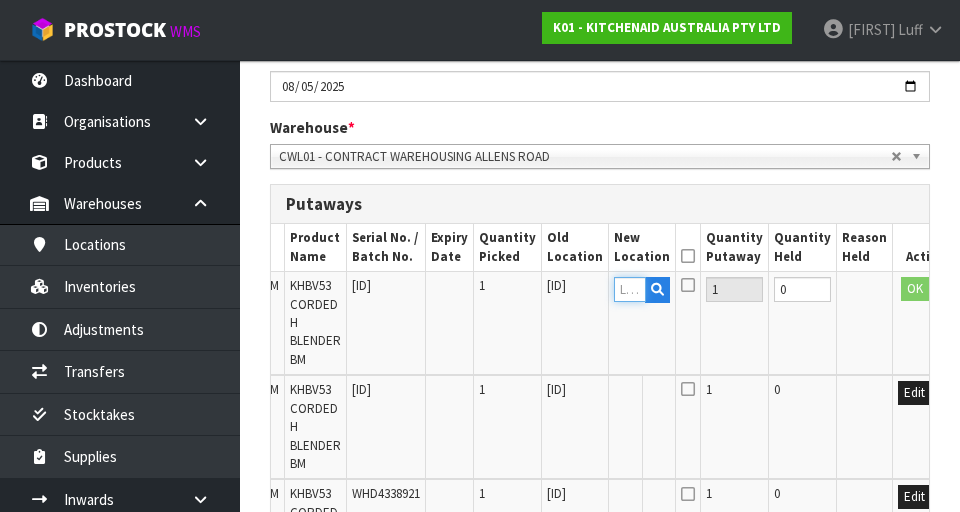 click at bounding box center [630, 289] 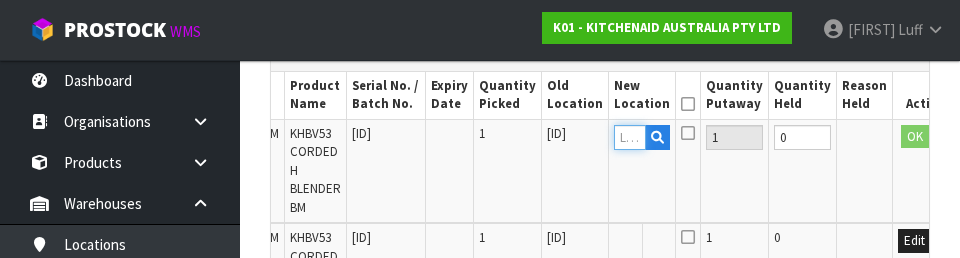 scroll, scrollTop: 521, scrollLeft: 0, axis: vertical 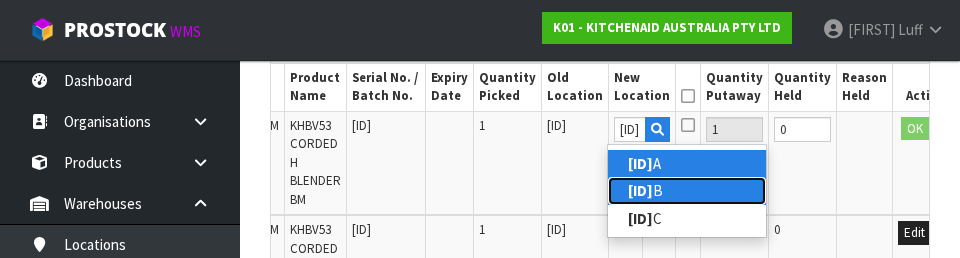 click on "37-10-2- B" at bounding box center (687, 190) 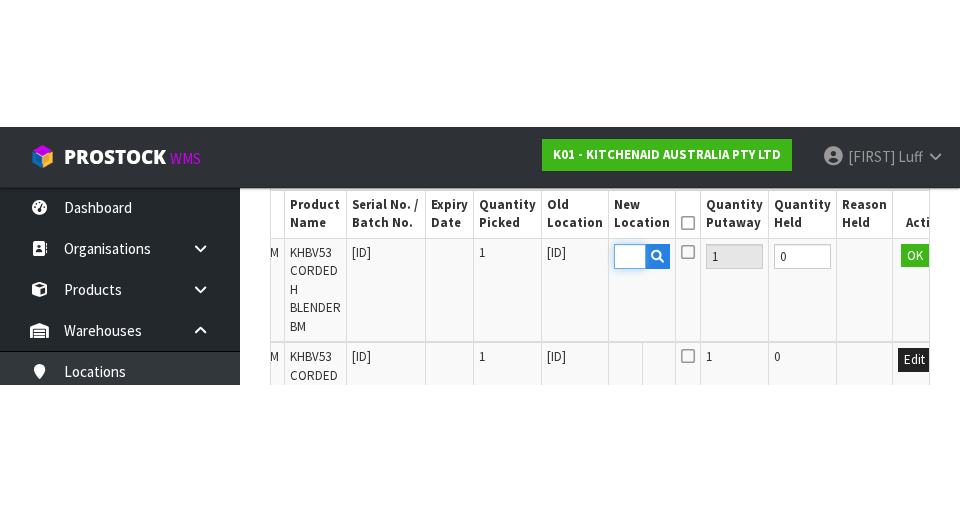 scroll, scrollTop: 530, scrollLeft: 0, axis: vertical 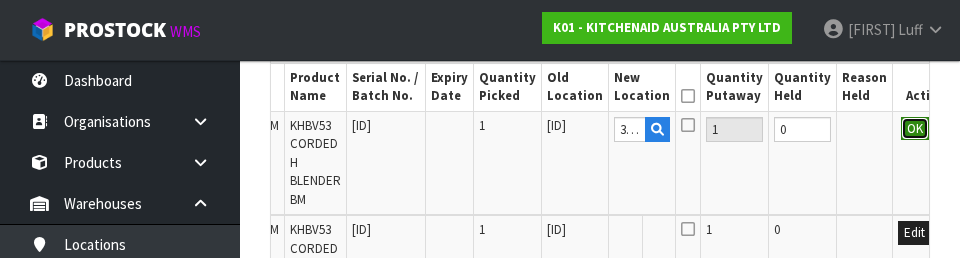 click on "OK" at bounding box center [915, 129] 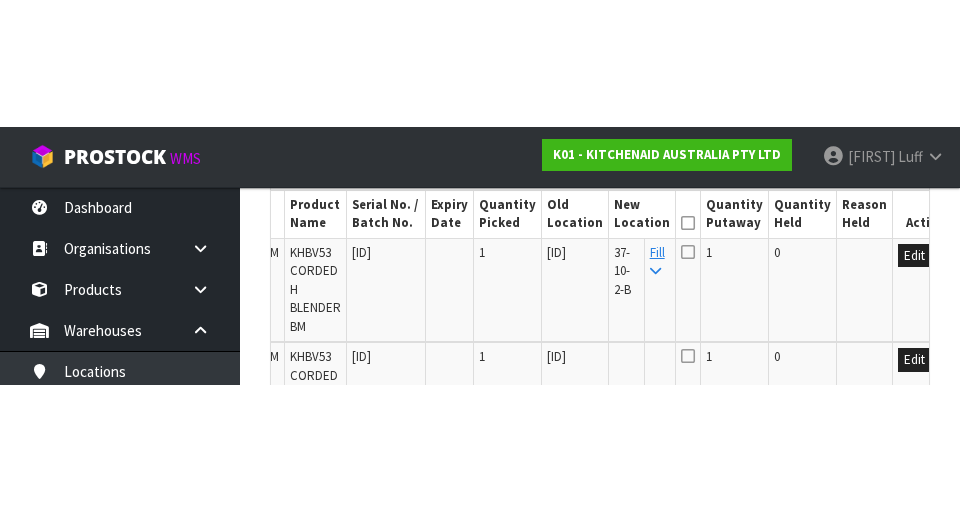 scroll, scrollTop: 530, scrollLeft: 0, axis: vertical 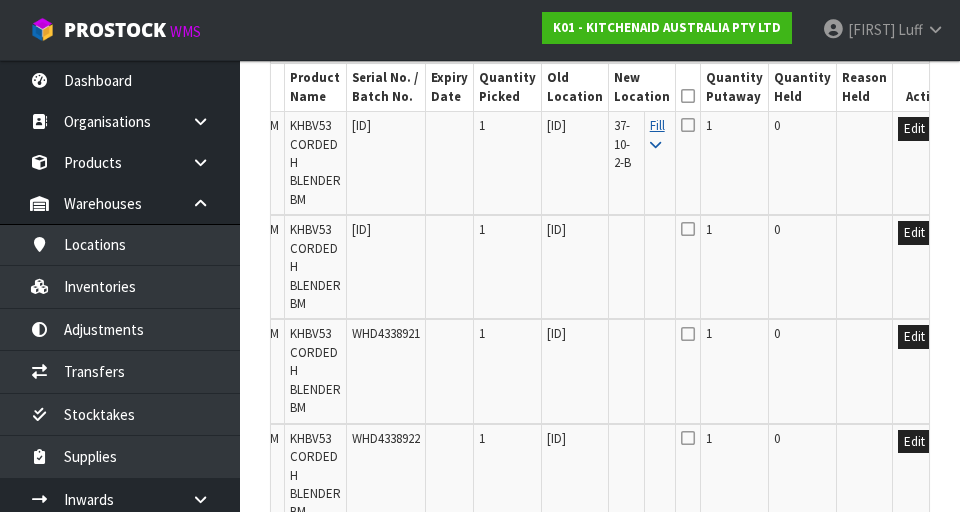 click at bounding box center [655, 145] 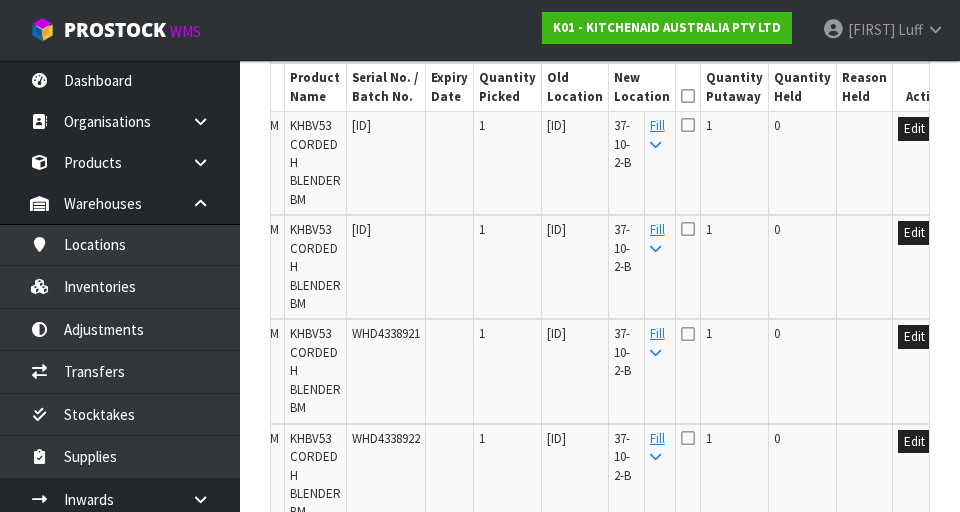 click at bounding box center [688, 96] 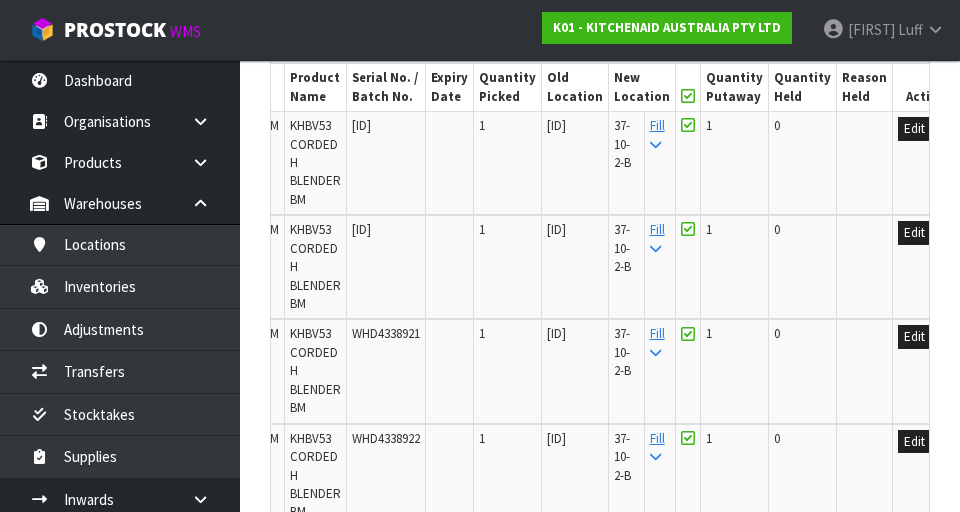 click at bounding box center (688, 96) 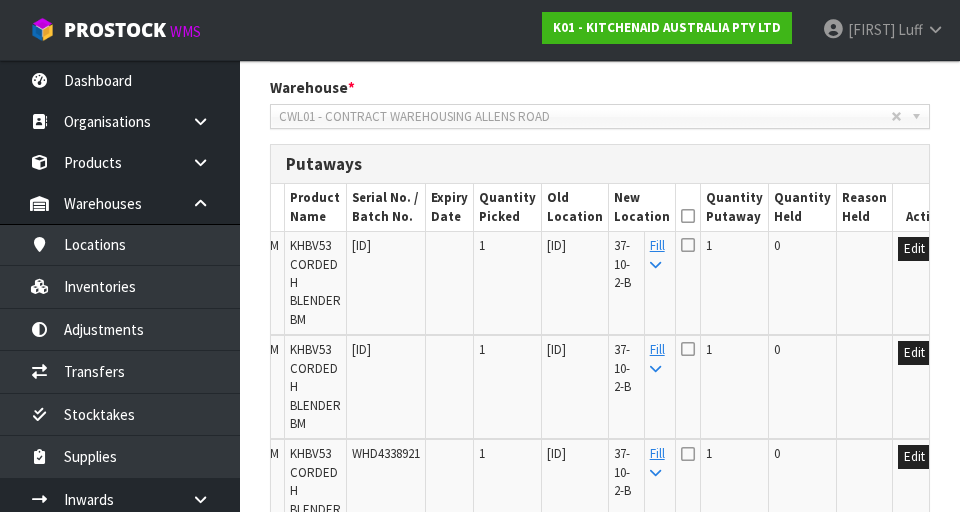 scroll, scrollTop: 411, scrollLeft: 0, axis: vertical 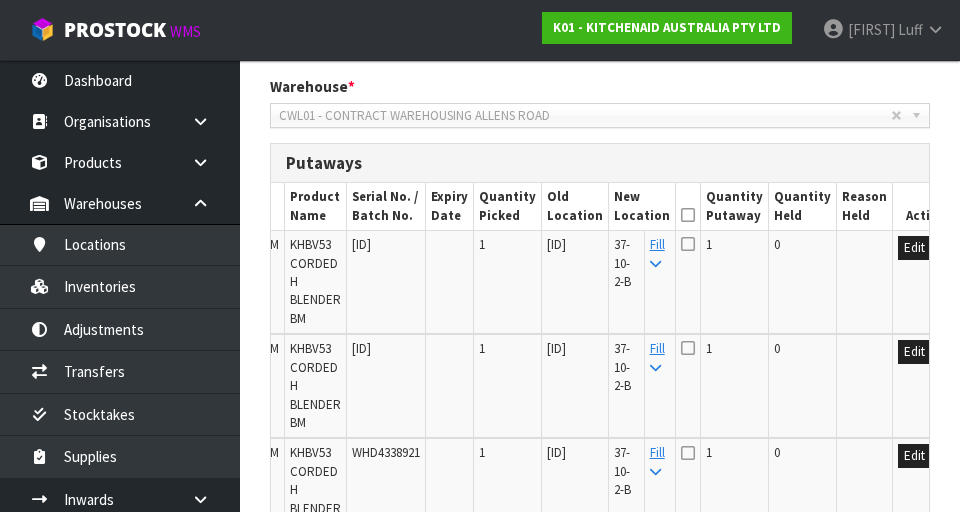 click at bounding box center (688, 215) 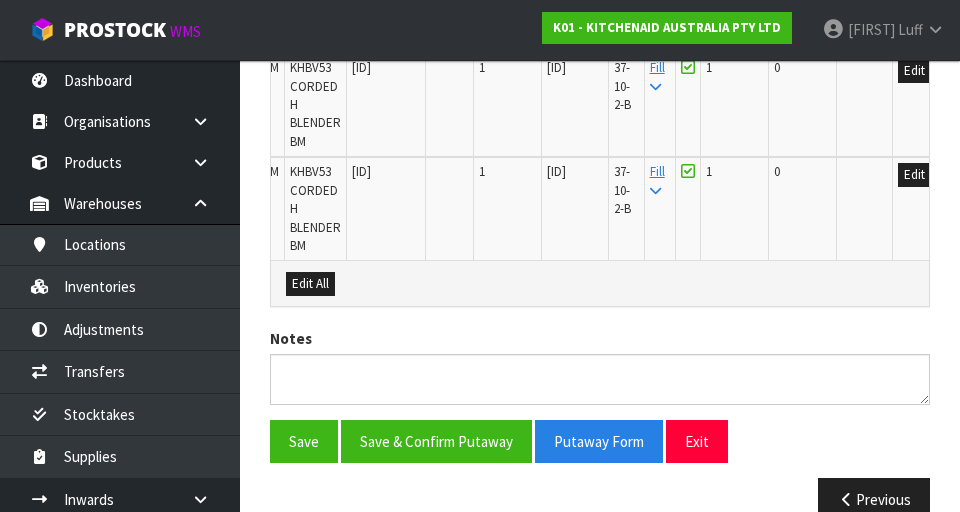 scroll, scrollTop: 18950, scrollLeft: 0, axis: vertical 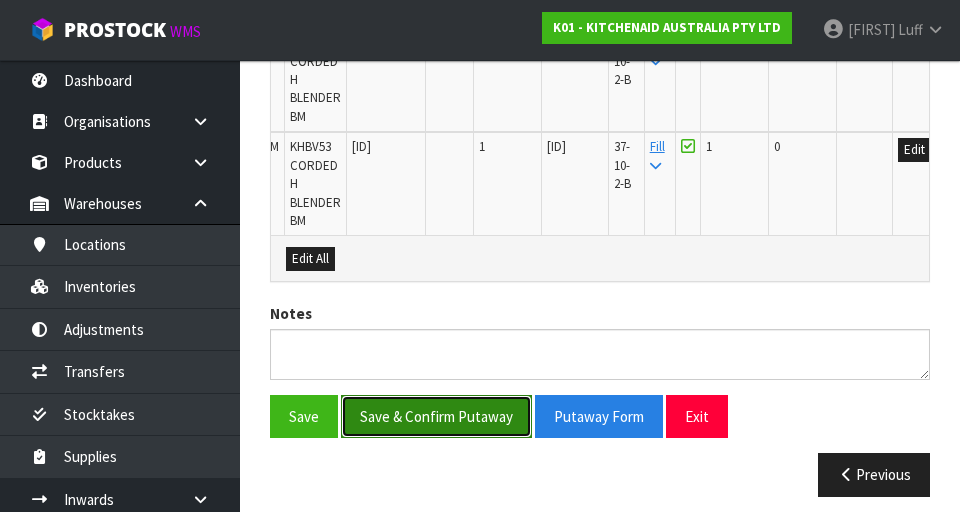 click on "Save & Confirm Putaway" at bounding box center (436, 416) 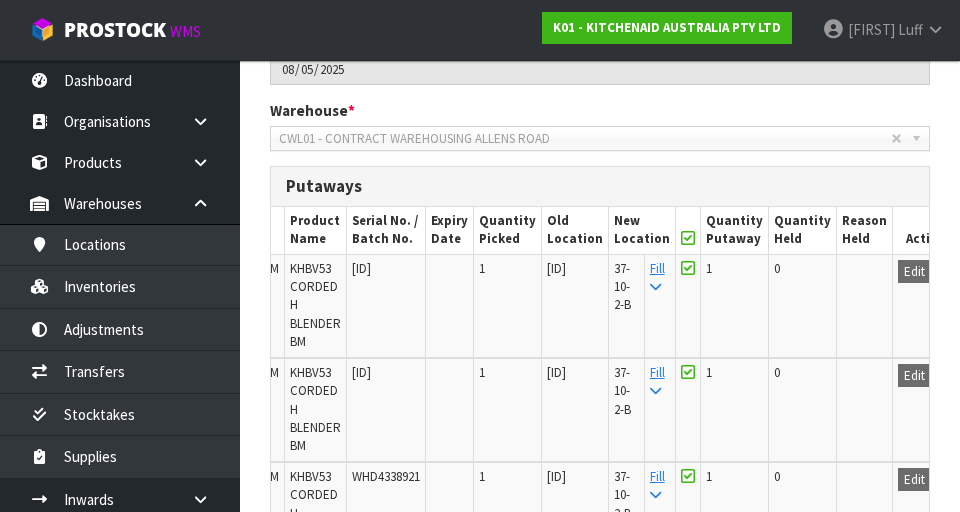 scroll, scrollTop: 0, scrollLeft: 0, axis: both 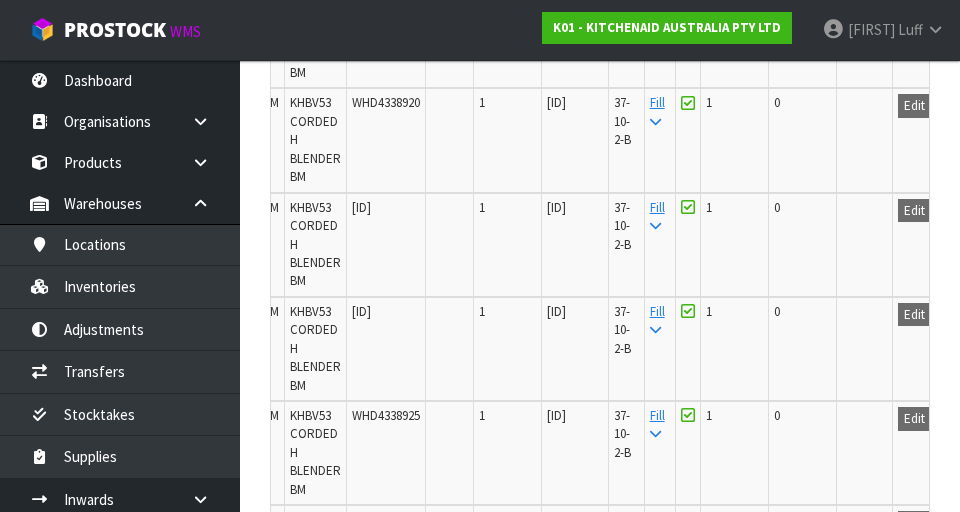 click at bounding box center [865, 245] 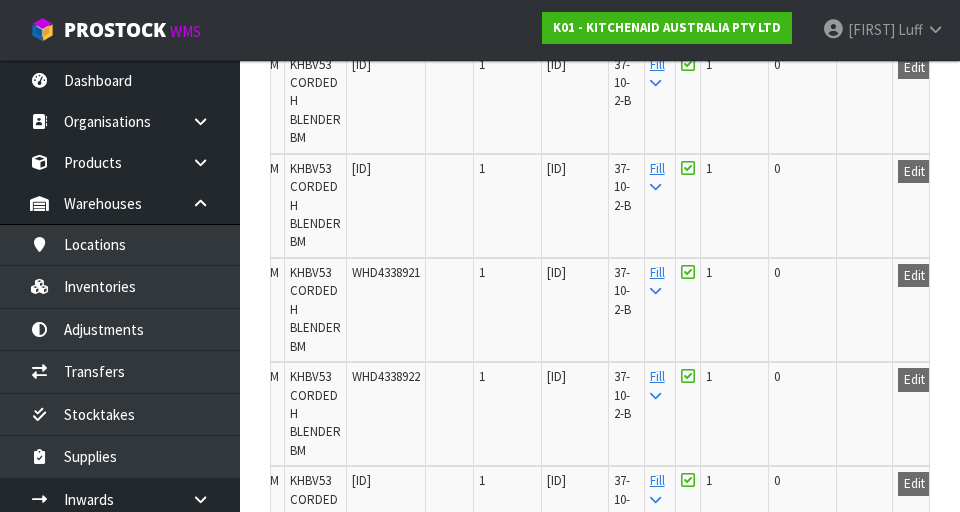 scroll, scrollTop: 662, scrollLeft: 0, axis: vertical 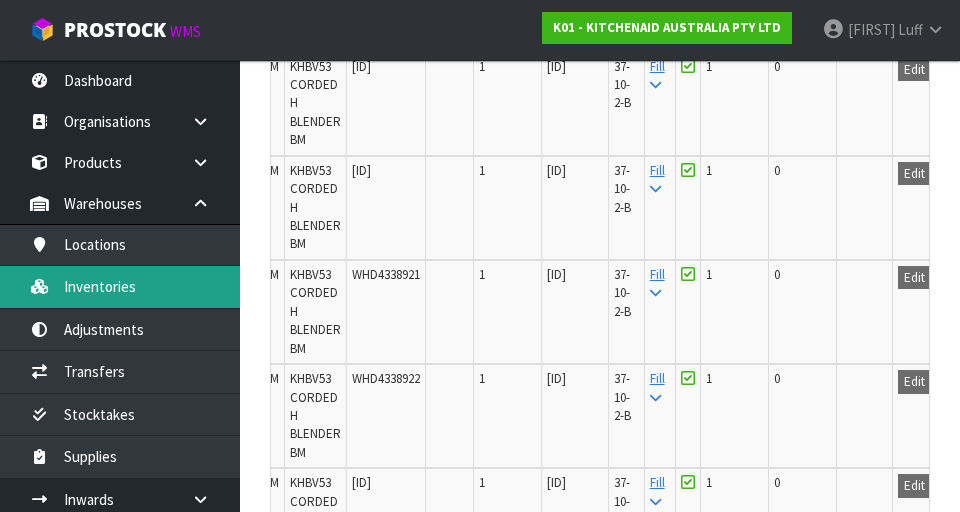 click on "Inventories" at bounding box center [120, 286] 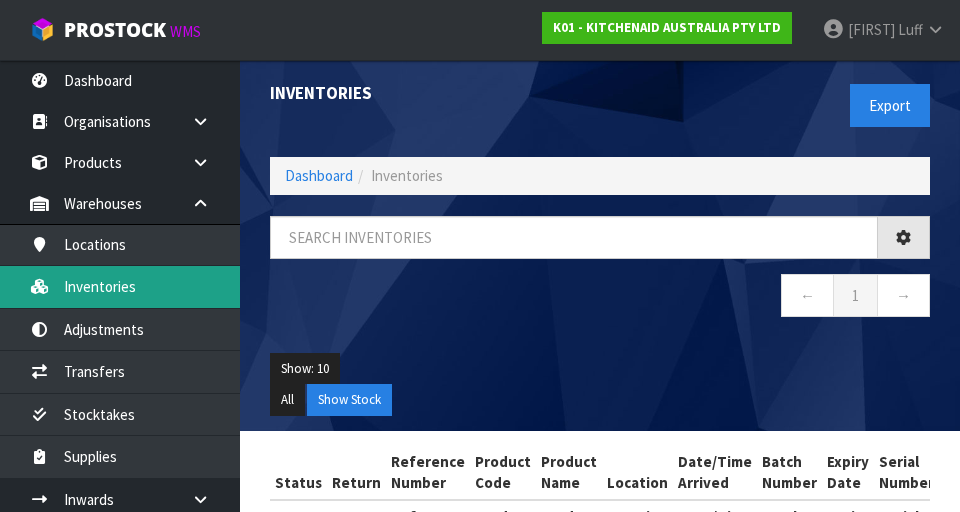 scroll, scrollTop: 0, scrollLeft: 0, axis: both 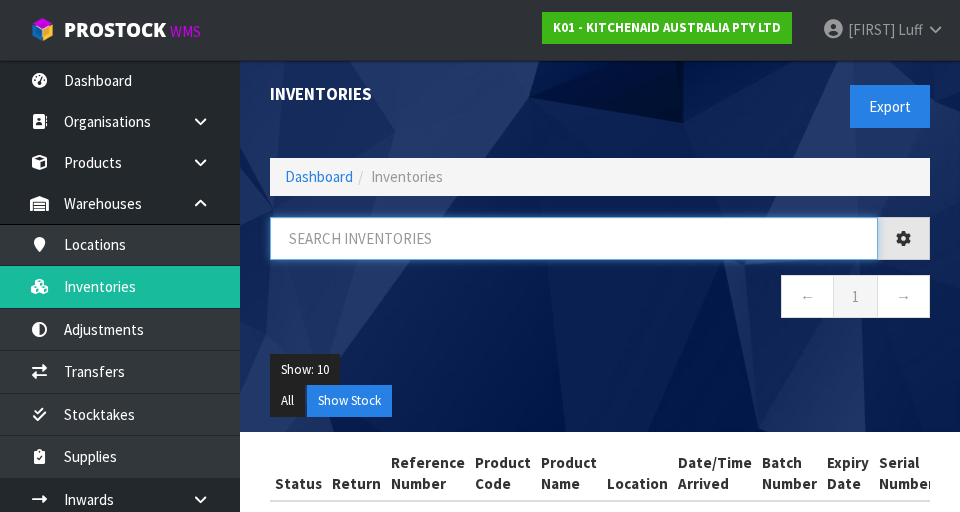 click at bounding box center [574, 238] 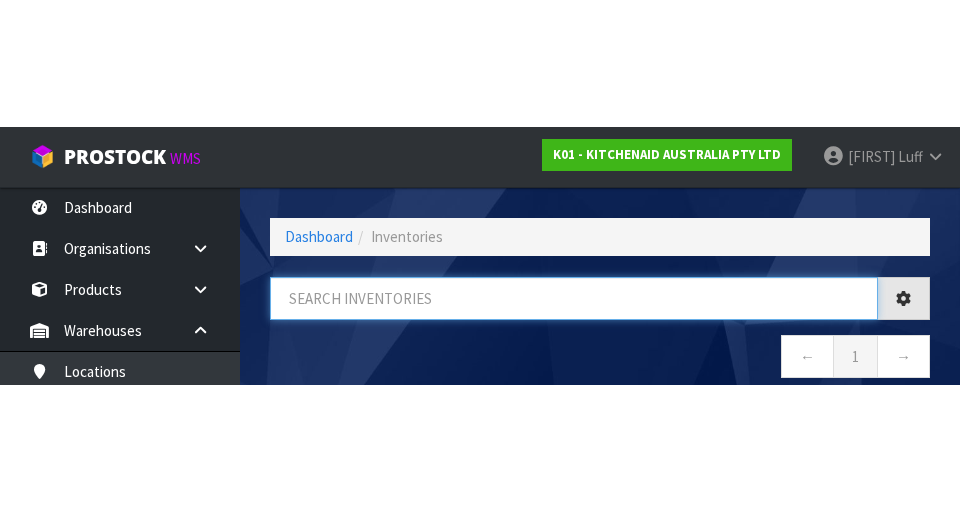 scroll, scrollTop: 114, scrollLeft: 0, axis: vertical 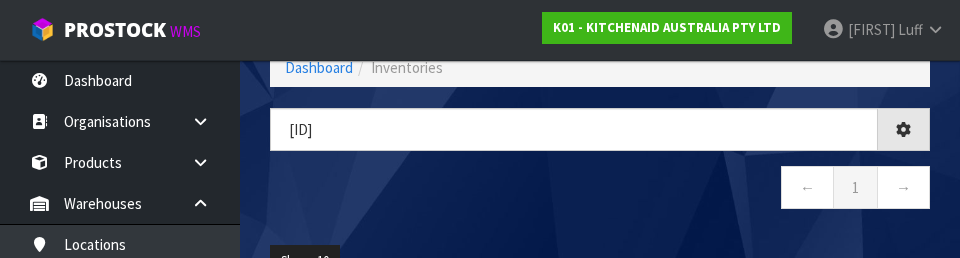 click on "←
1
→" at bounding box center [600, 190] 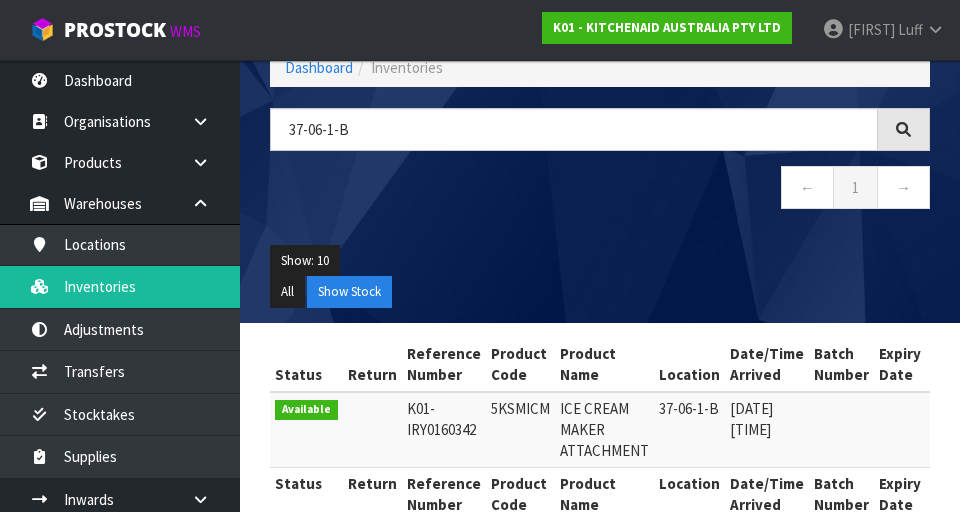 scroll, scrollTop: 159, scrollLeft: 0, axis: vertical 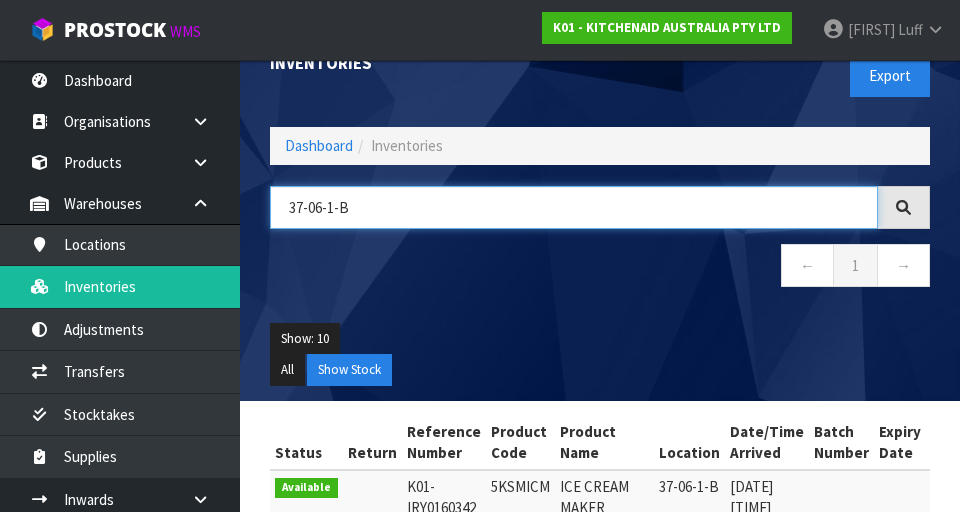 click on "37-06-1-B" at bounding box center [574, 207] 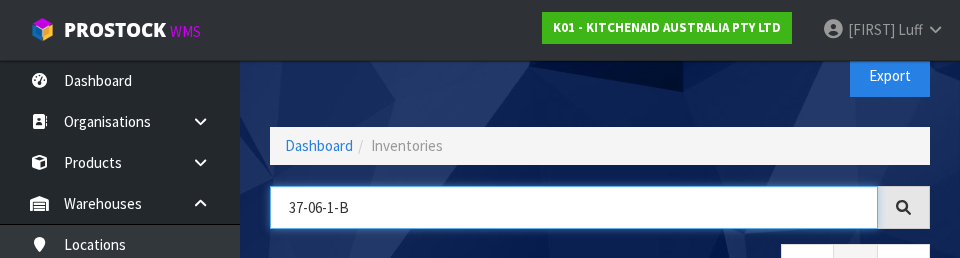 click on "37-06-1-B" at bounding box center (574, 207) 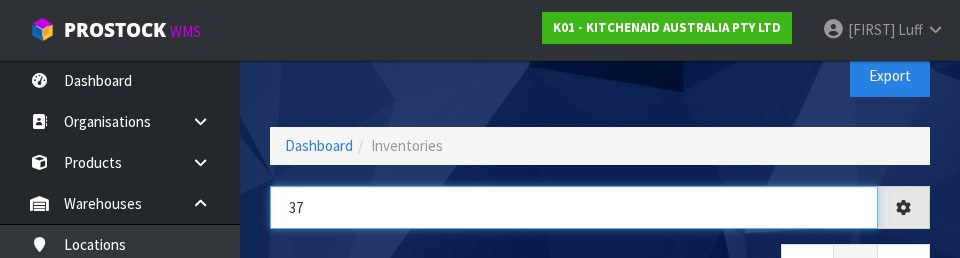 type on "3" 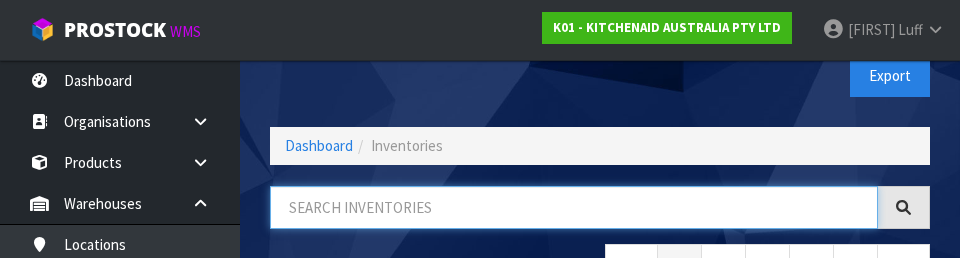 paste on "5KHBV53ABM" 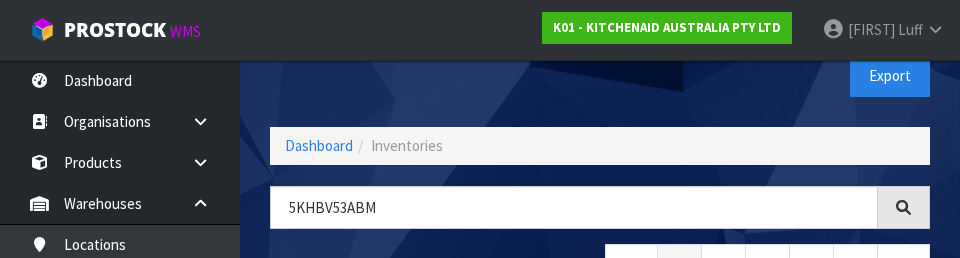 click on "Export" at bounding box center [772, 75] 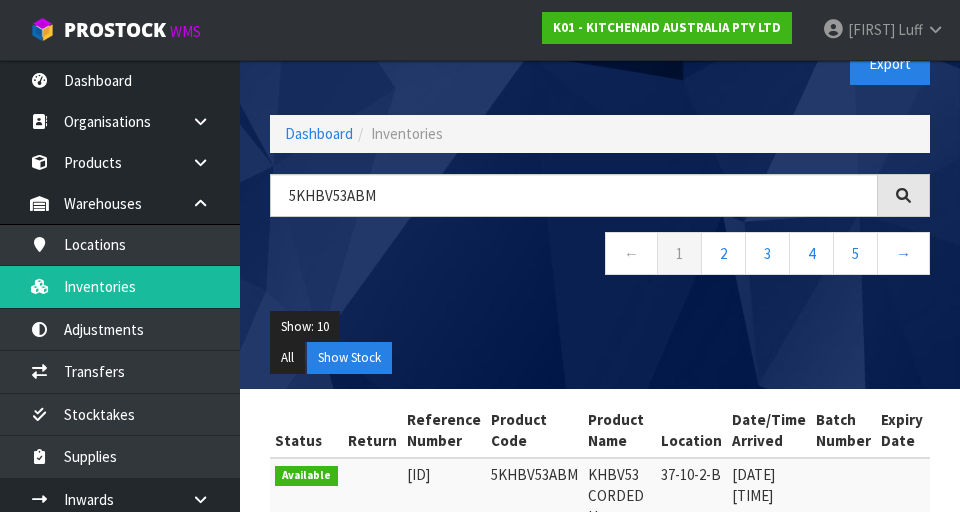 scroll, scrollTop: 0, scrollLeft: 0, axis: both 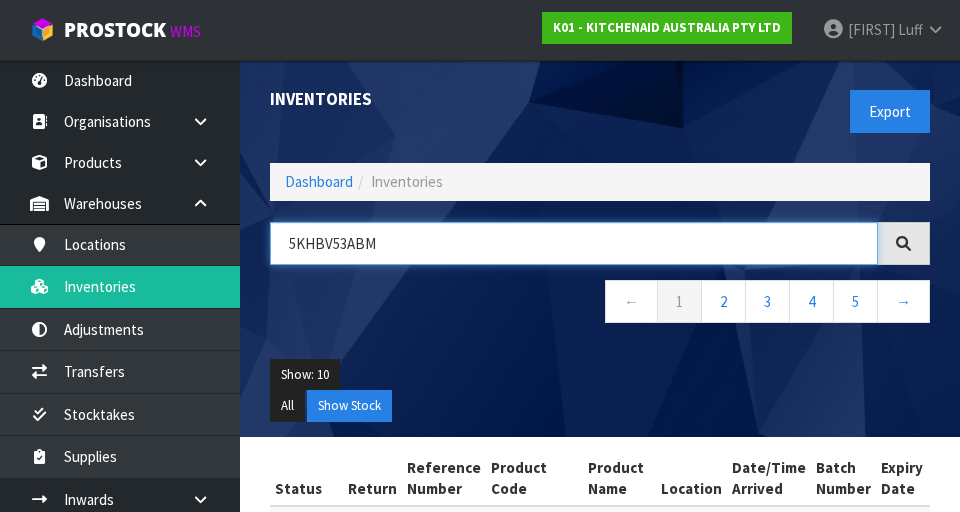 click on "5KHBV53ABM" at bounding box center [574, 243] 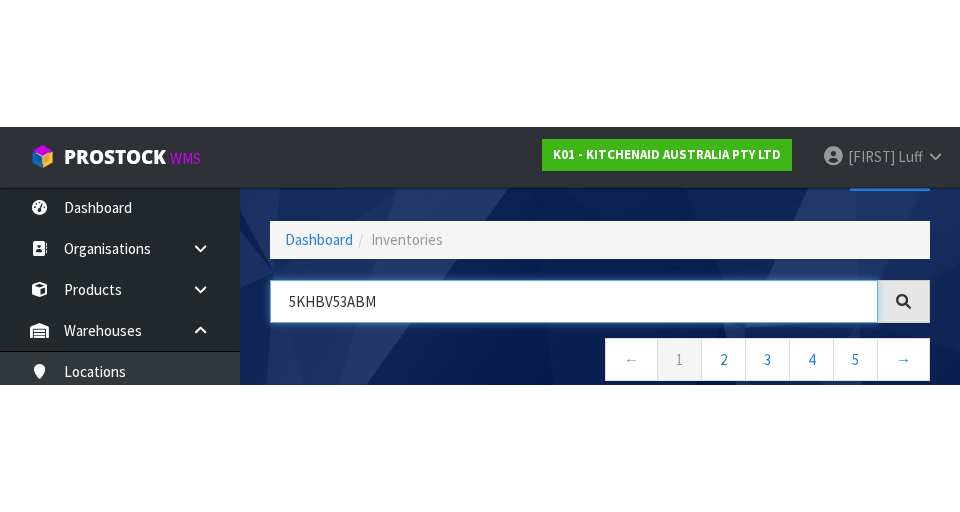 scroll, scrollTop: 114, scrollLeft: 0, axis: vertical 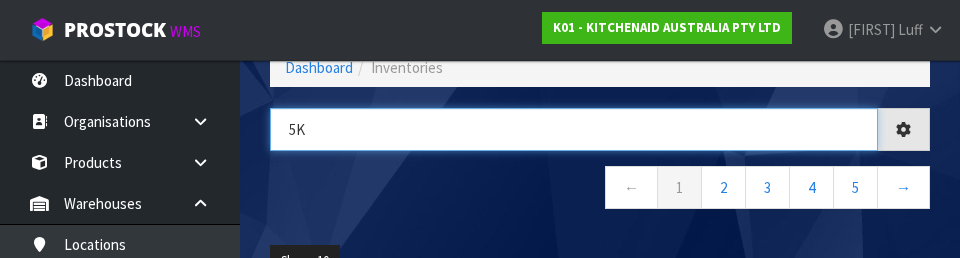 type on "5" 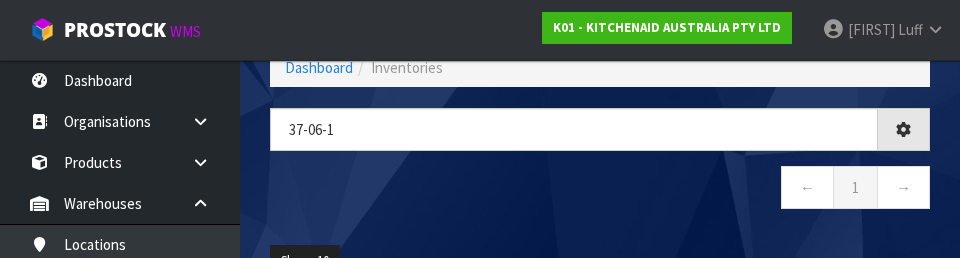 click on "←
1
→" at bounding box center [600, 190] 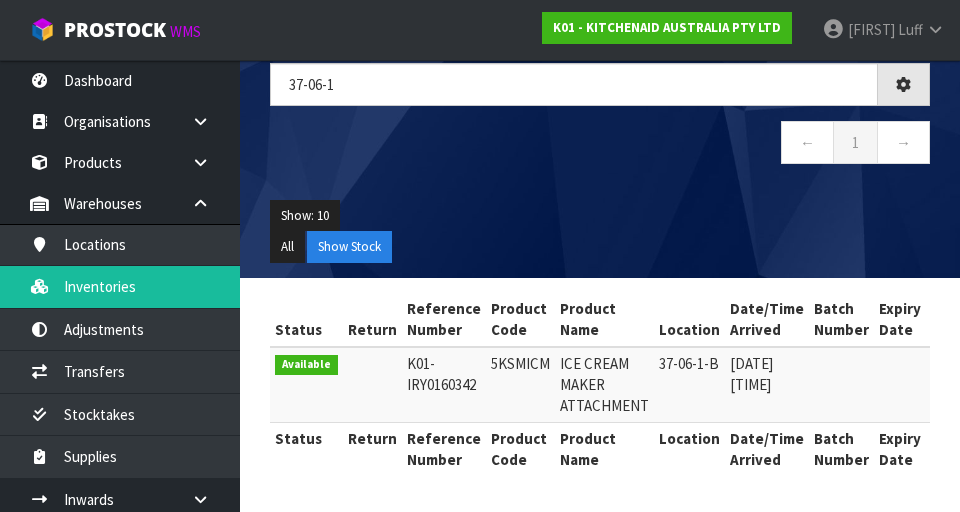 scroll, scrollTop: 158, scrollLeft: 0, axis: vertical 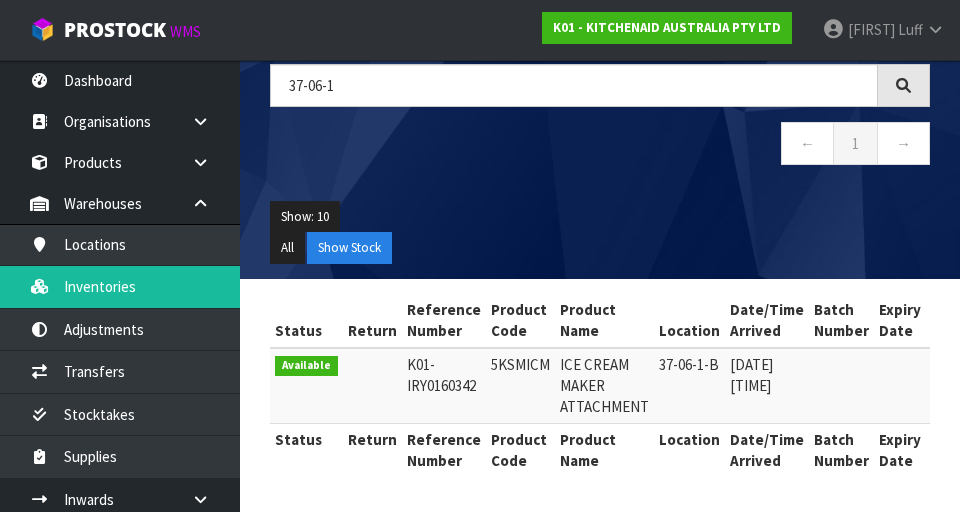 copy on "5KSMICM" 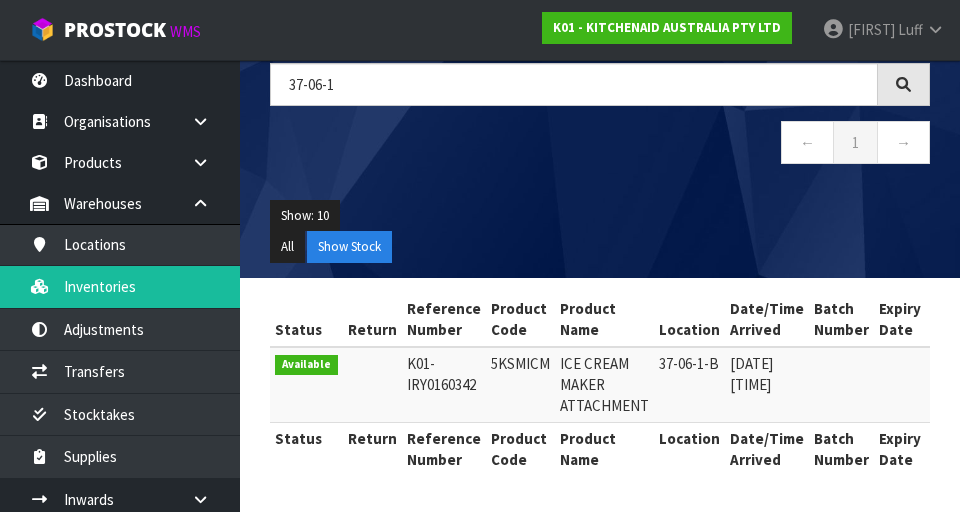 copy on "5KSMICM" 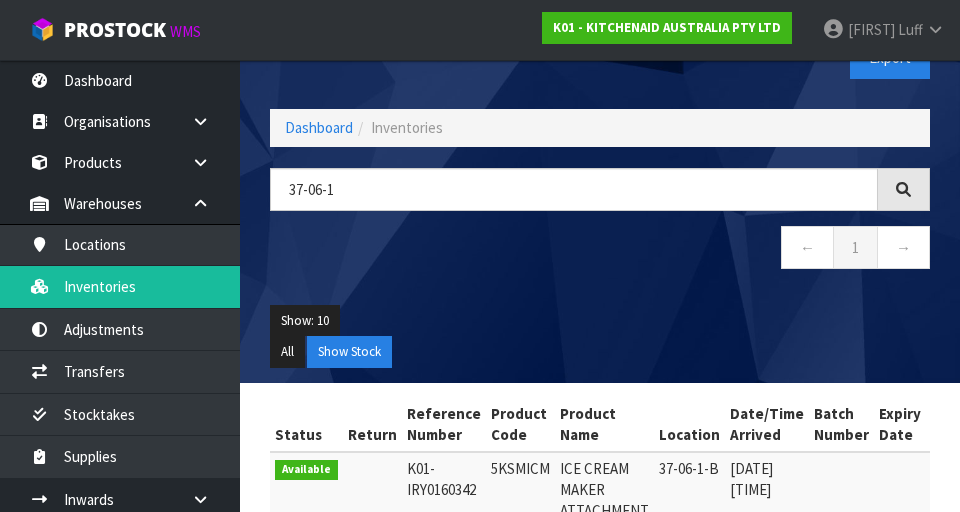 scroll, scrollTop: 56, scrollLeft: 0, axis: vertical 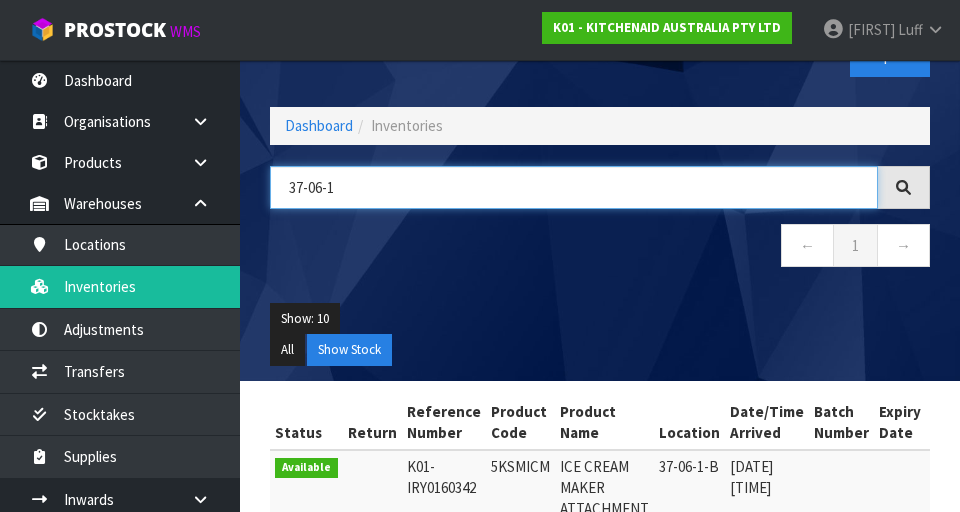 click on "37-06-1" at bounding box center (574, 187) 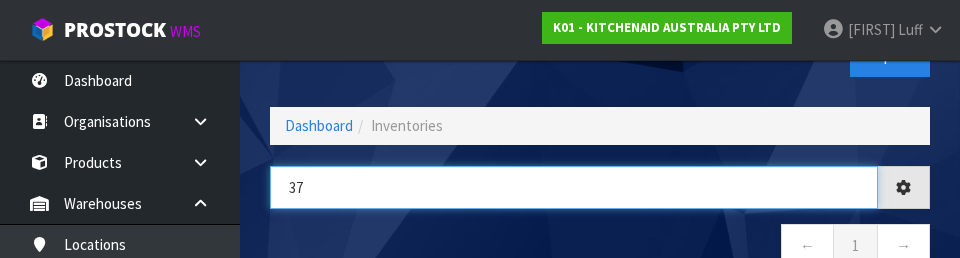 type on "3" 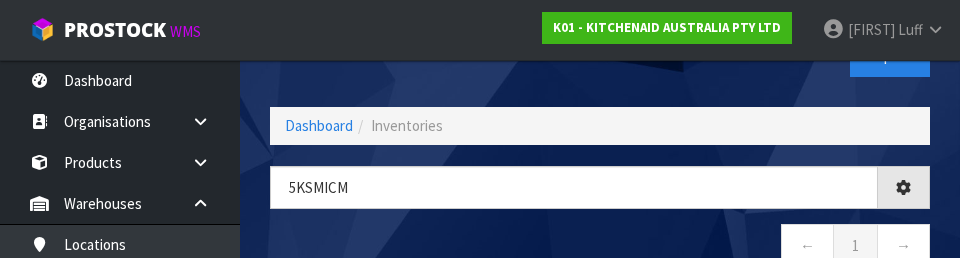 click on "Export" at bounding box center (772, 55) 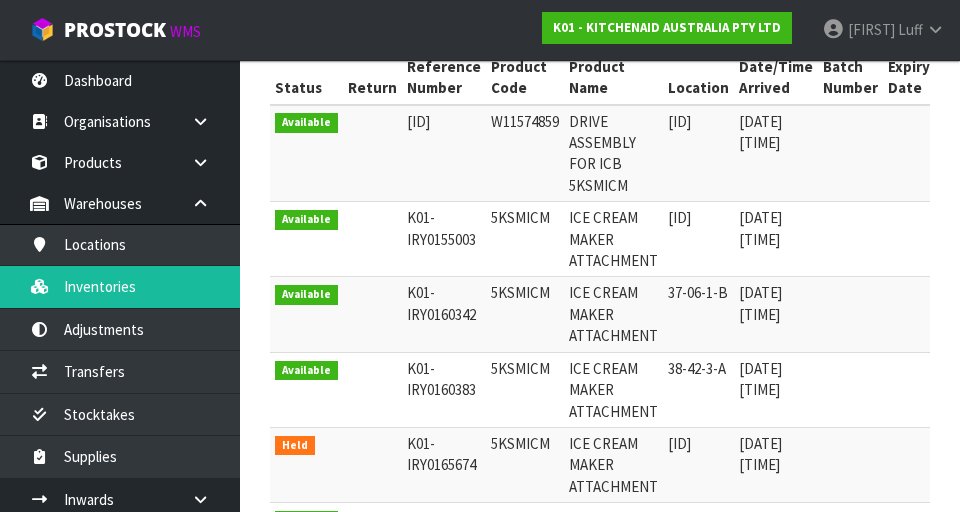 scroll, scrollTop: 401, scrollLeft: 0, axis: vertical 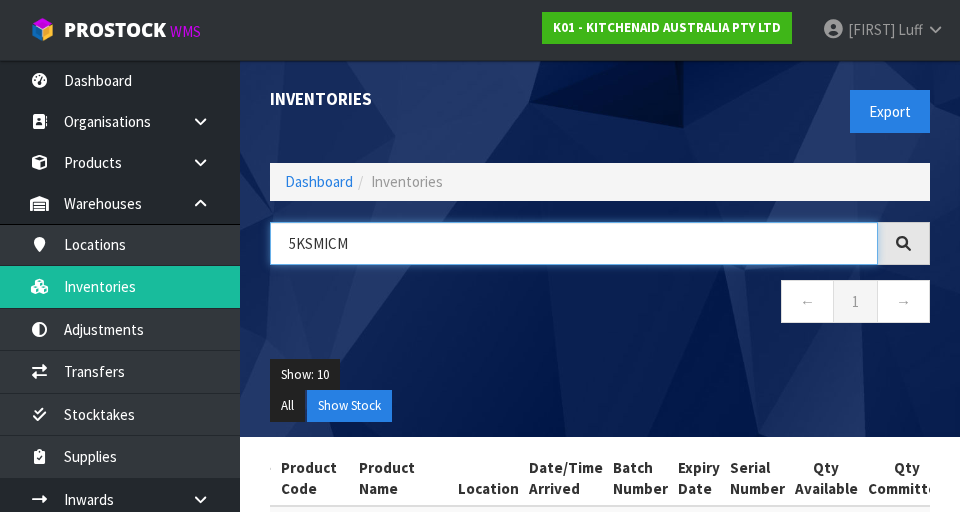 click on "5KSMICM" at bounding box center [574, 243] 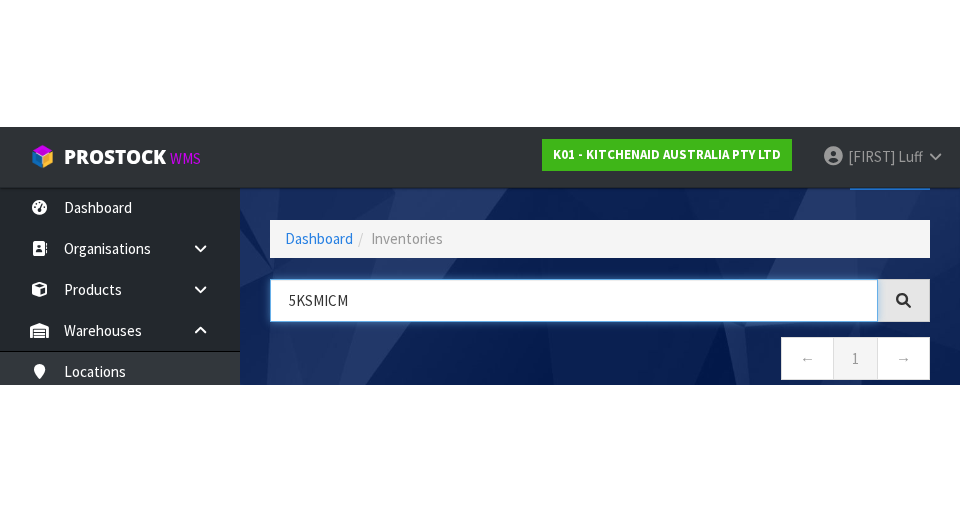 scroll, scrollTop: 114, scrollLeft: 0, axis: vertical 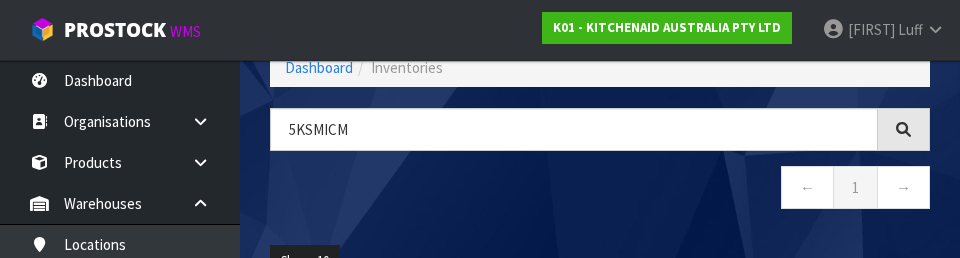 click on "←
1
→" at bounding box center [600, 190] 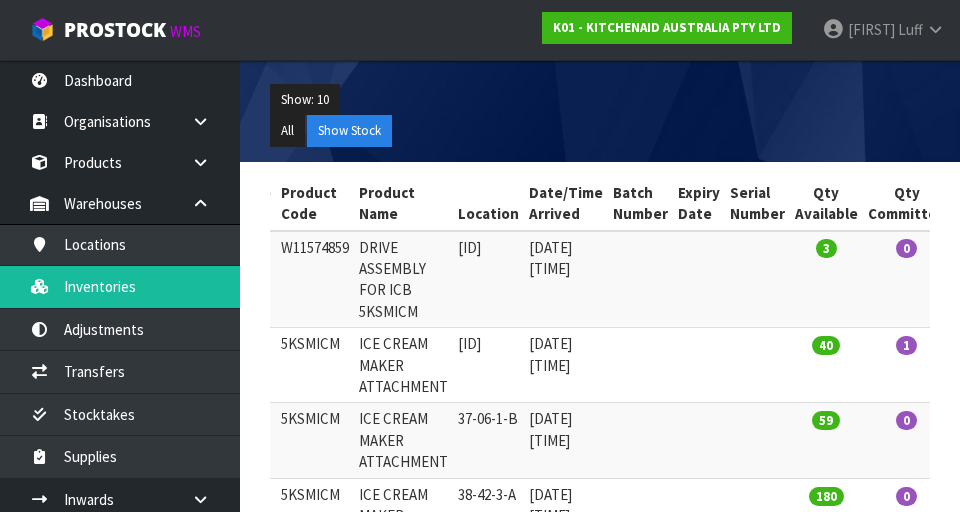 scroll, scrollTop: 0, scrollLeft: 0, axis: both 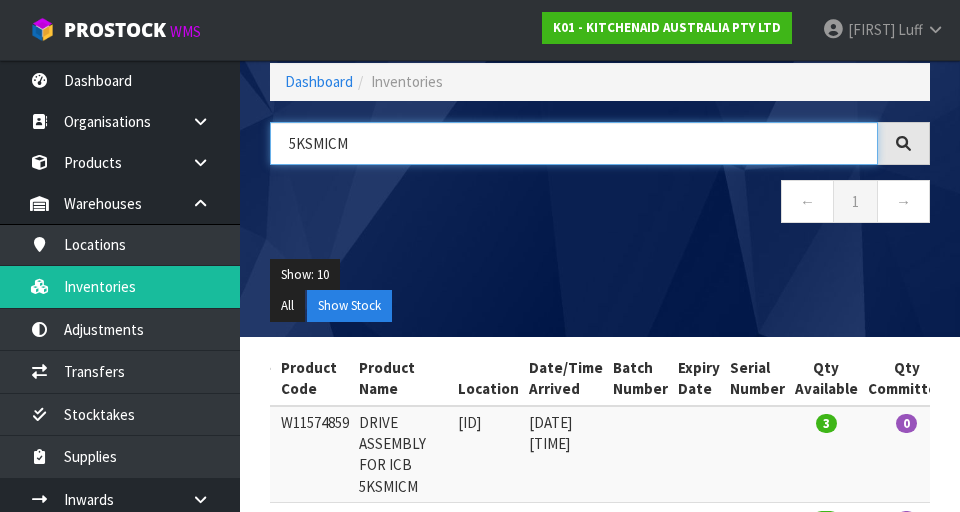 click on "5KSMICM" at bounding box center [574, 143] 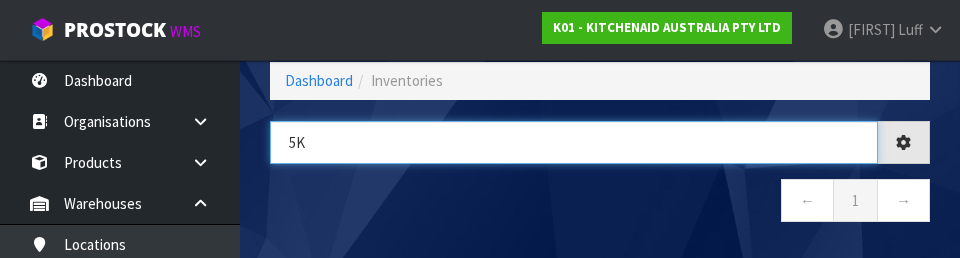 type on "5" 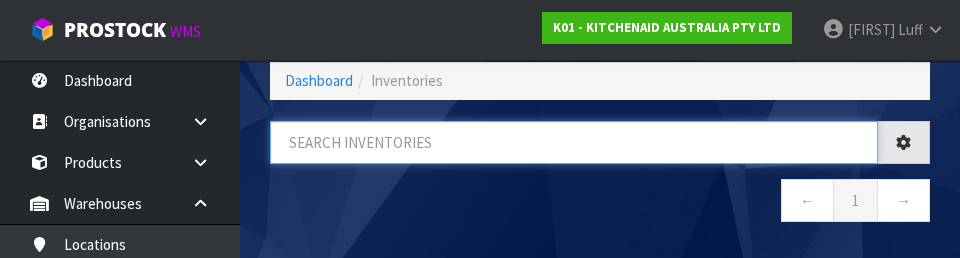paste on "5KSMICM" 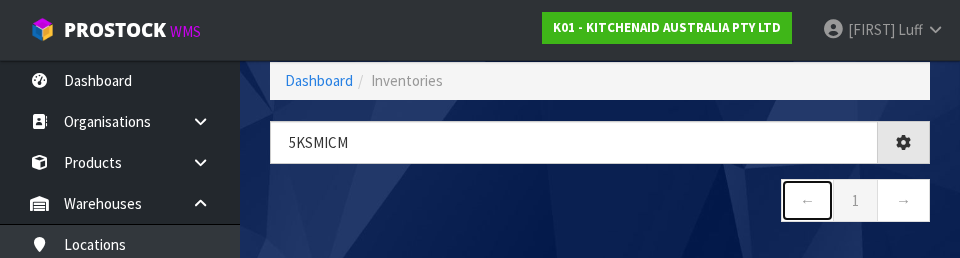 click on "←" at bounding box center (807, 200) 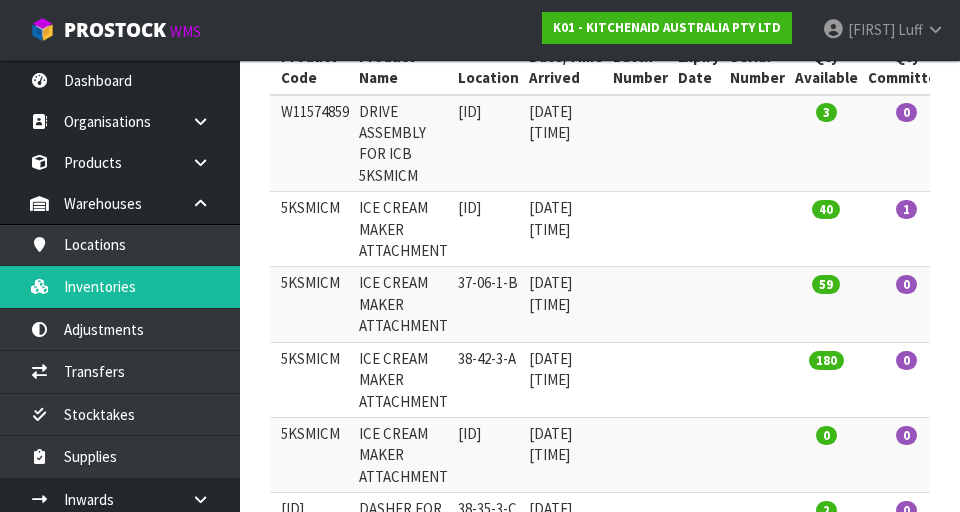 scroll, scrollTop: 412, scrollLeft: 0, axis: vertical 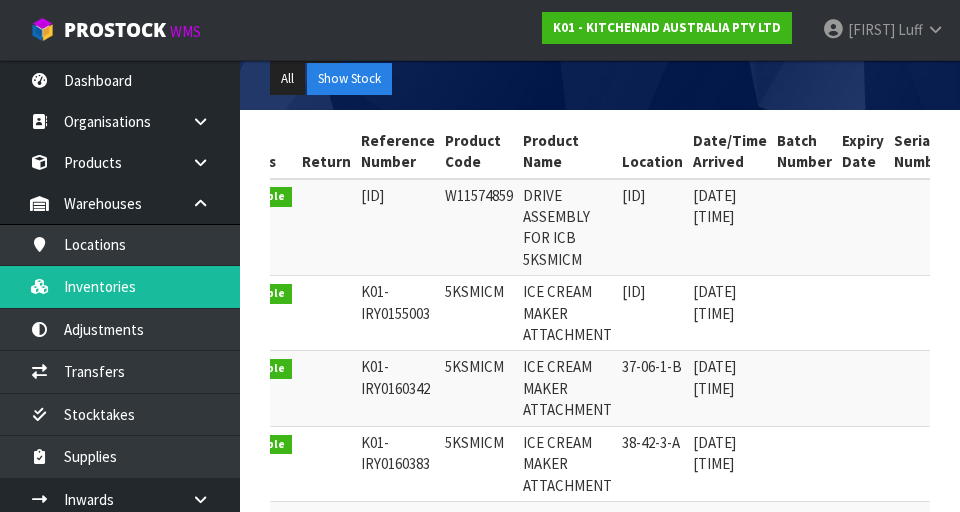 copy on "[ID]" 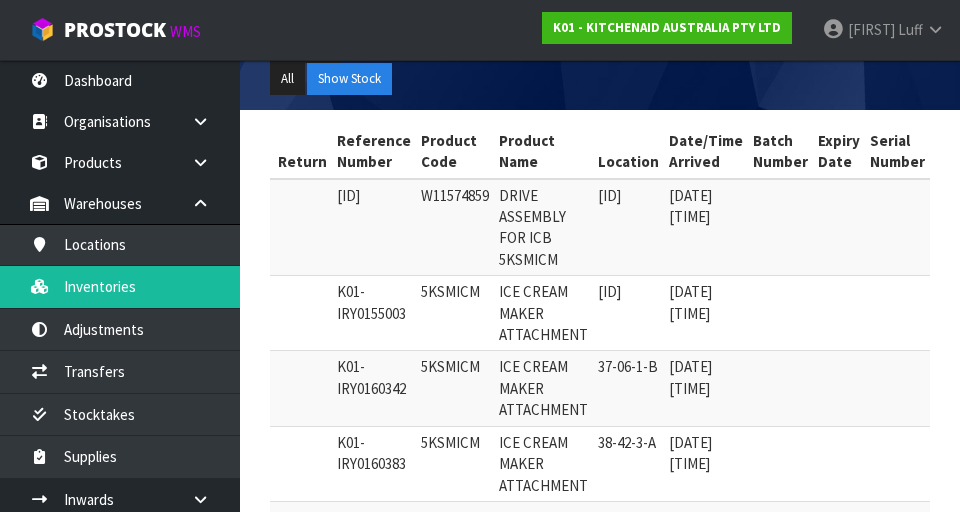 scroll, scrollTop: 0, scrollLeft: 74, axis: horizontal 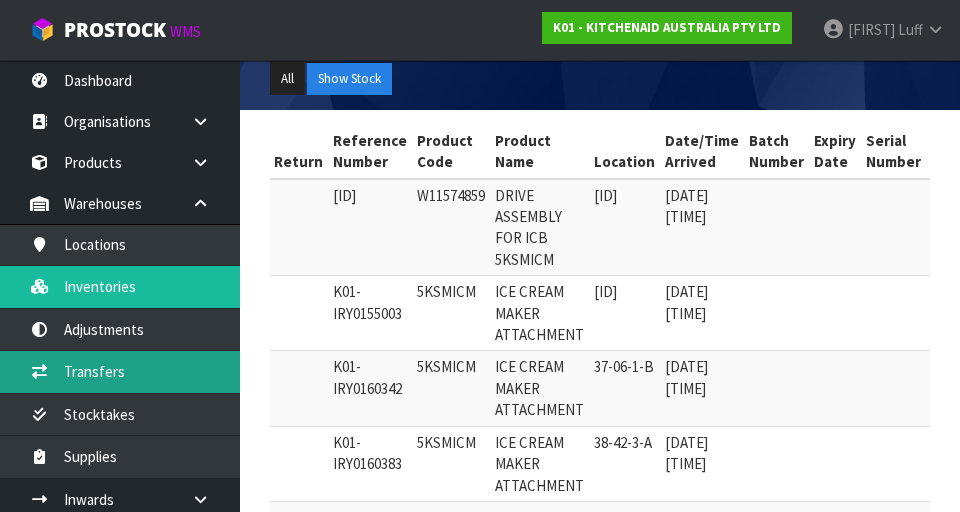 click on "Transfers" at bounding box center [120, 371] 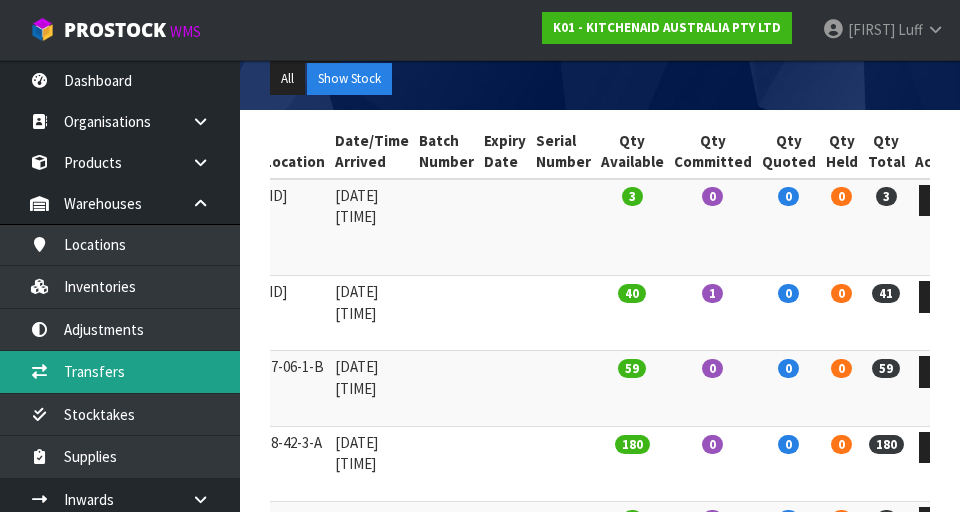 scroll, scrollTop: 0, scrollLeft: 0, axis: both 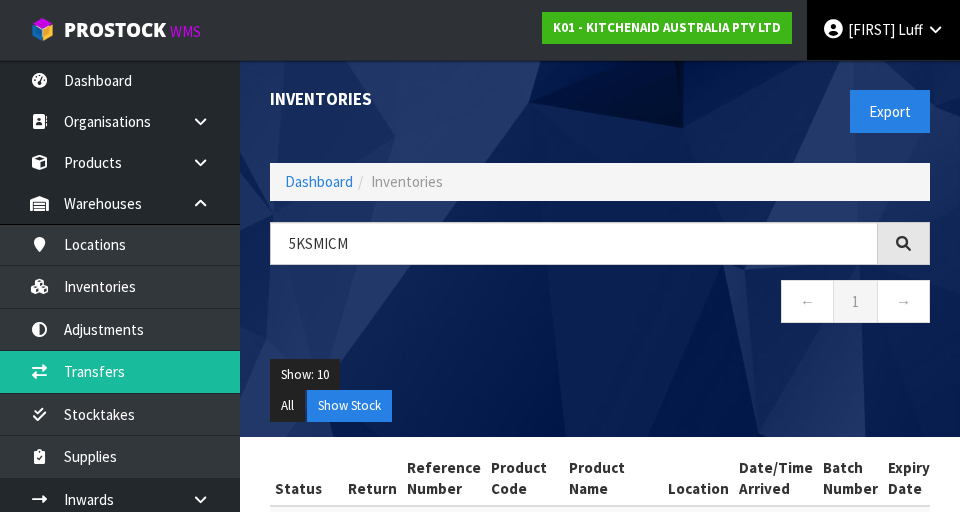 click on "[FIRST] [LAST]" at bounding box center (883, 30) 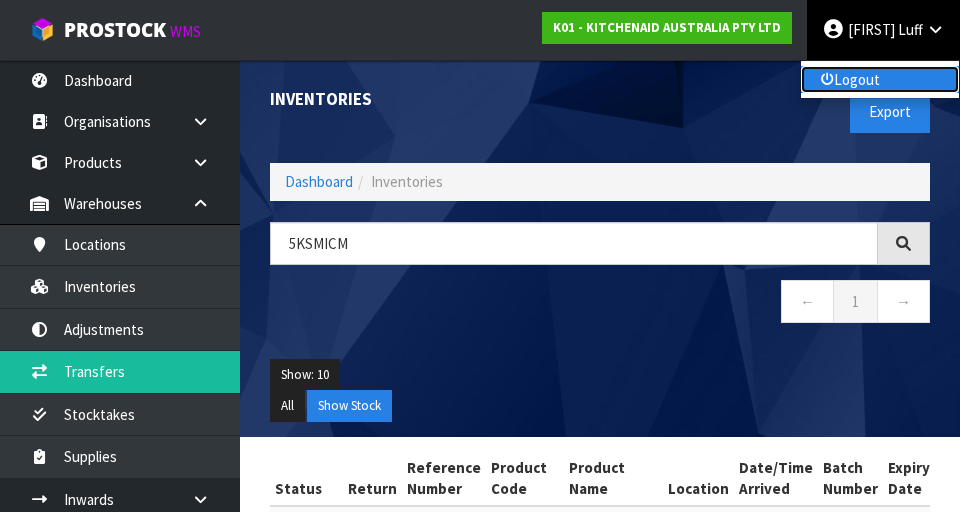 click on "Logout" at bounding box center [880, 79] 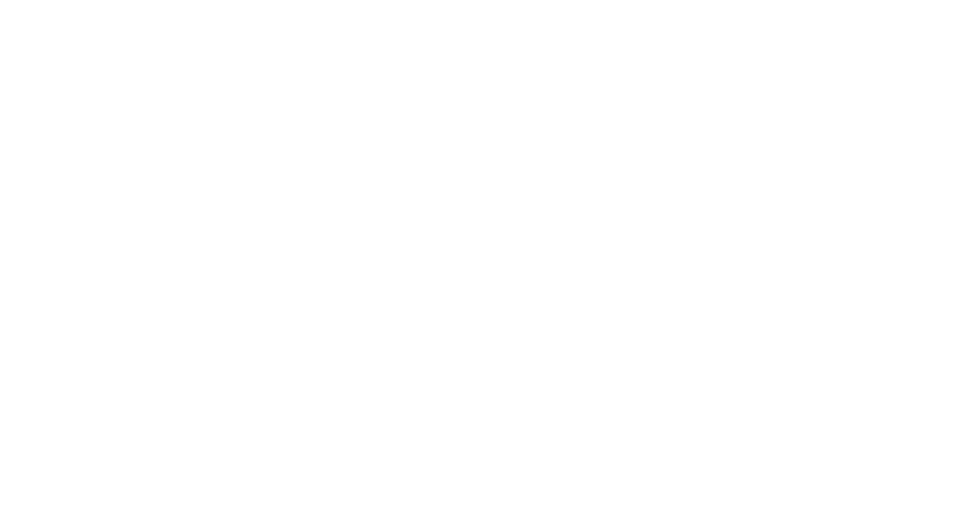 scroll, scrollTop: 0, scrollLeft: 0, axis: both 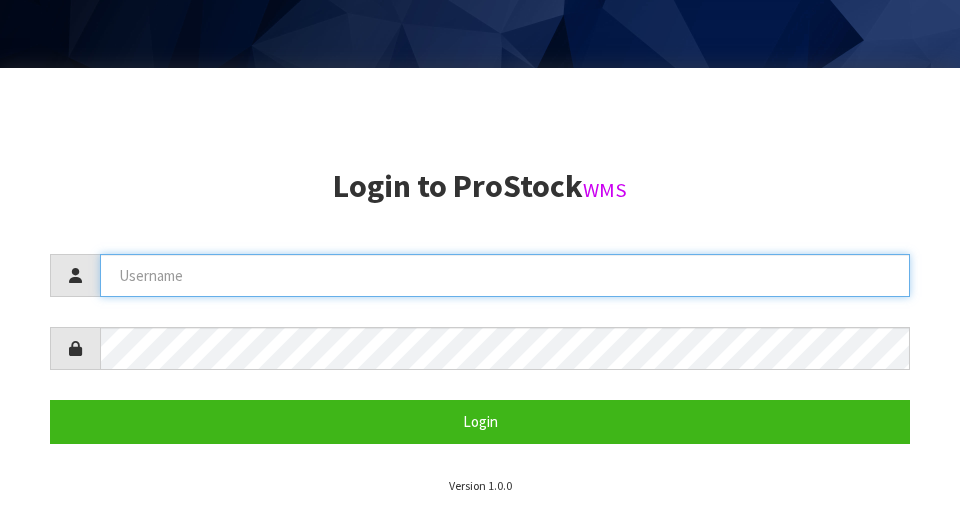 click at bounding box center (505, 275) 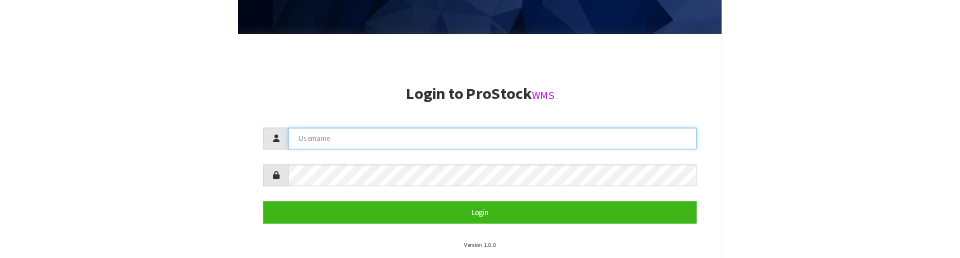 scroll, scrollTop: 427, scrollLeft: 0, axis: vertical 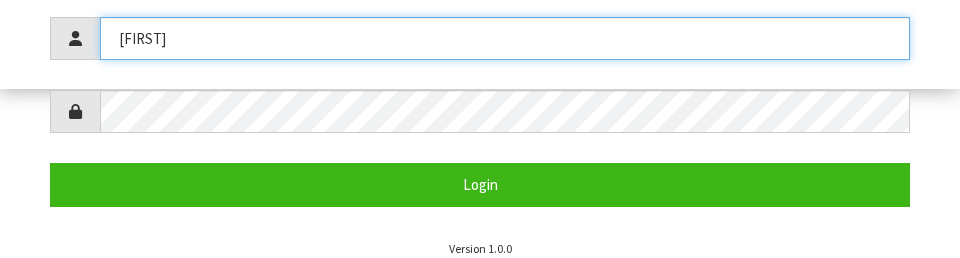 type on "[FIRST]" 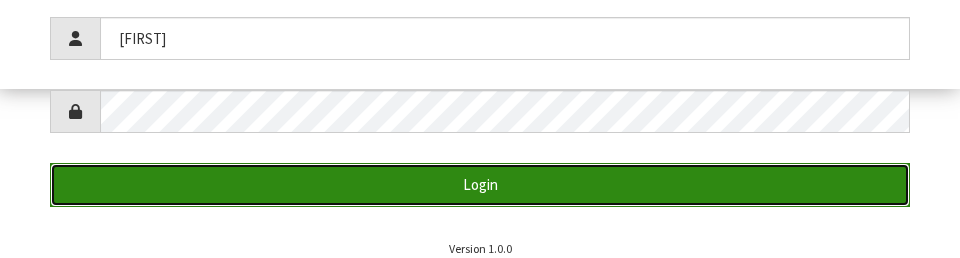 click on "Login" at bounding box center [480, 184] 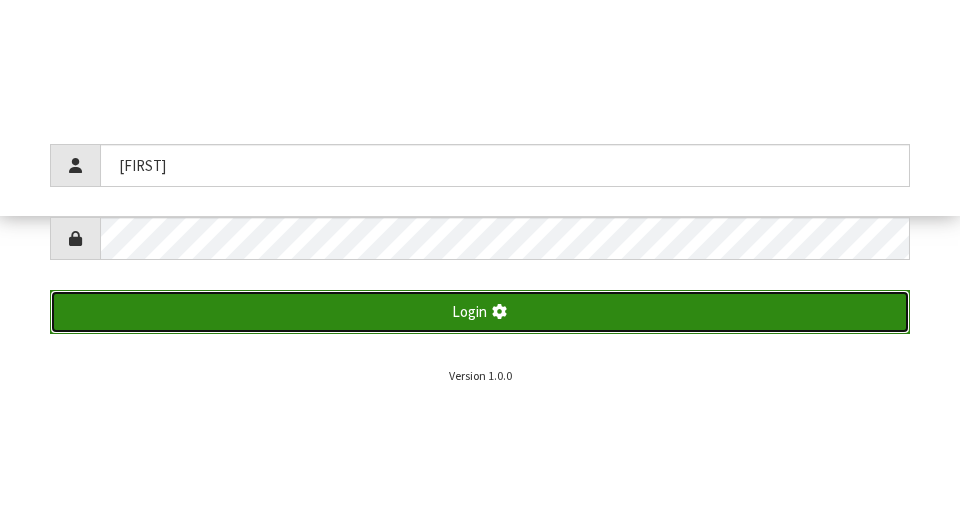 scroll, scrollTop: 512, scrollLeft: 0, axis: vertical 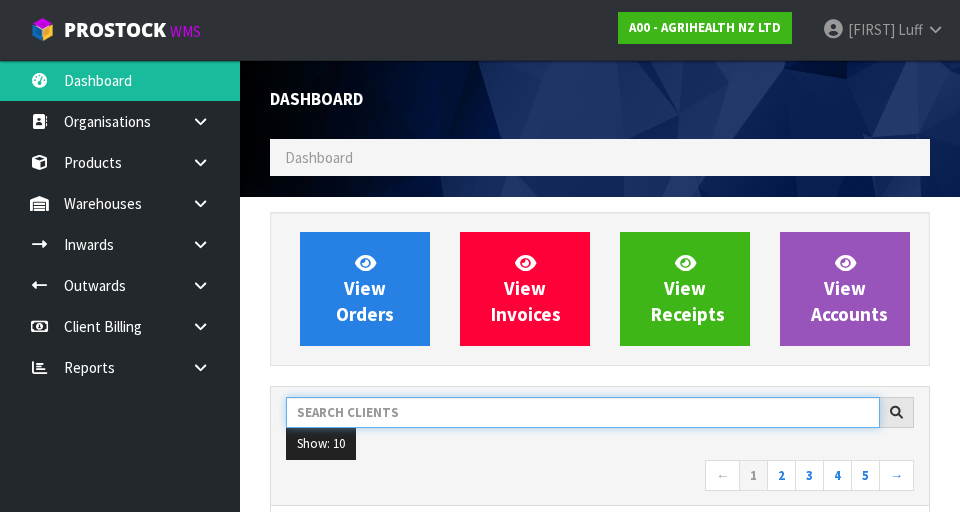 click at bounding box center [583, 412] 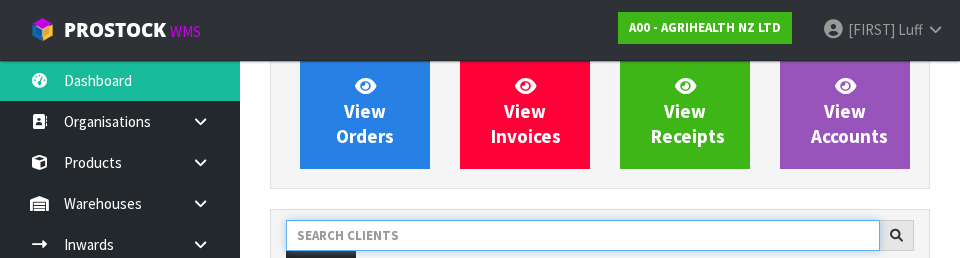 scroll, scrollTop: 274, scrollLeft: 0, axis: vertical 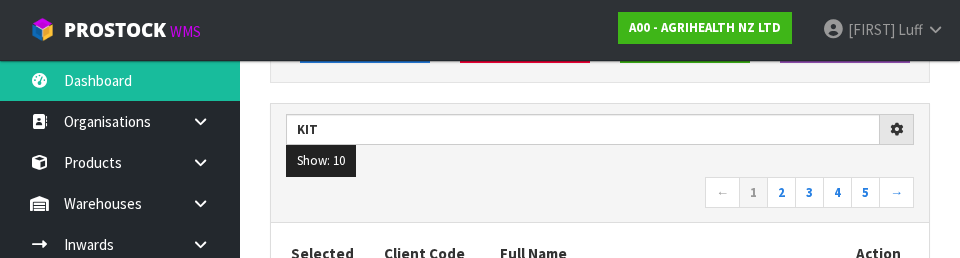 click on "Show: 10
5
10
25
50" at bounding box center (600, 161) 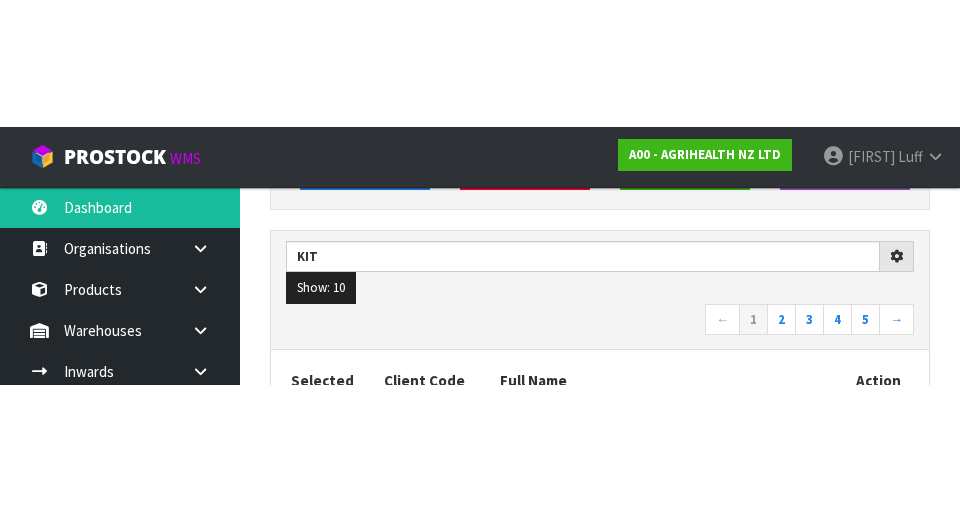 scroll, scrollTop: 283, scrollLeft: 0, axis: vertical 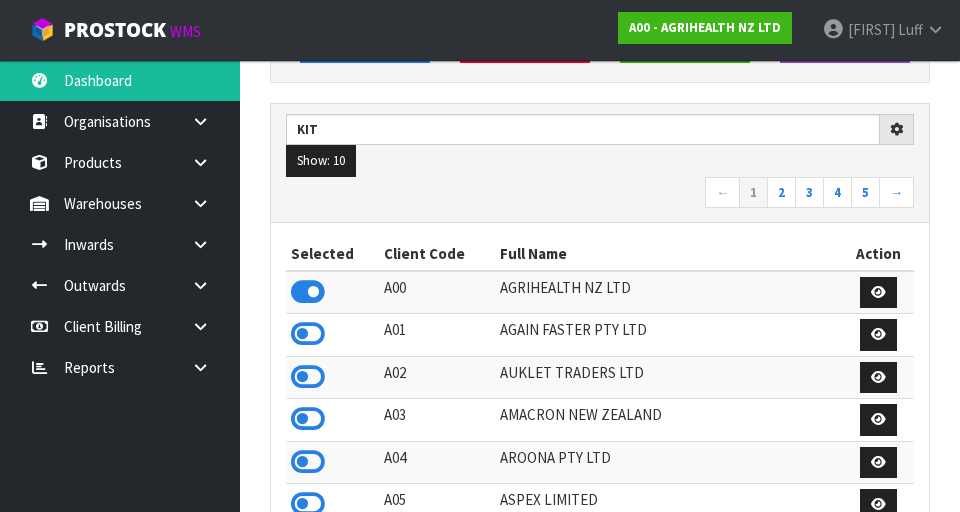 type on "KIT" 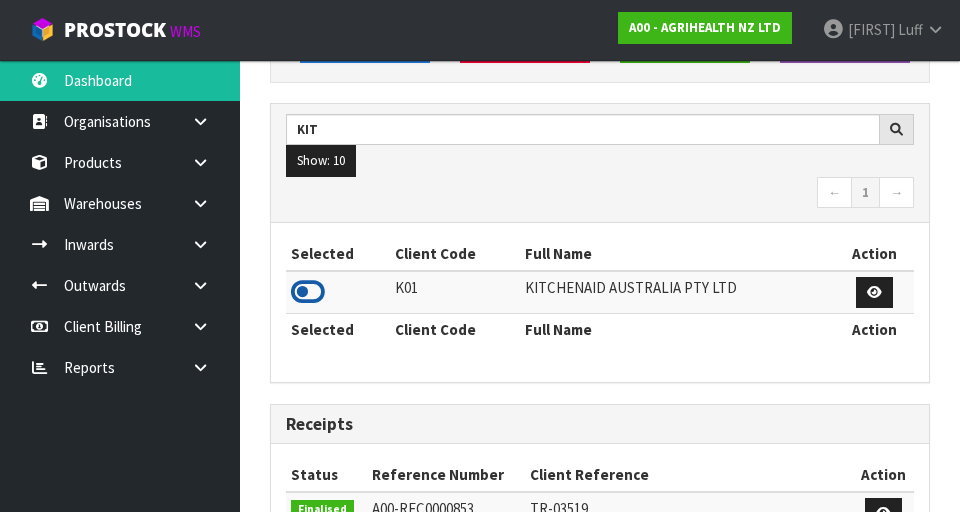 click at bounding box center (308, 292) 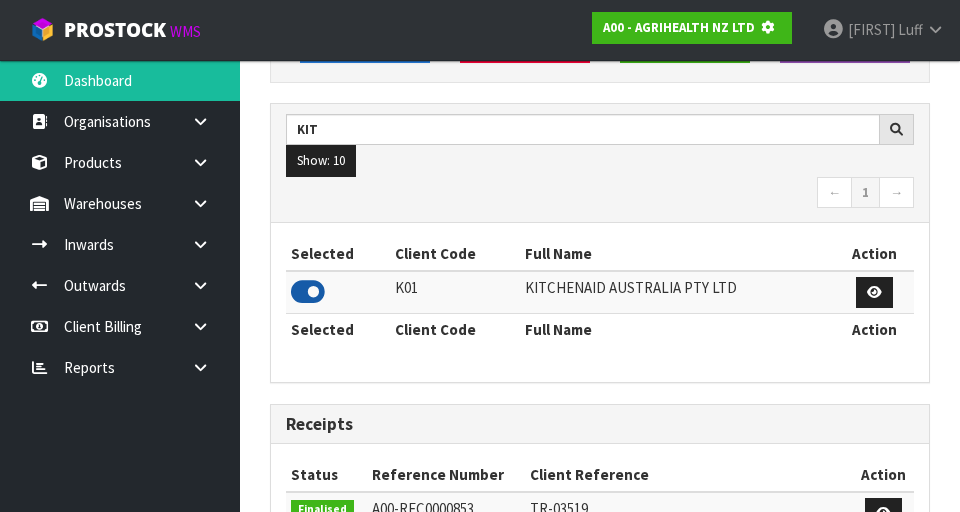 scroll, scrollTop: 1318, scrollLeft: 690, axis: both 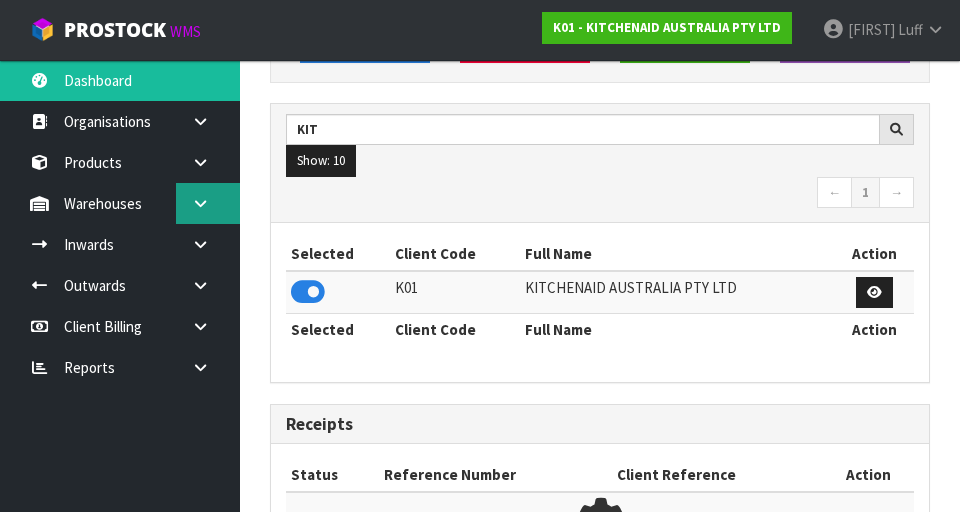 click at bounding box center (200, 203) 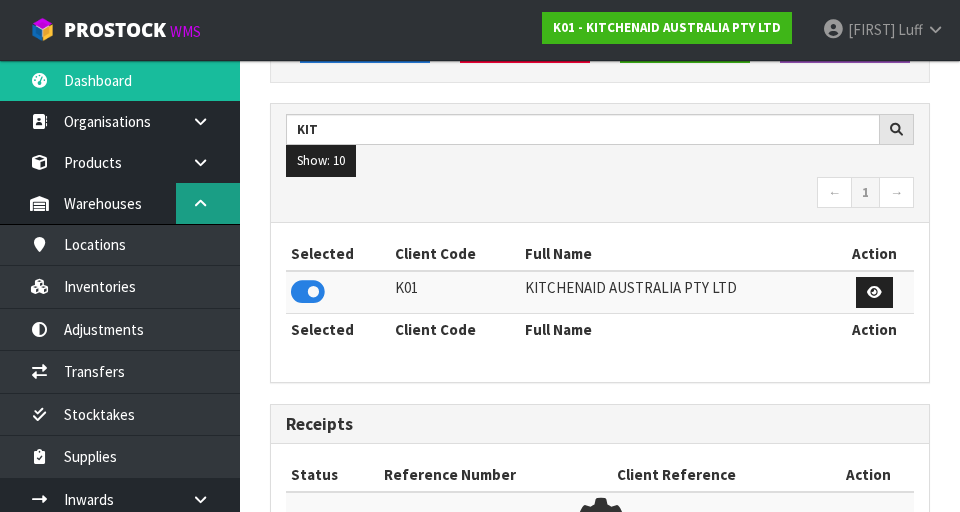 scroll, scrollTop: 998413, scrollLeft: 999310, axis: both 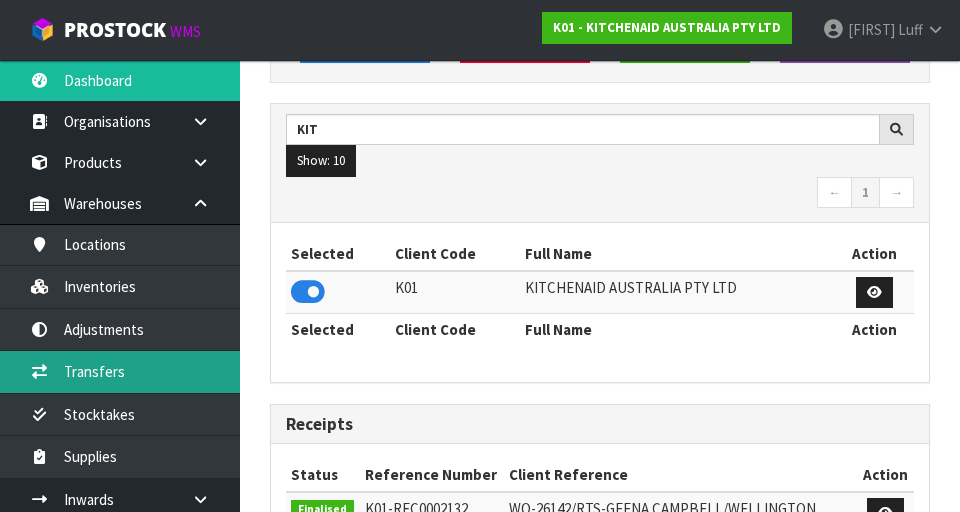 click on "Transfers" at bounding box center [120, 371] 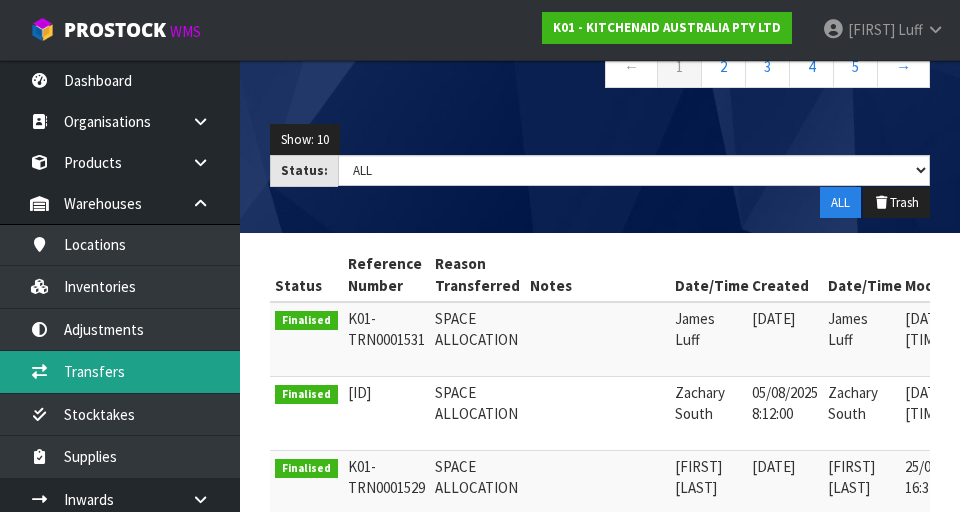 scroll, scrollTop: 275, scrollLeft: 0, axis: vertical 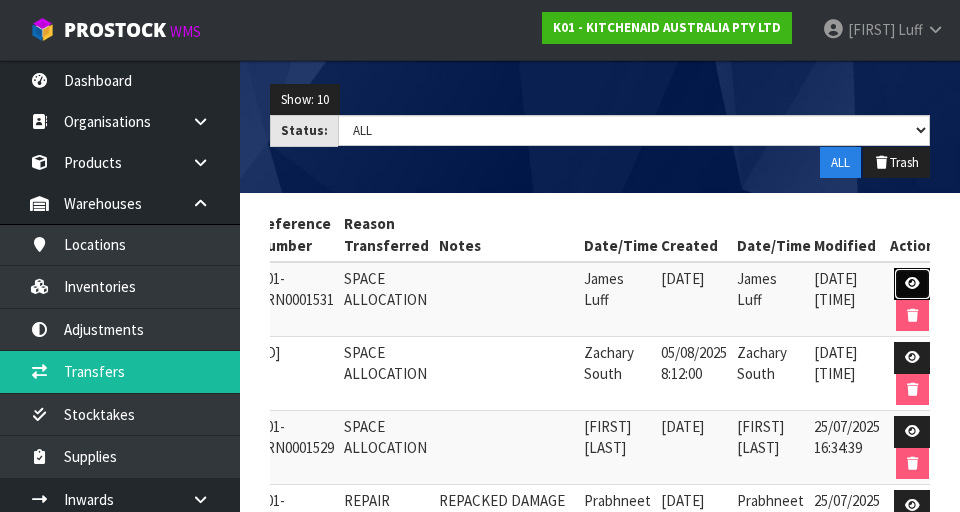 click at bounding box center (912, 284) 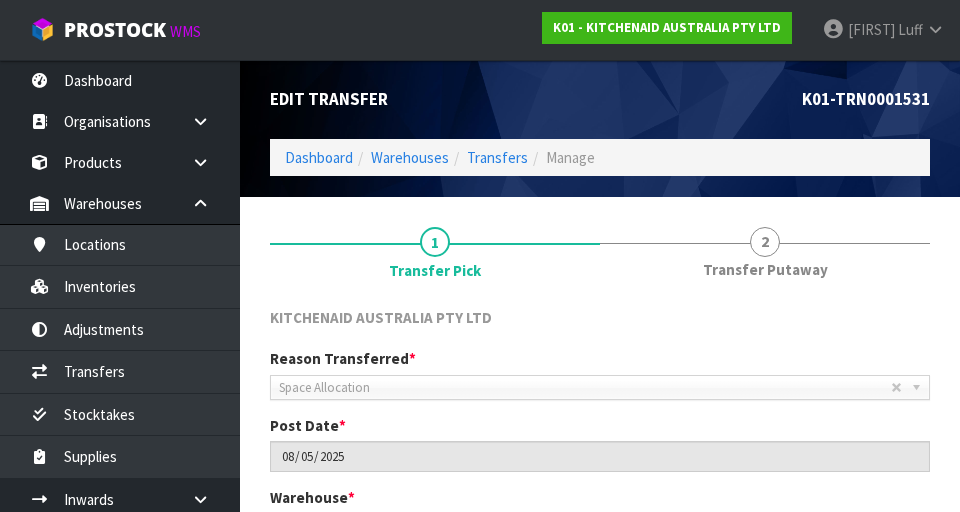 scroll, scrollTop: 120, scrollLeft: 0, axis: vertical 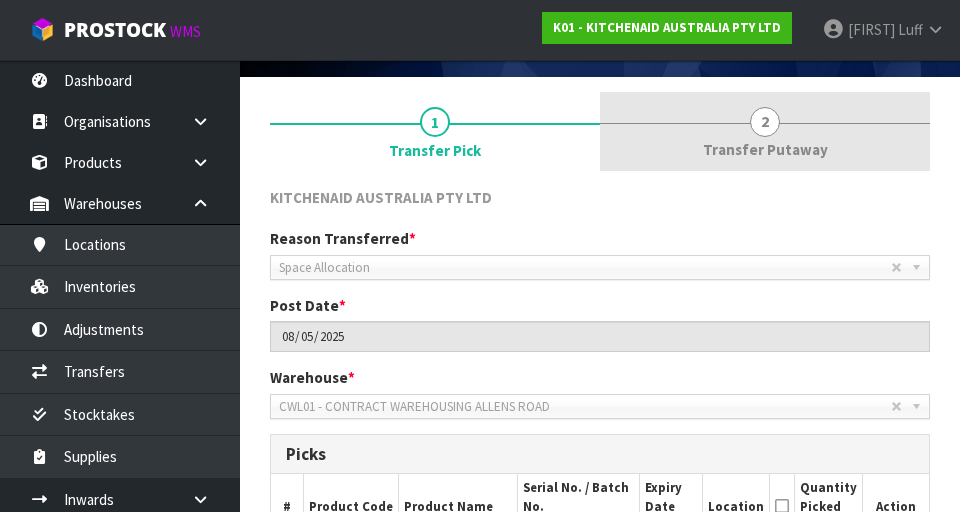 click on "2" at bounding box center [765, 122] 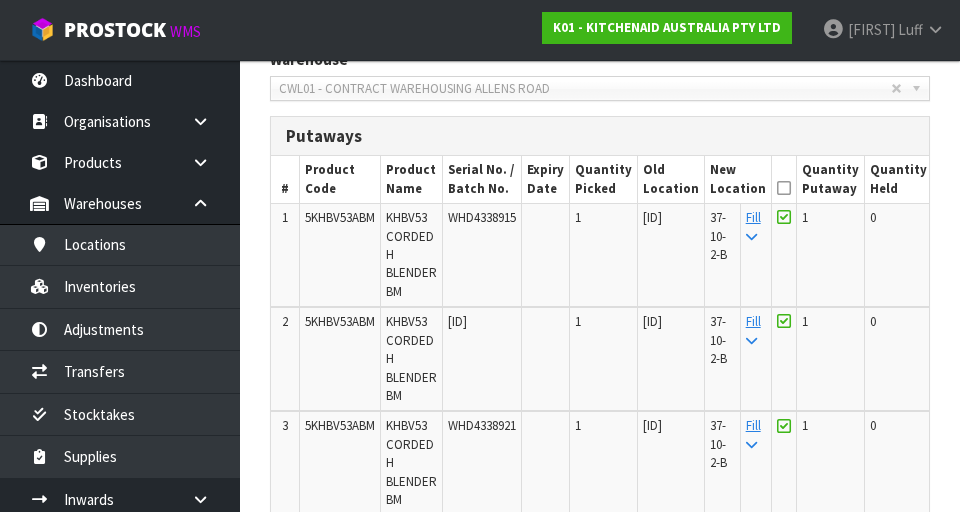 scroll, scrollTop: 447, scrollLeft: 0, axis: vertical 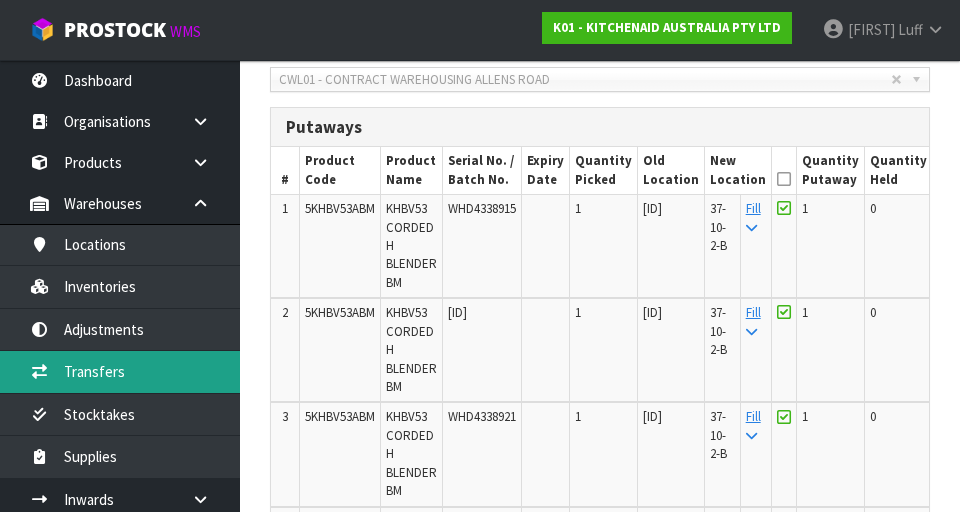 click on "Transfers" at bounding box center (120, 371) 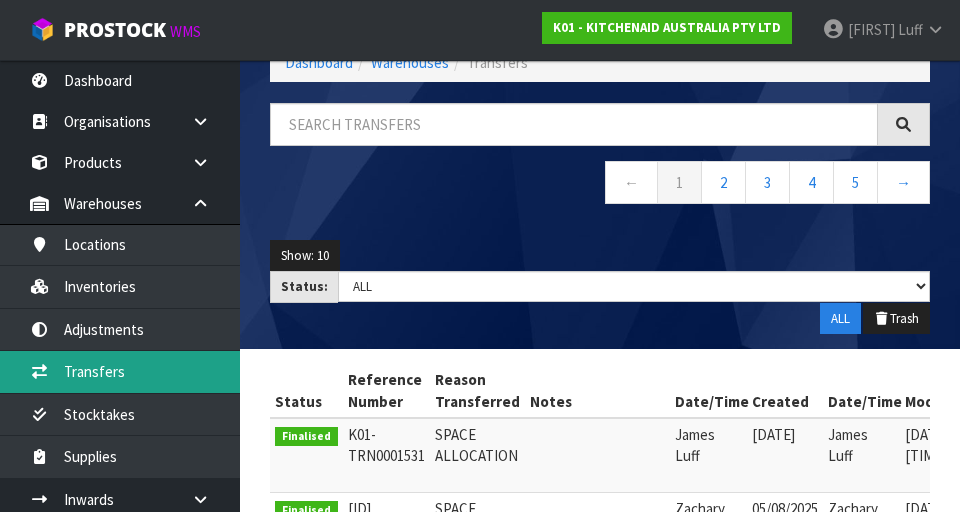 scroll, scrollTop: 120, scrollLeft: 0, axis: vertical 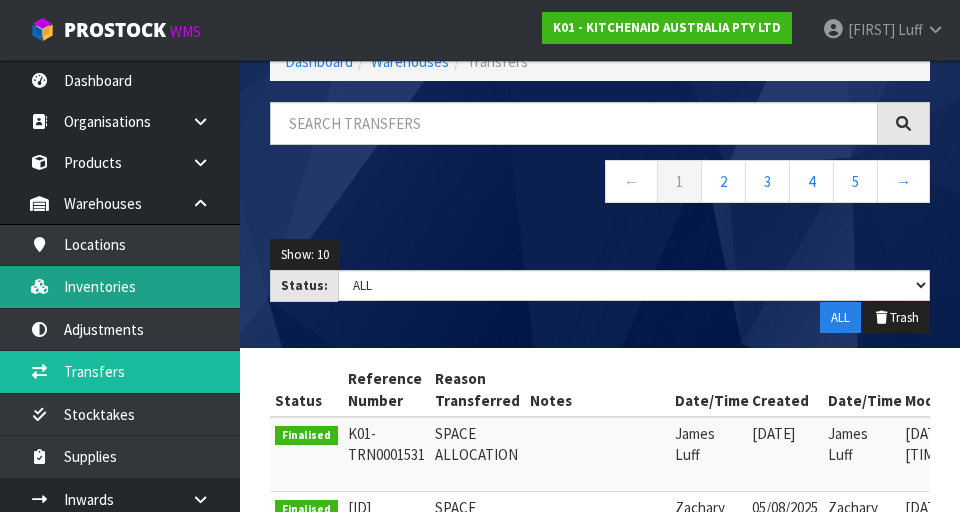 click on "Inventories" at bounding box center (120, 286) 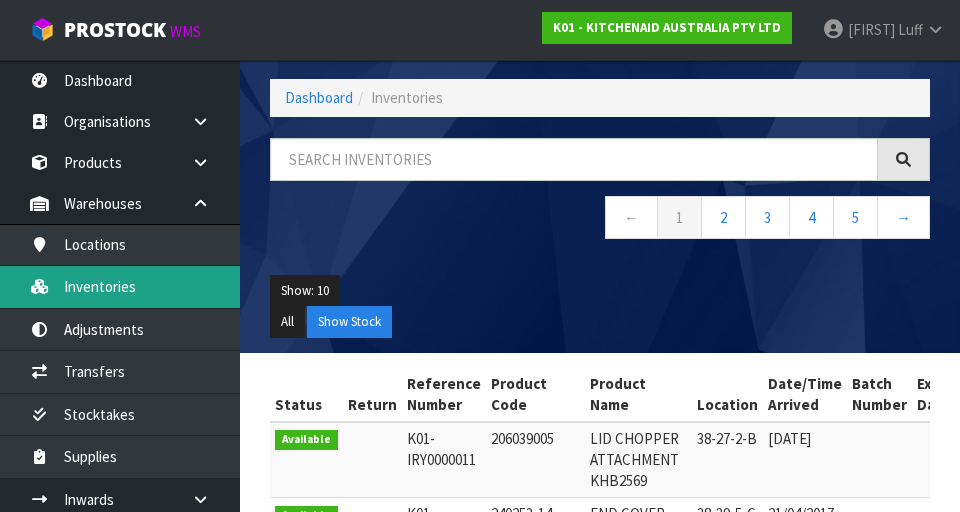 scroll, scrollTop: 120, scrollLeft: 0, axis: vertical 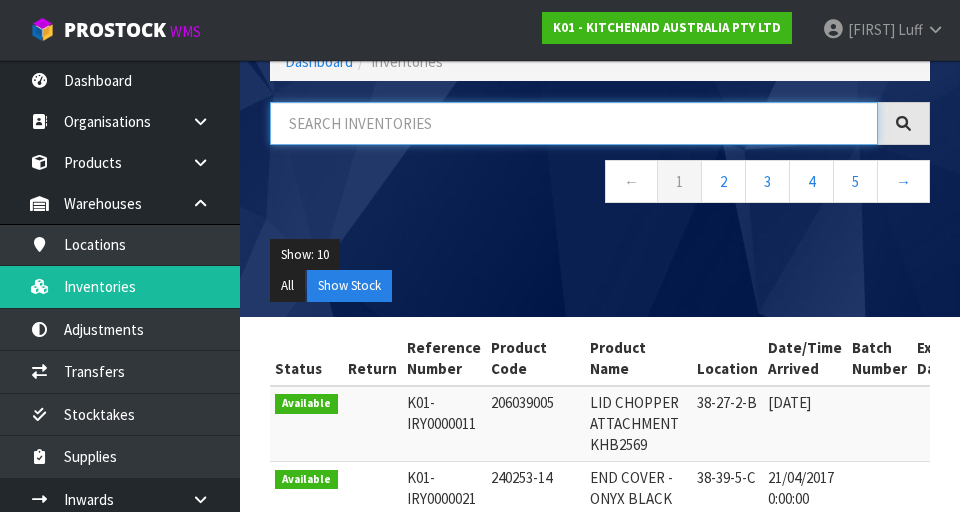 paste on "[ID]" 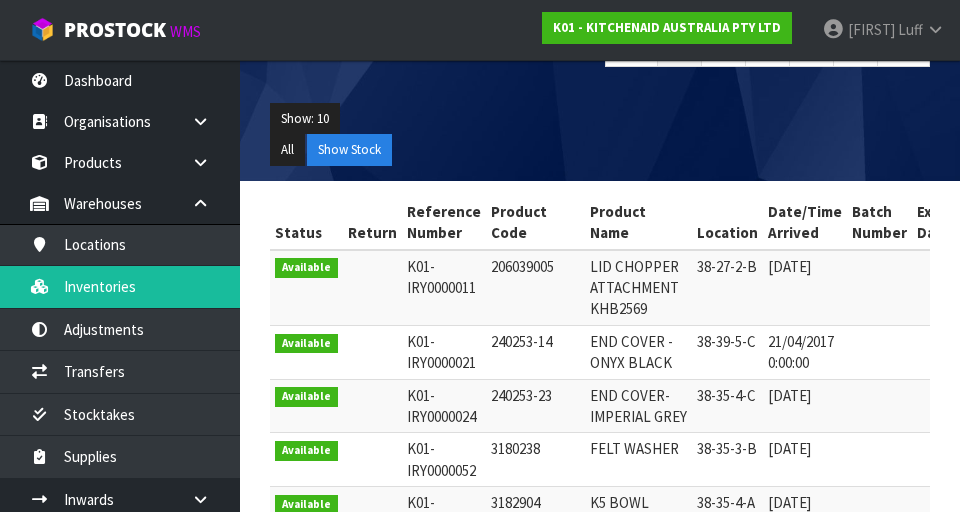 scroll, scrollTop: 159, scrollLeft: 0, axis: vertical 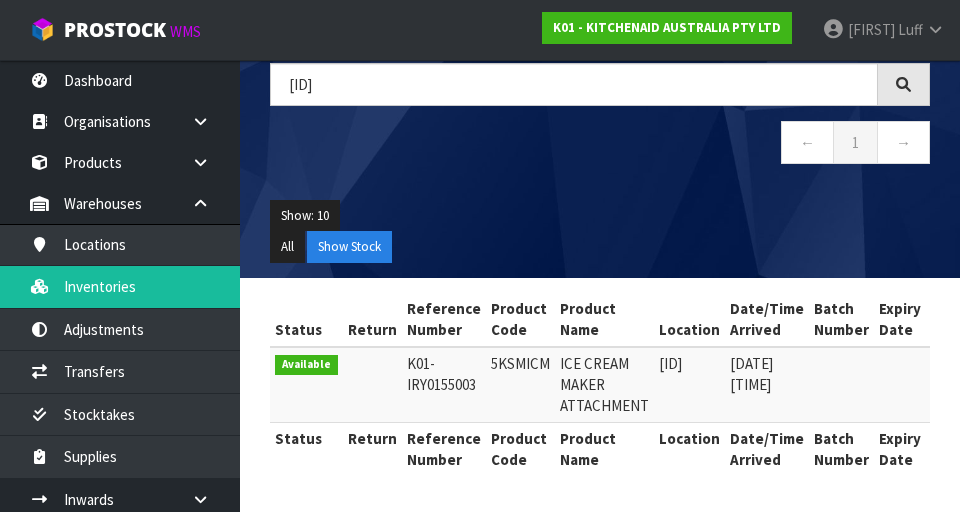 copy on "5KSMICM" 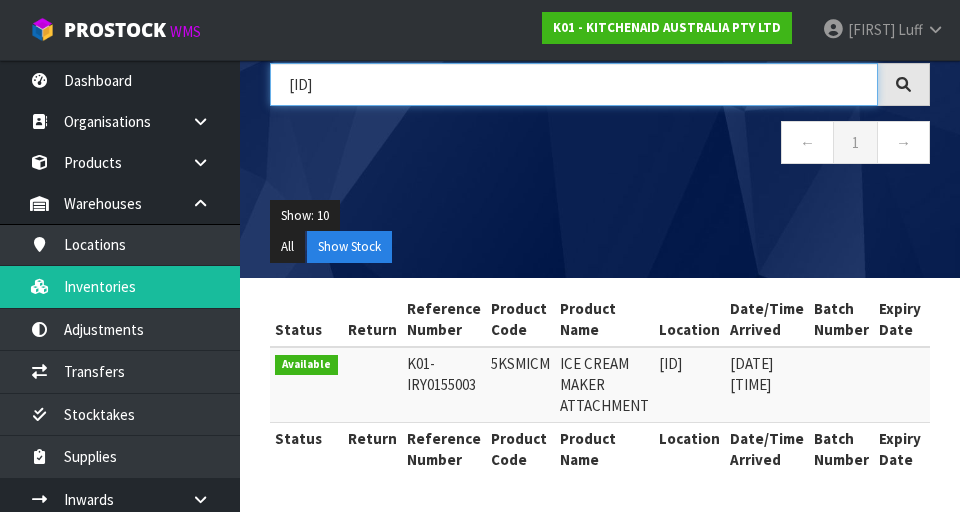 click on "[ID]" at bounding box center (574, 84) 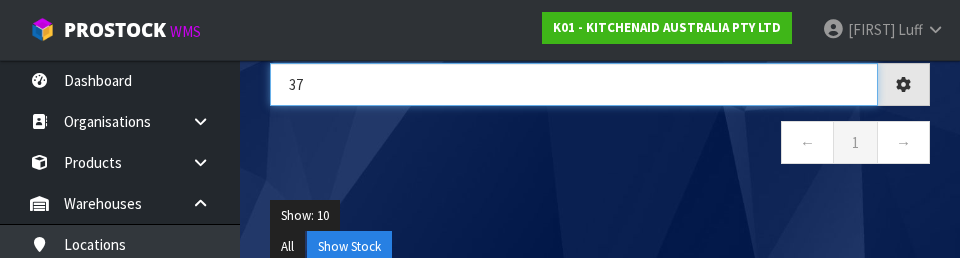 type on "3" 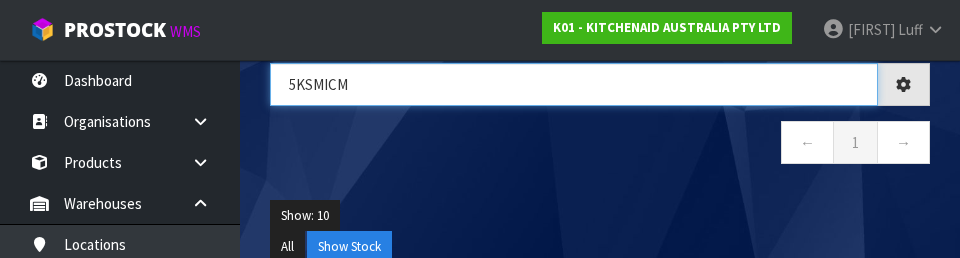 type on "5KSMICM" 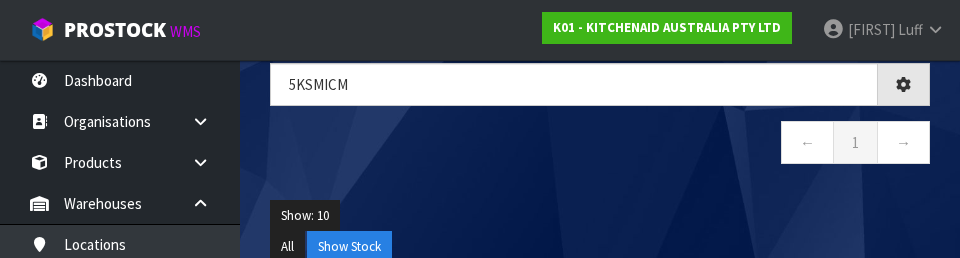 click on "5KSMICM
←
1
→" at bounding box center [600, 124] 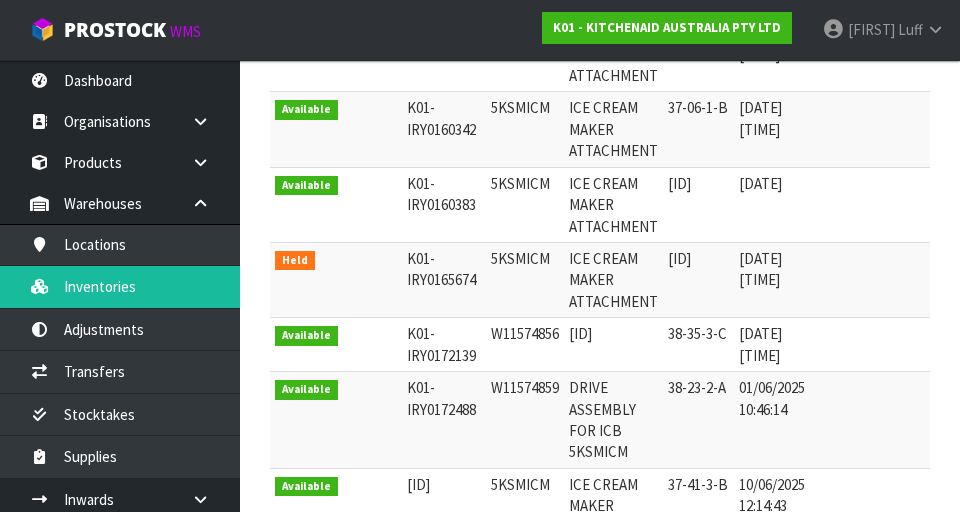 scroll, scrollTop: 588, scrollLeft: 0, axis: vertical 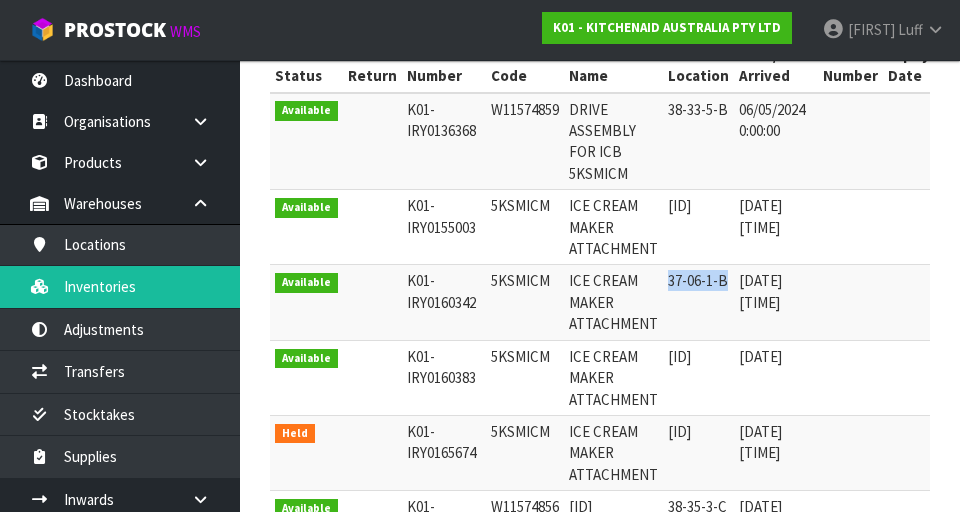 copy on "37-06-1-B" 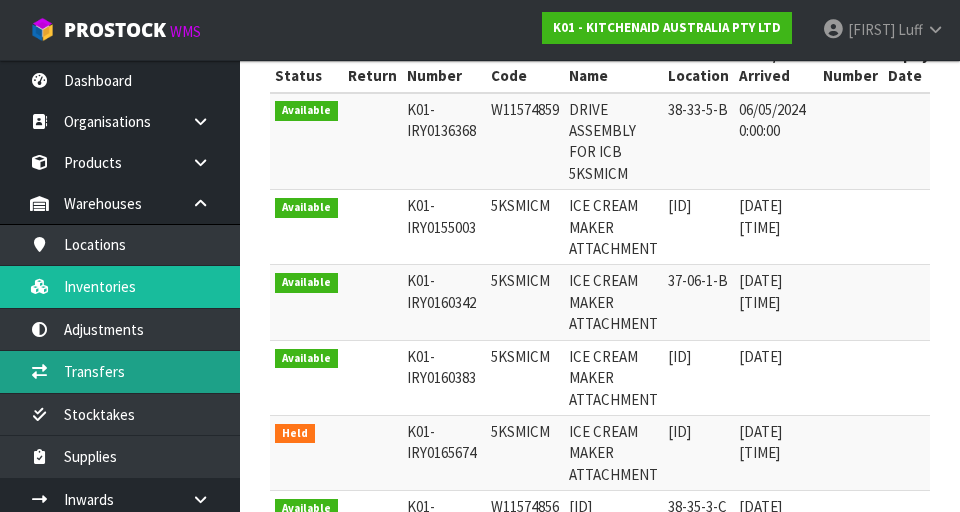 click on "Transfers" at bounding box center (120, 371) 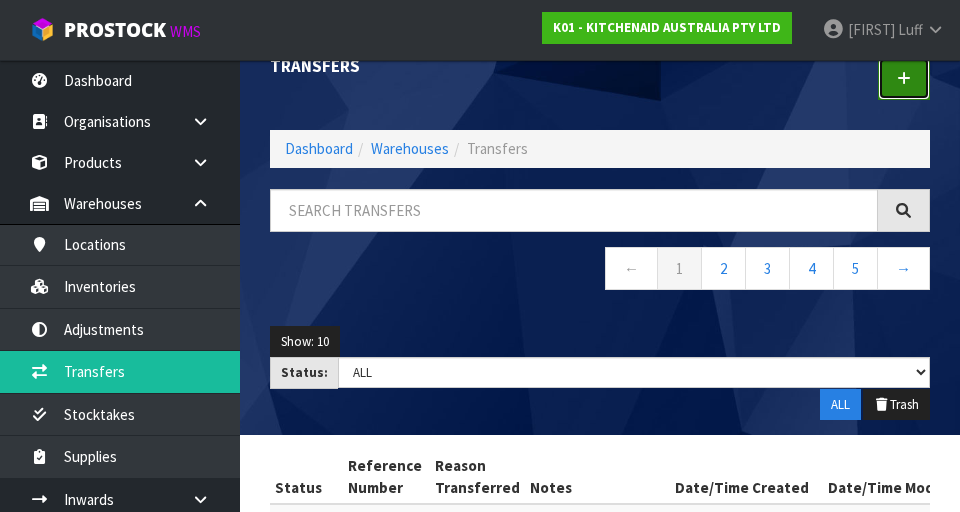 click at bounding box center [904, 78] 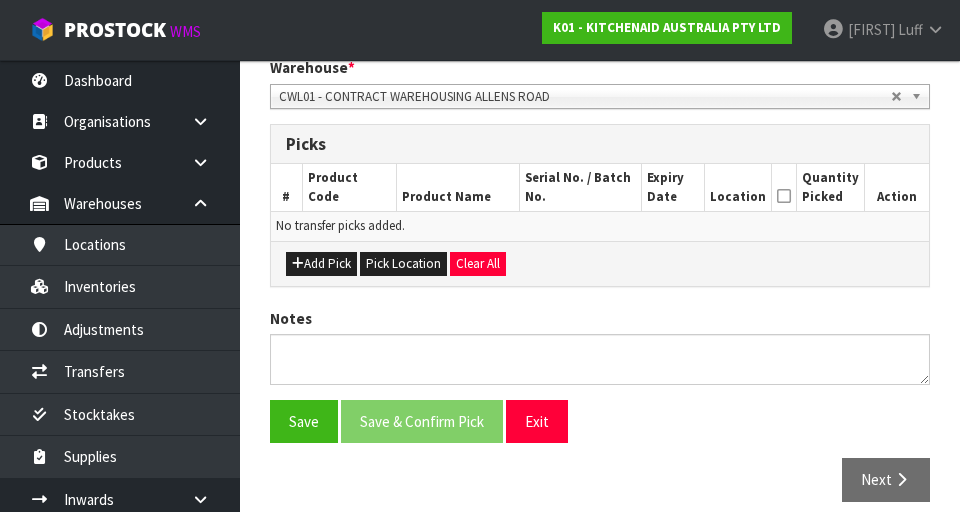 scroll, scrollTop: 405, scrollLeft: 0, axis: vertical 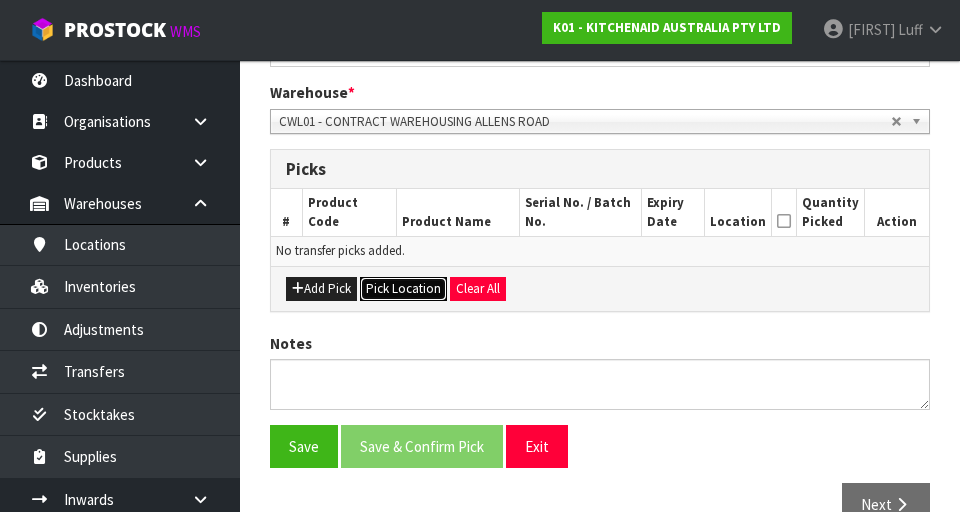 click on "Pick Location" at bounding box center [403, 289] 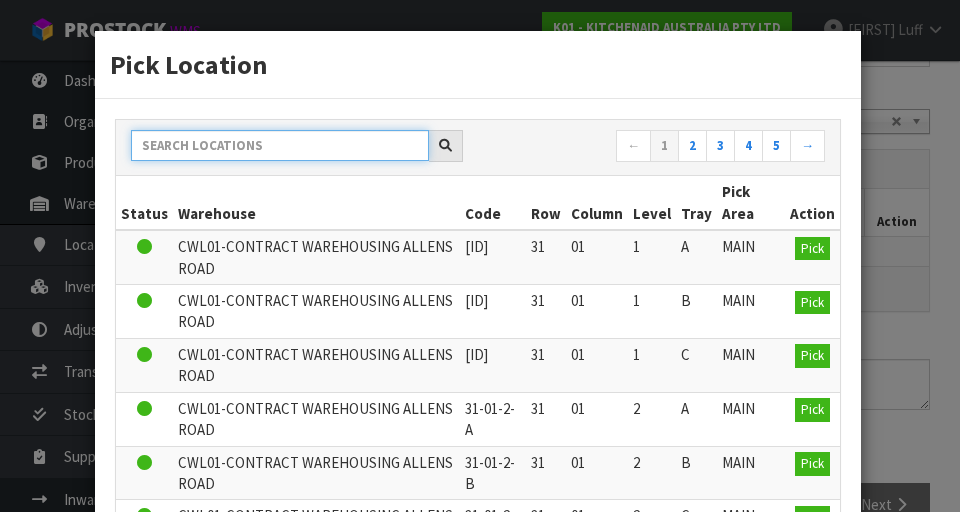paste on "37-06-1-B" 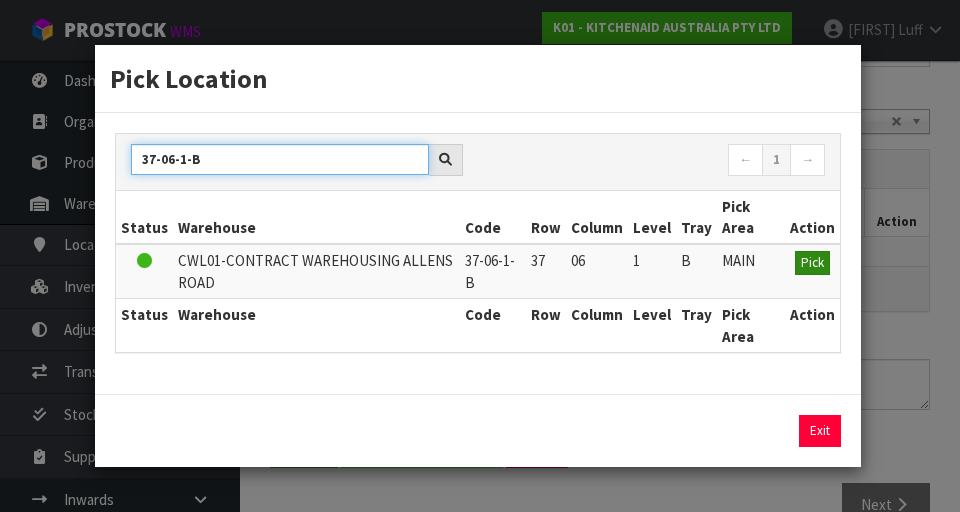 type on "37-06-1-B" 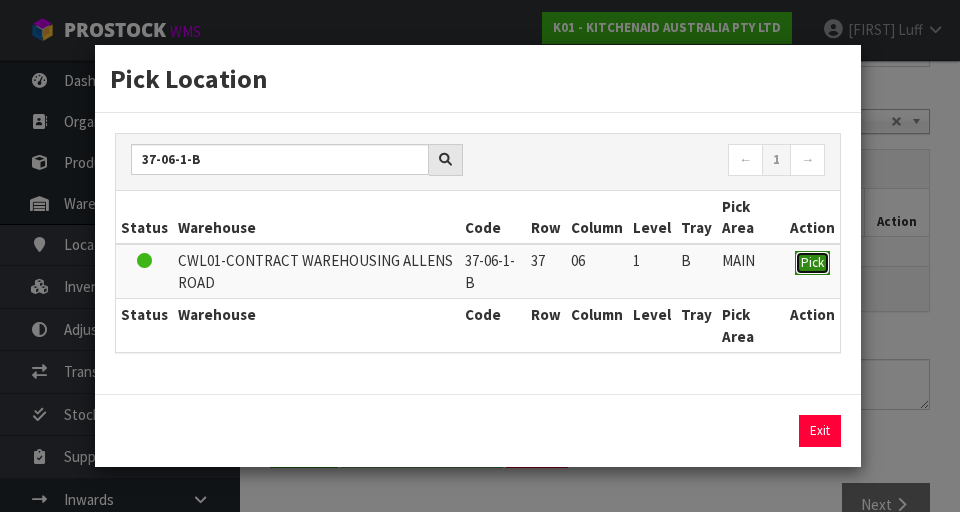click on "Pick" at bounding box center (812, 262) 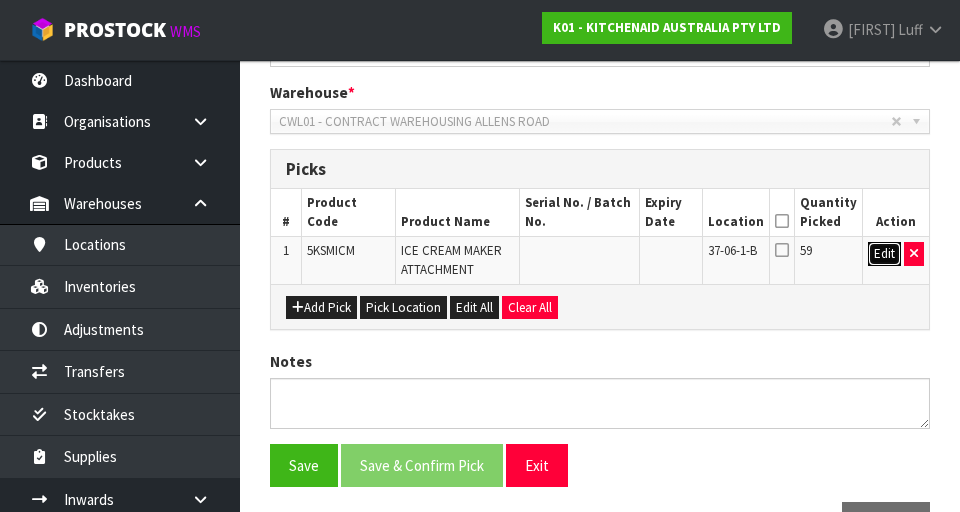 click on "Edit" at bounding box center (884, 254) 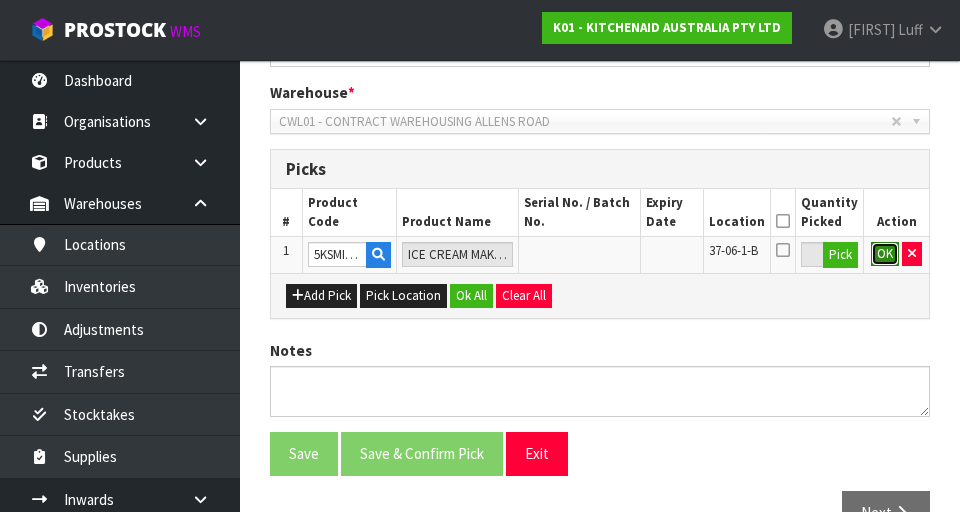 click on "OK" at bounding box center (885, 254) 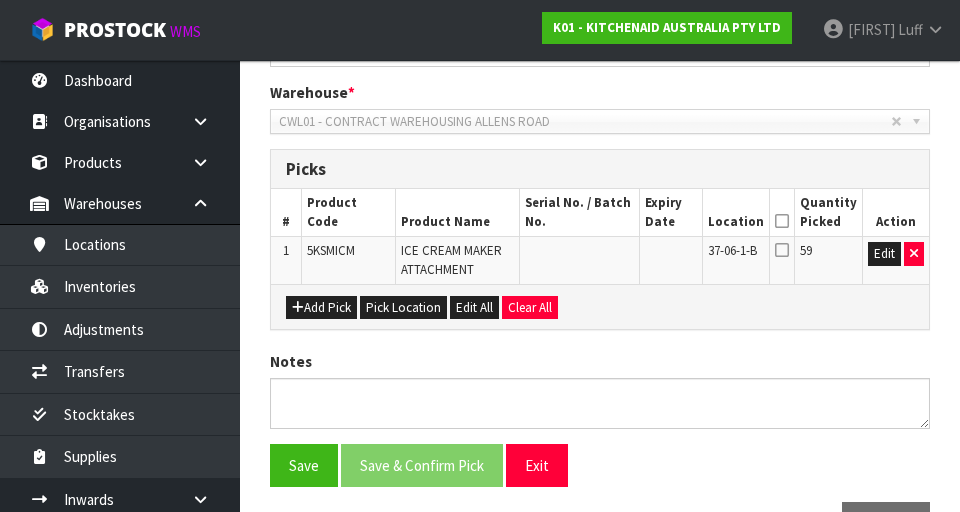 click at bounding box center [782, 221] 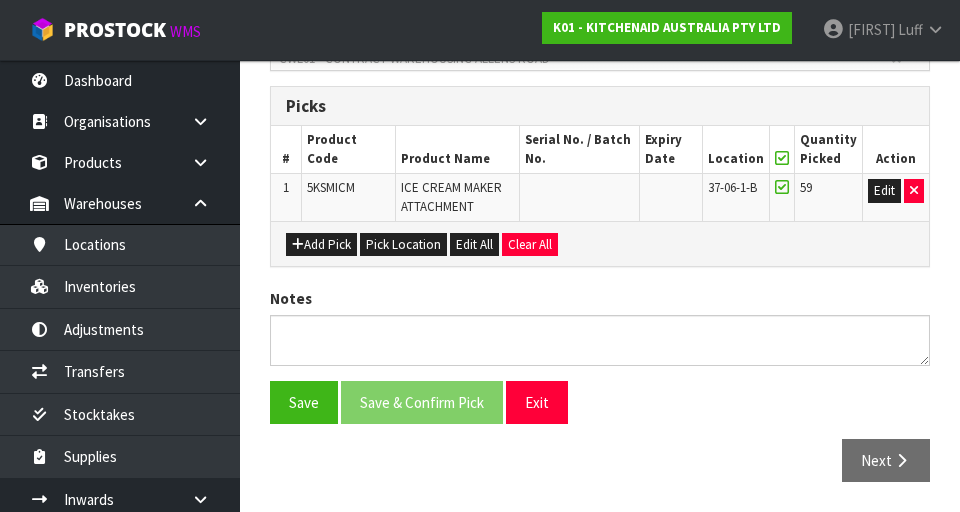 scroll, scrollTop: 467, scrollLeft: 0, axis: vertical 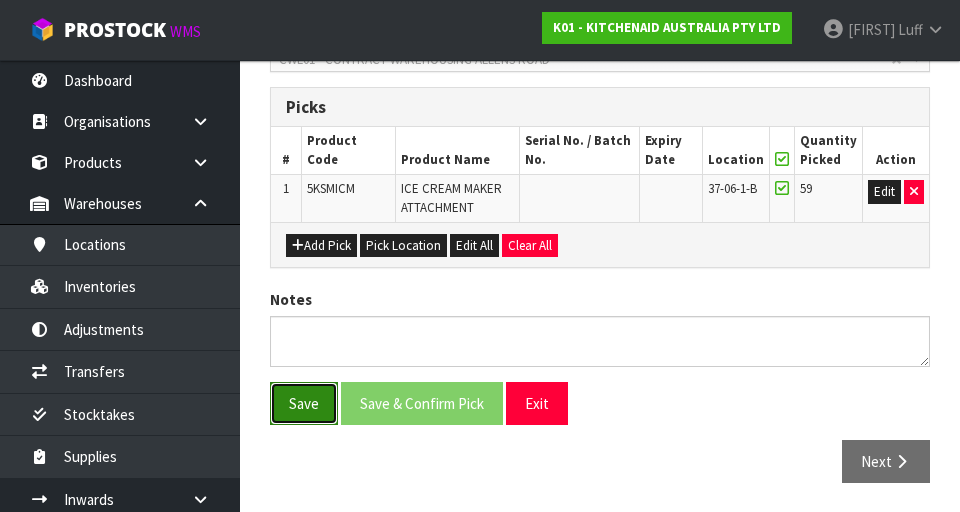click on "Save" at bounding box center [304, 403] 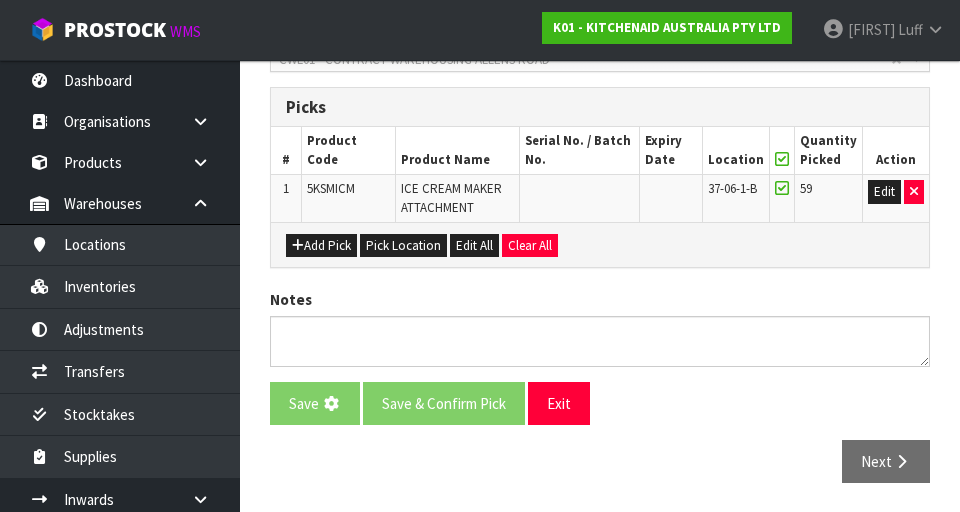 scroll, scrollTop: 0, scrollLeft: 0, axis: both 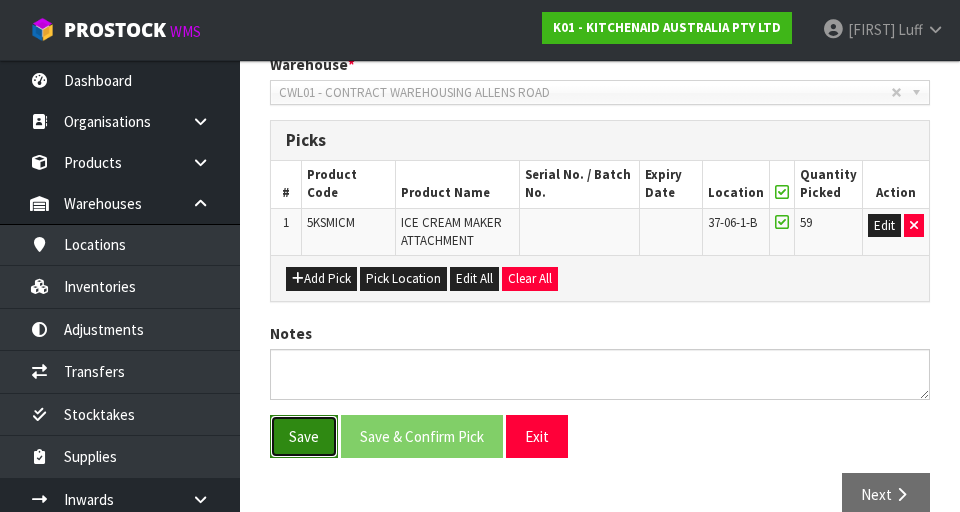 click on "Save" at bounding box center [304, 436] 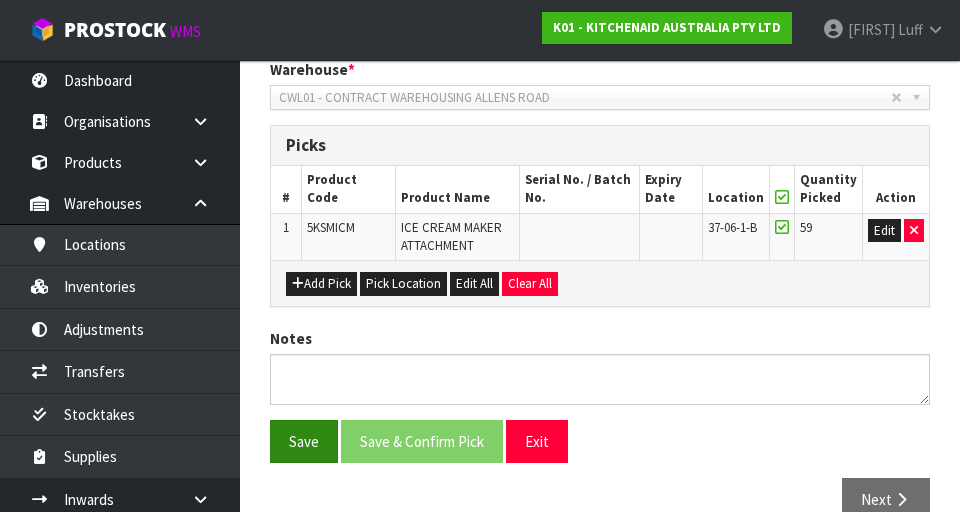 scroll, scrollTop: 540, scrollLeft: 0, axis: vertical 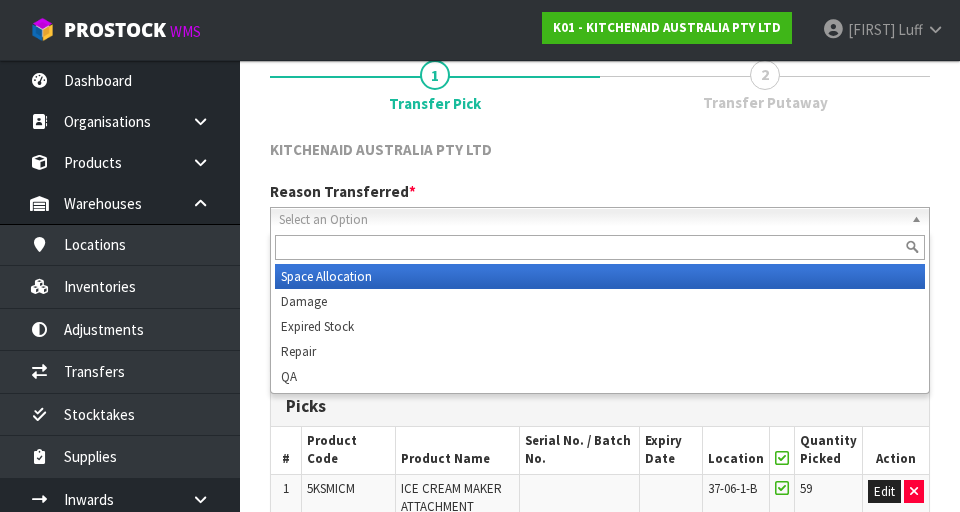 click on "Select an Option" at bounding box center (591, 220) 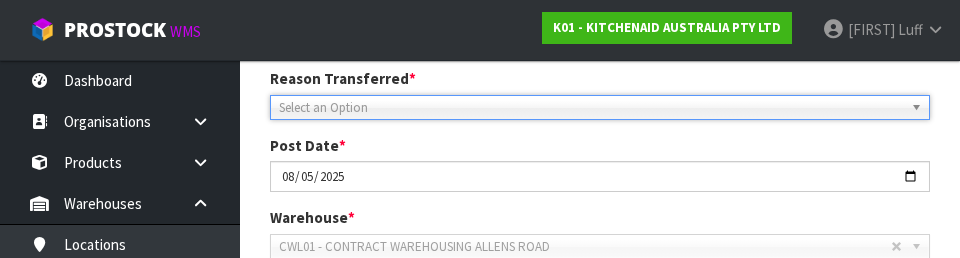 scroll, scrollTop: 349, scrollLeft: 0, axis: vertical 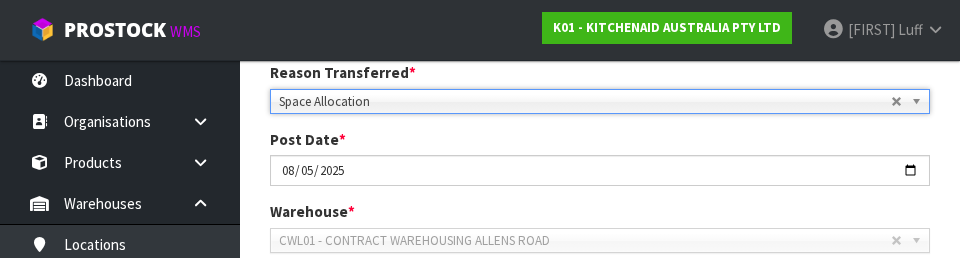 click on "CWL01 - CONTRACT WAREHOUSING ALLENS ROAD" at bounding box center (600, 240) 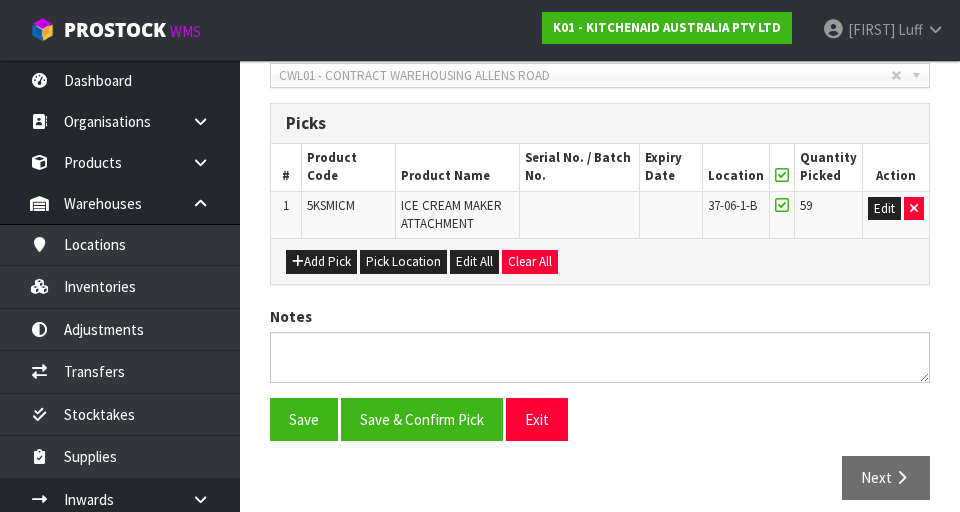 scroll, scrollTop: 524, scrollLeft: 0, axis: vertical 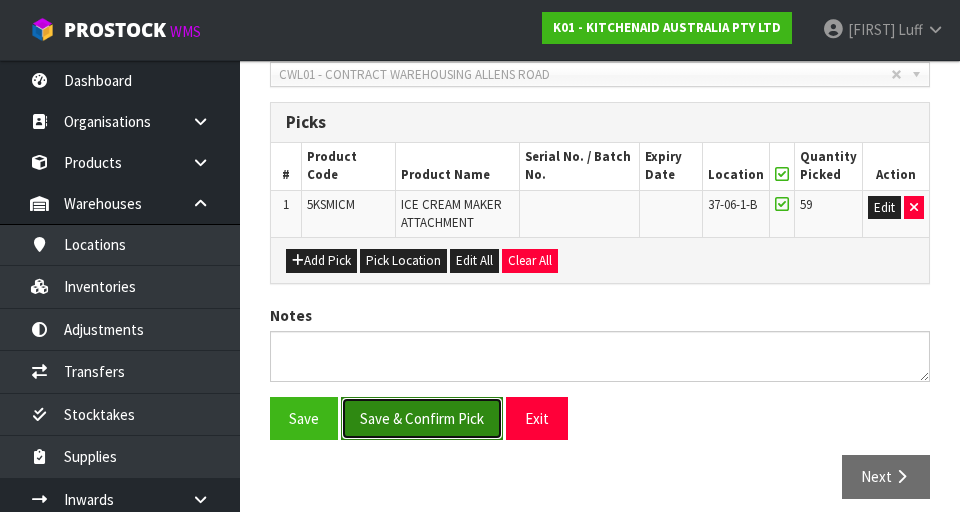 click on "Save & Confirm Pick" at bounding box center (422, 418) 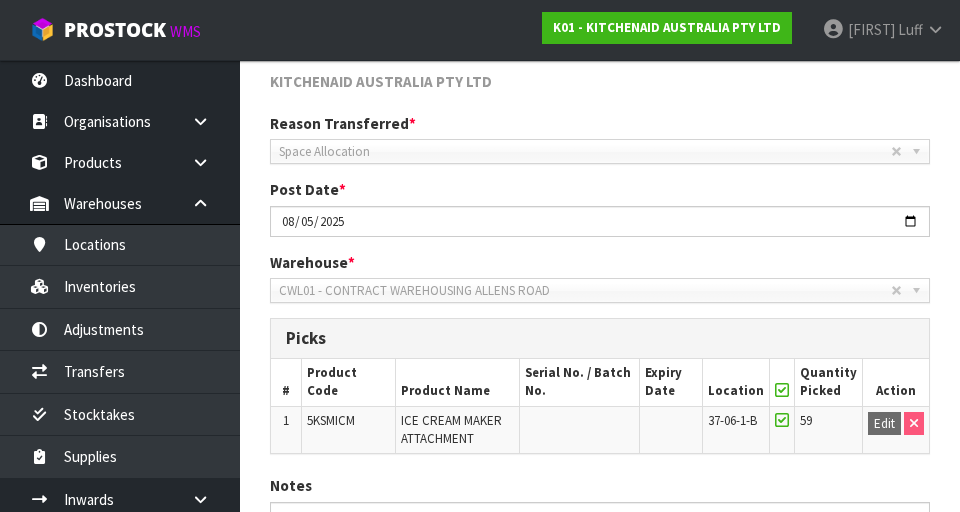 scroll, scrollTop: 495, scrollLeft: 0, axis: vertical 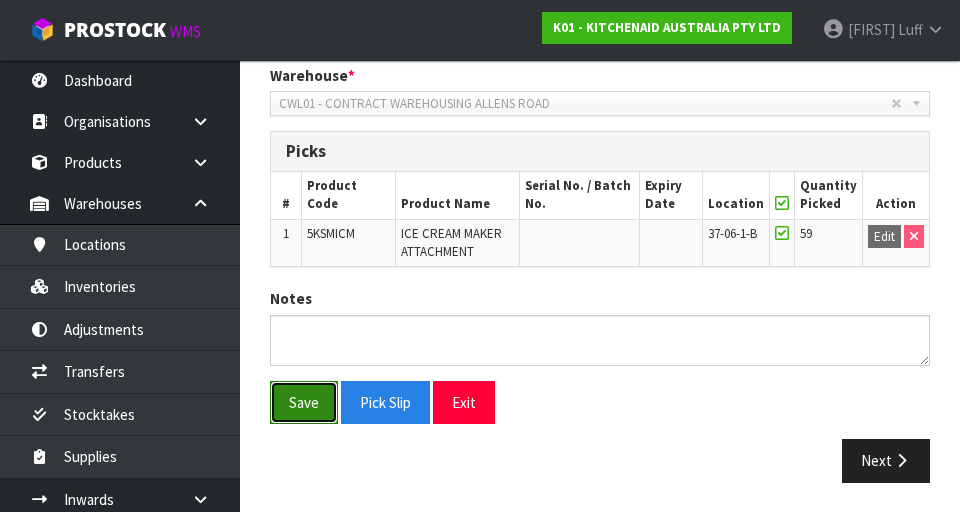 click on "Save" at bounding box center [304, 402] 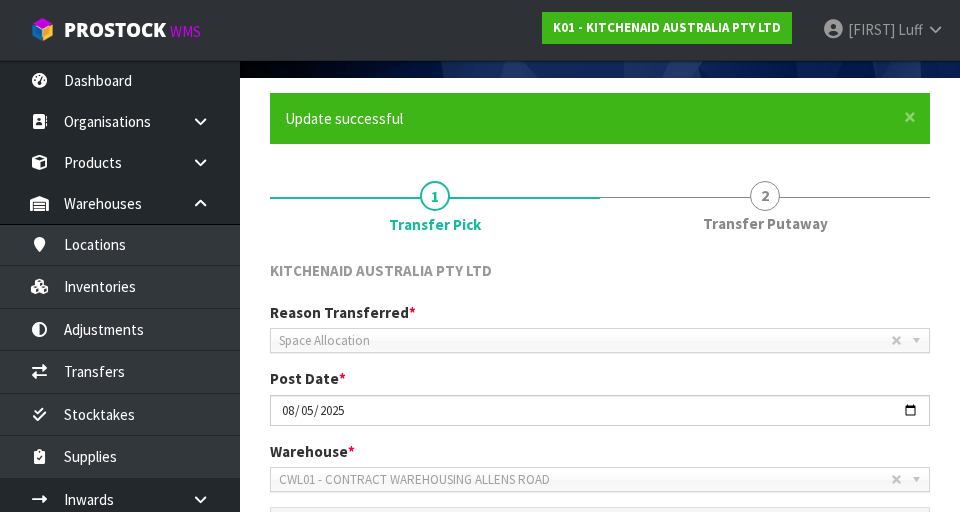 scroll, scrollTop: 495, scrollLeft: 0, axis: vertical 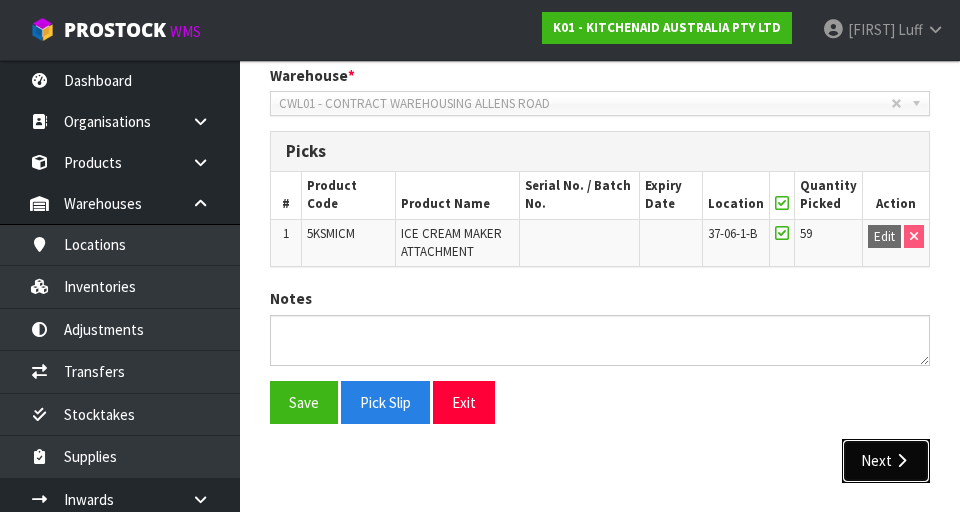 click on "Next" at bounding box center (886, 460) 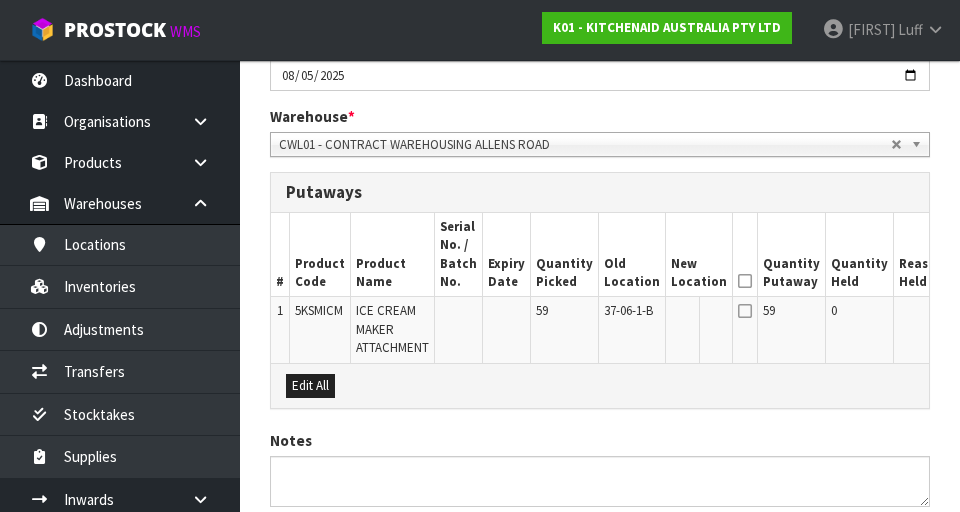 scroll, scrollTop: 451, scrollLeft: 0, axis: vertical 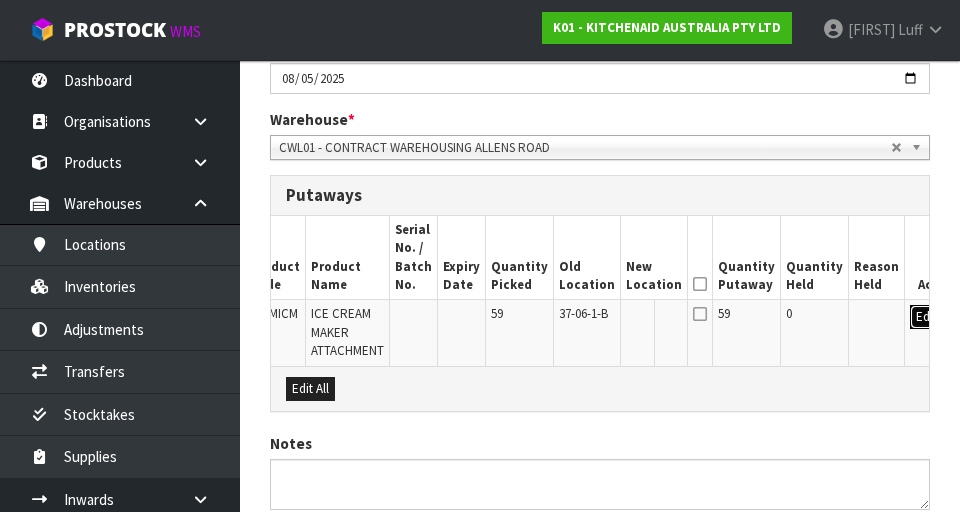 click on "Edit" at bounding box center [926, 317] 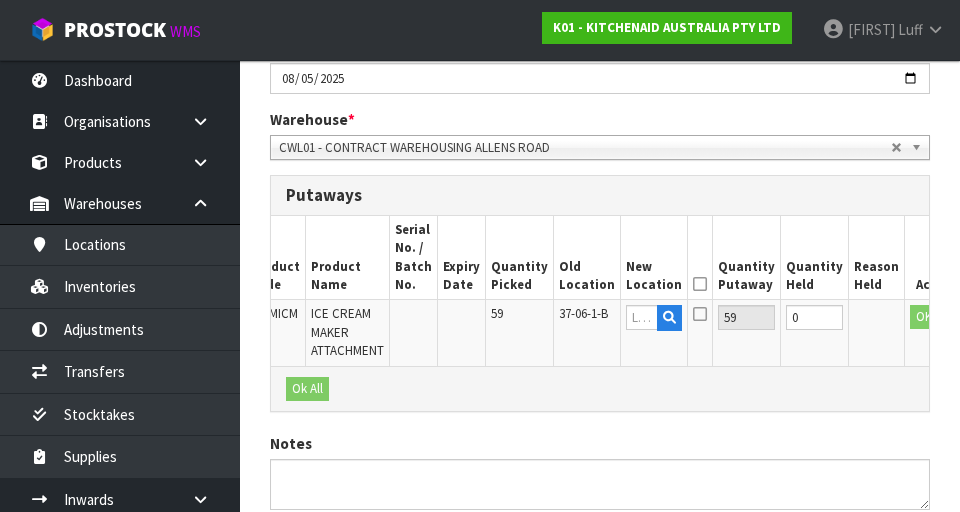 scroll, scrollTop: 0, scrollLeft: 40, axis: horizontal 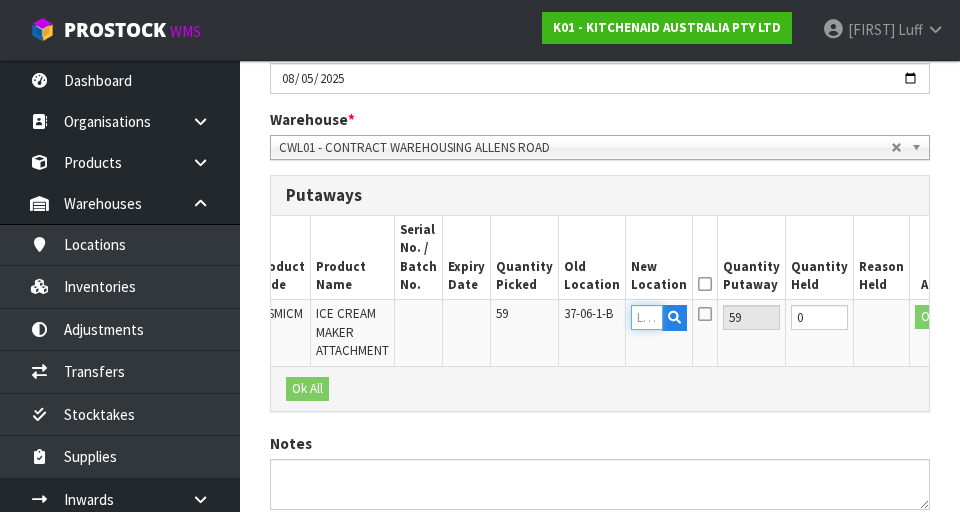 click at bounding box center (647, 317) 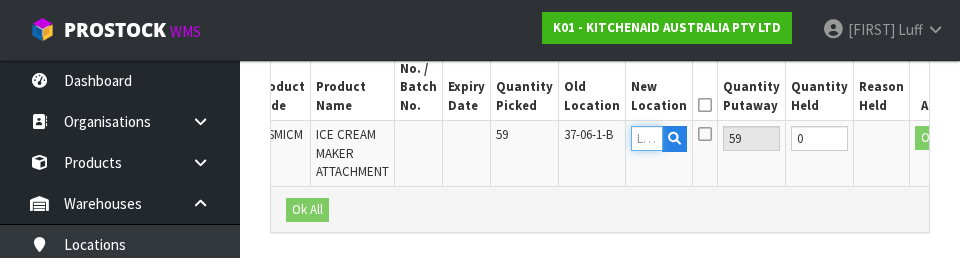 scroll, scrollTop: 630, scrollLeft: 0, axis: vertical 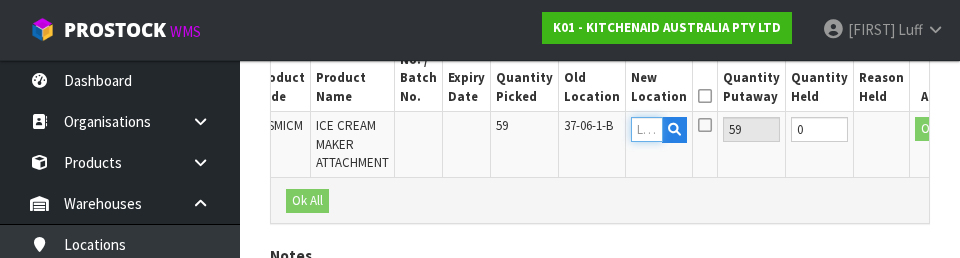 click at bounding box center (647, 129) 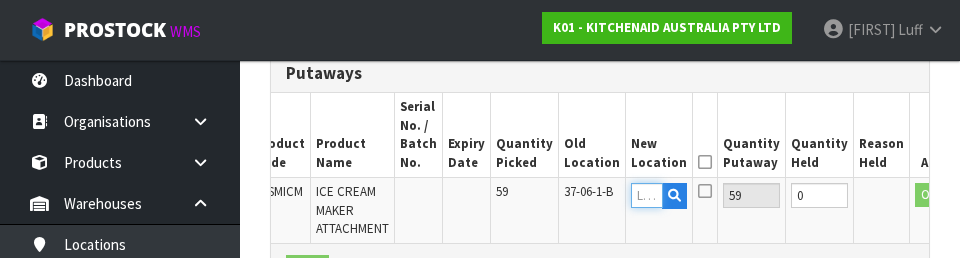 scroll, scrollTop: 537, scrollLeft: 0, axis: vertical 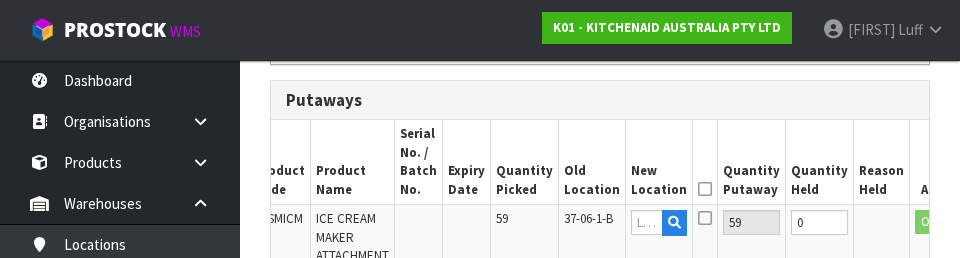 click on "Quantity
Held" at bounding box center [820, 162] 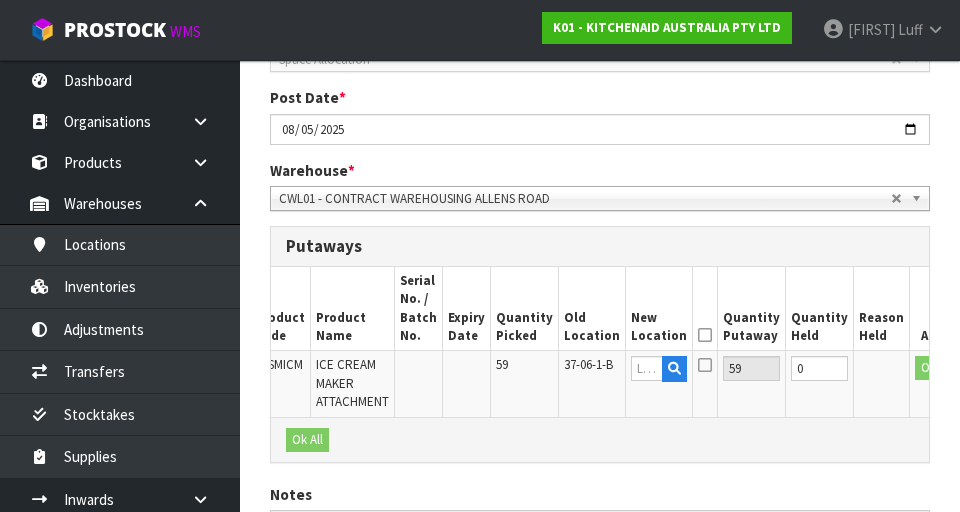 scroll, scrollTop: 401, scrollLeft: 0, axis: vertical 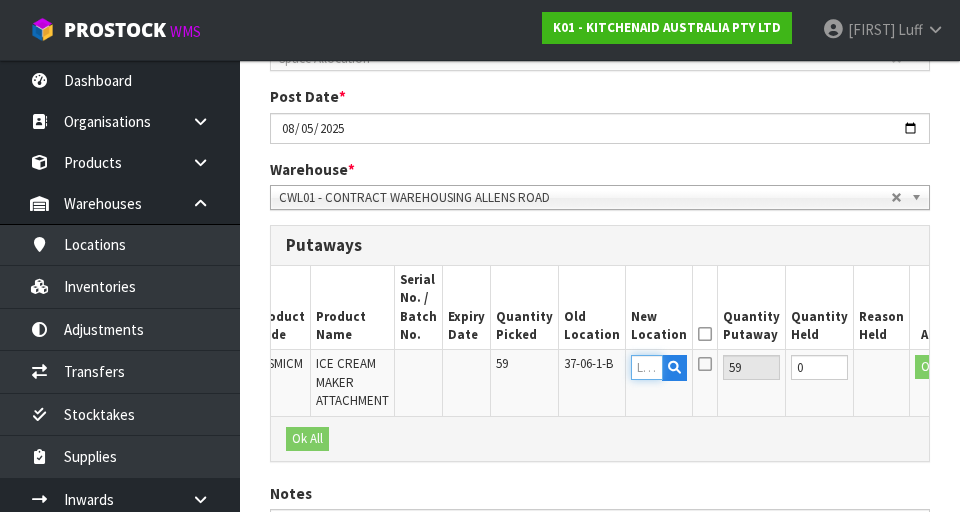 paste on "37-06-1-B" 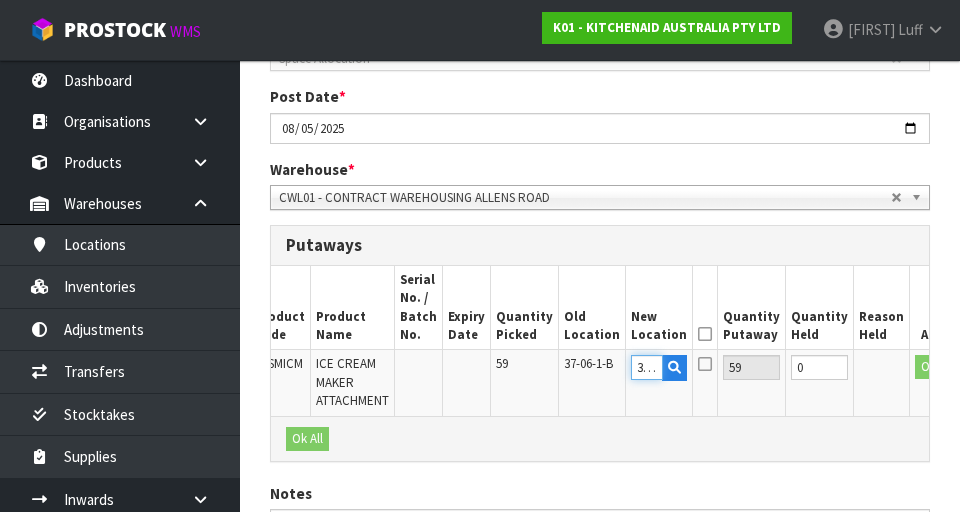 scroll, scrollTop: 0, scrollLeft: 39, axis: horizontal 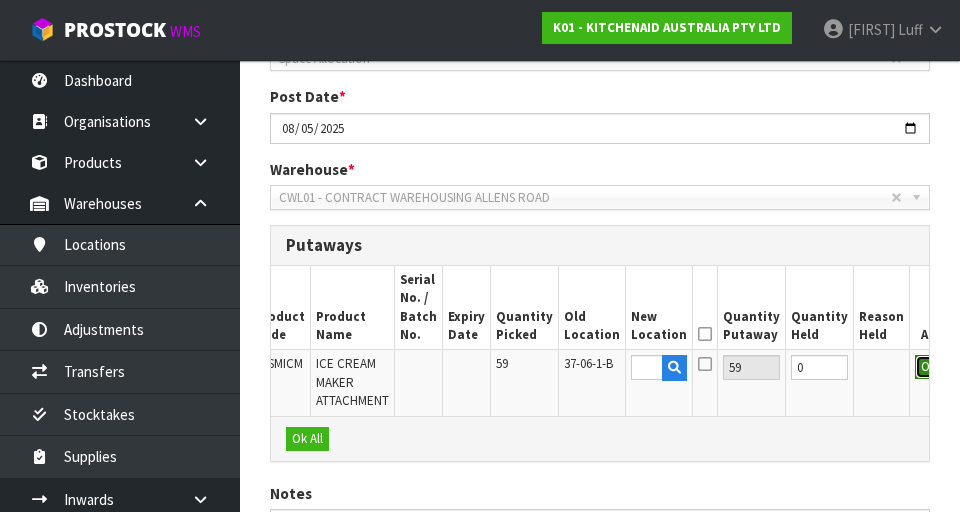 click on "OK" at bounding box center [929, 367] 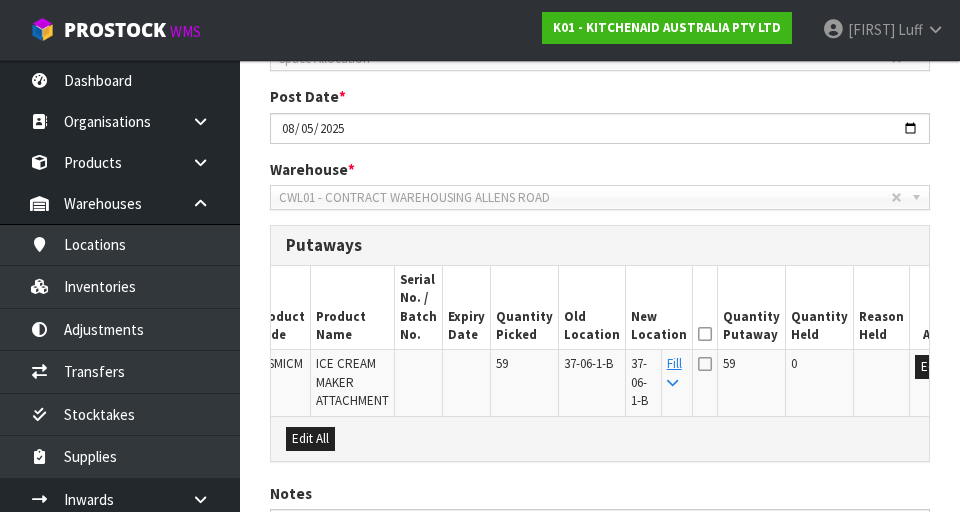 click at bounding box center (705, 334) 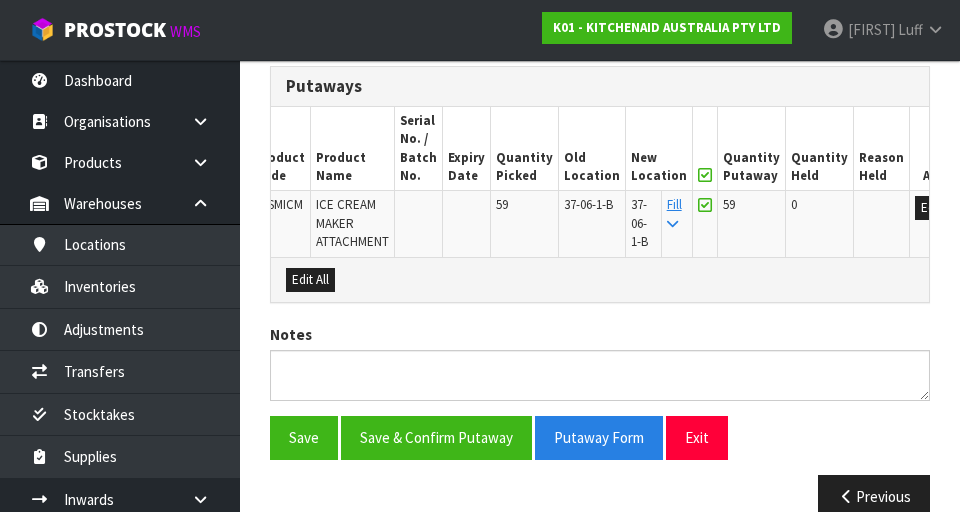 scroll, scrollTop: 595, scrollLeft: 0, axis: vertical 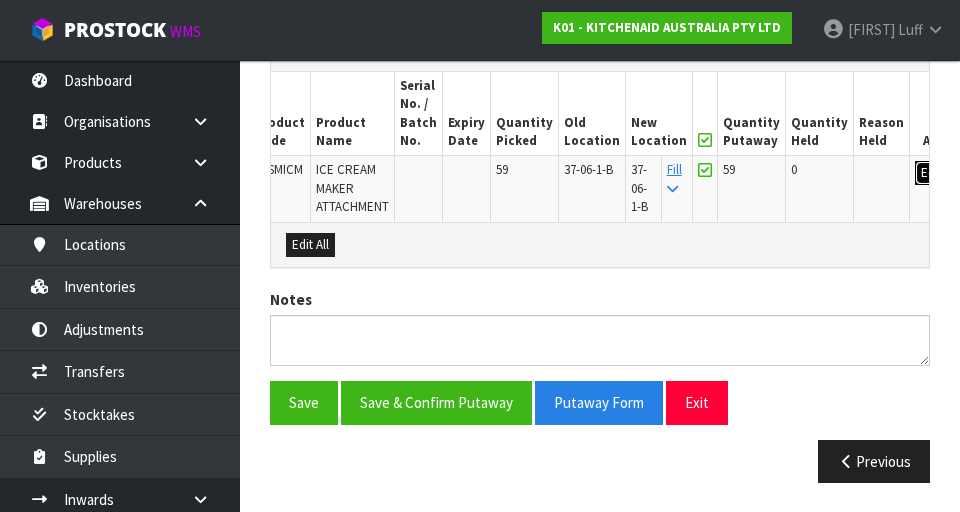 click on "Edit" at bounding box center (931, 173) 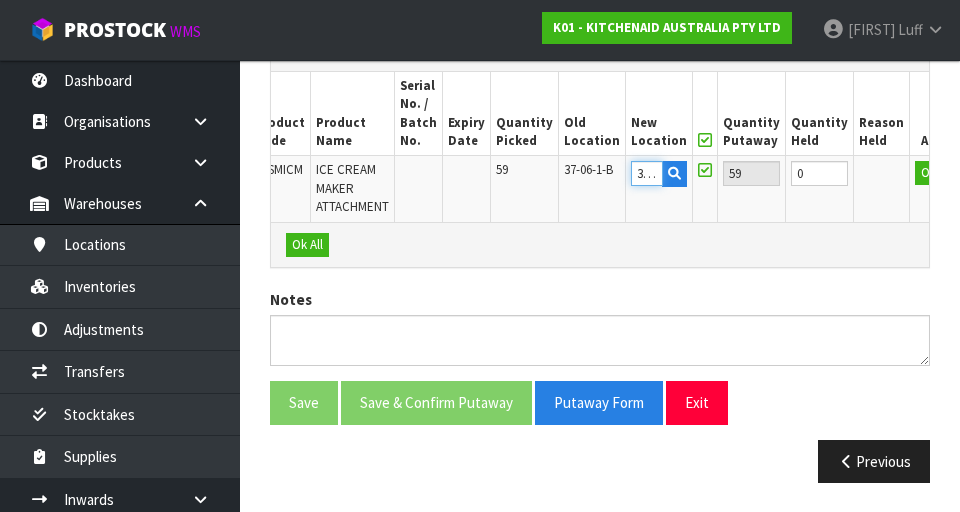 click on "37-06-1-B" at bounding box center [647, 173] 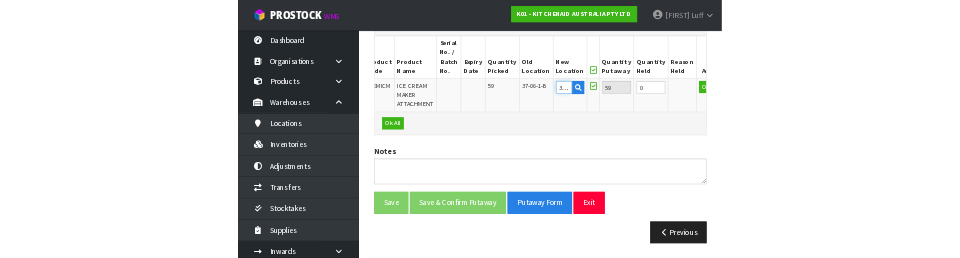 scroll, scrollTop: 586, scrollLeft: 0, axis: vertical 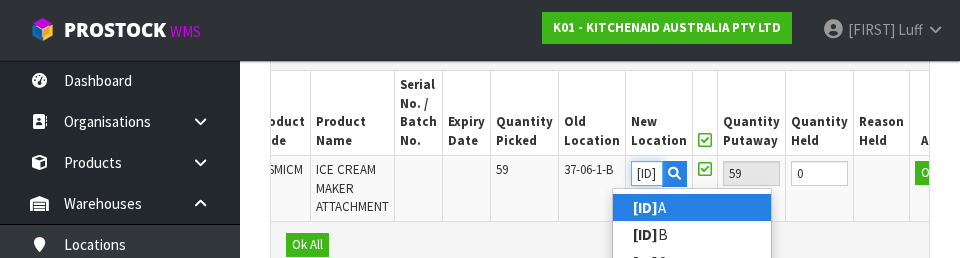 type on "[ID]" 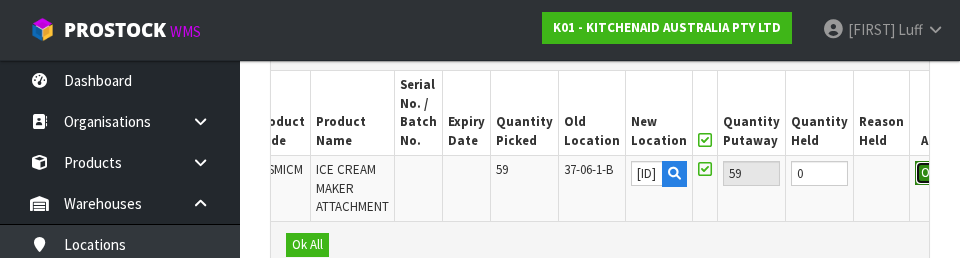 click on "OK" at bounding box center (929, 173) 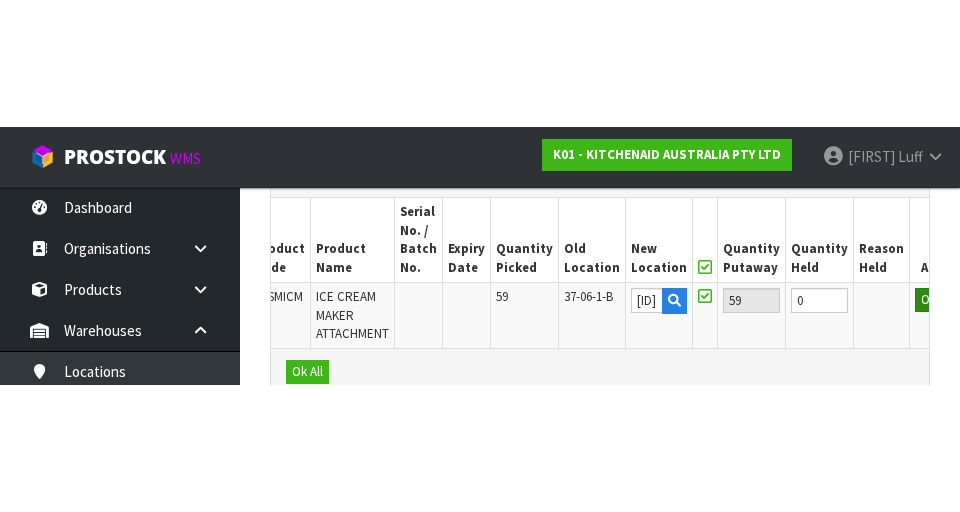 scroll, scrollTop: 595, scrollLeft: 0, axis: vertical 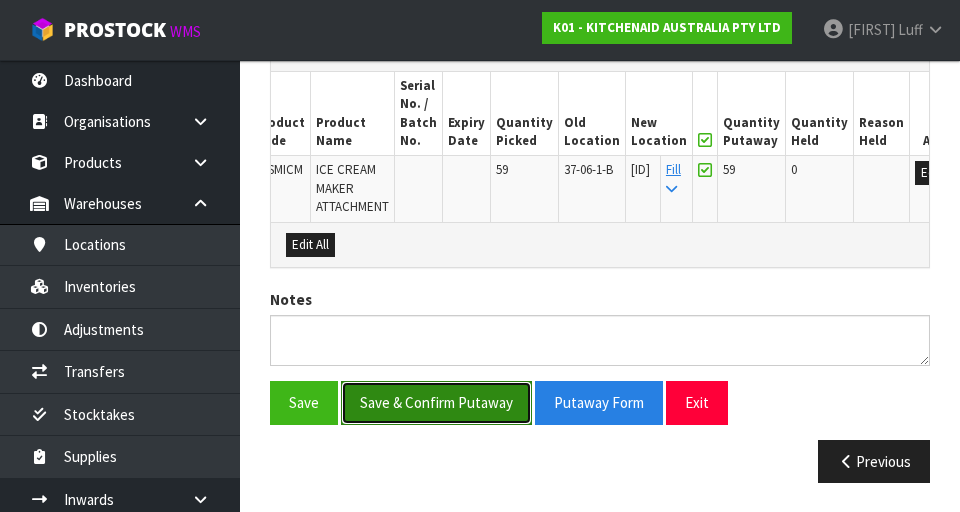 click on "Save & Confirm Putaway" at bounding box center [436, 402] 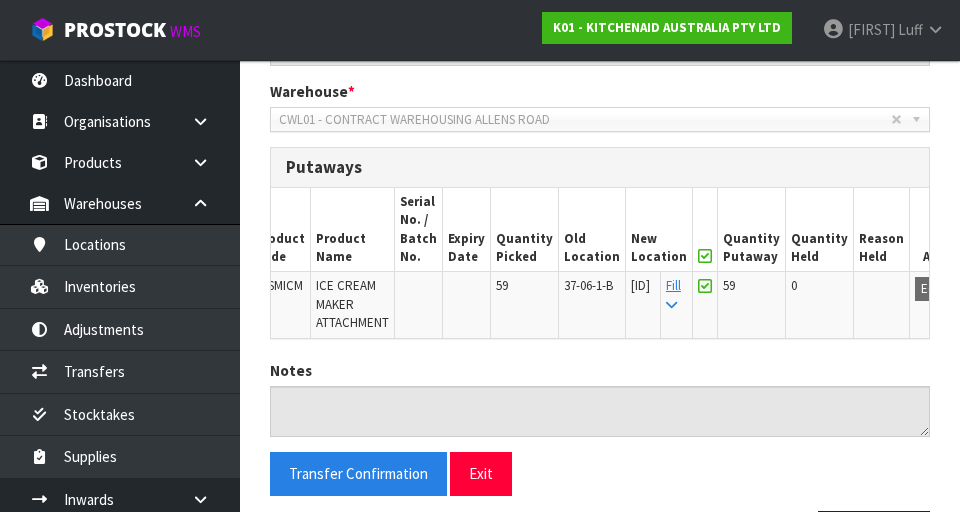 scroll, scrollTop: 490, scrollLeft: 0, axis: vertical 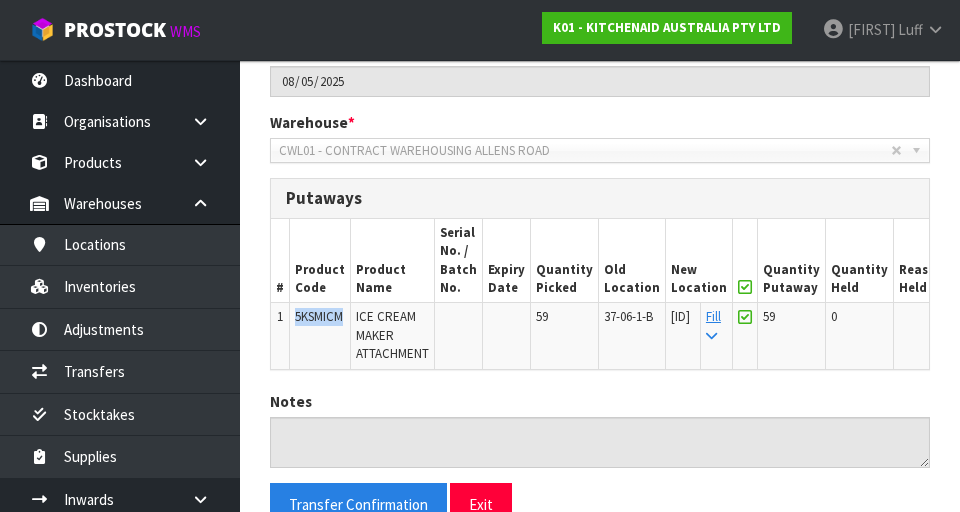 copy on "5KSMICM" 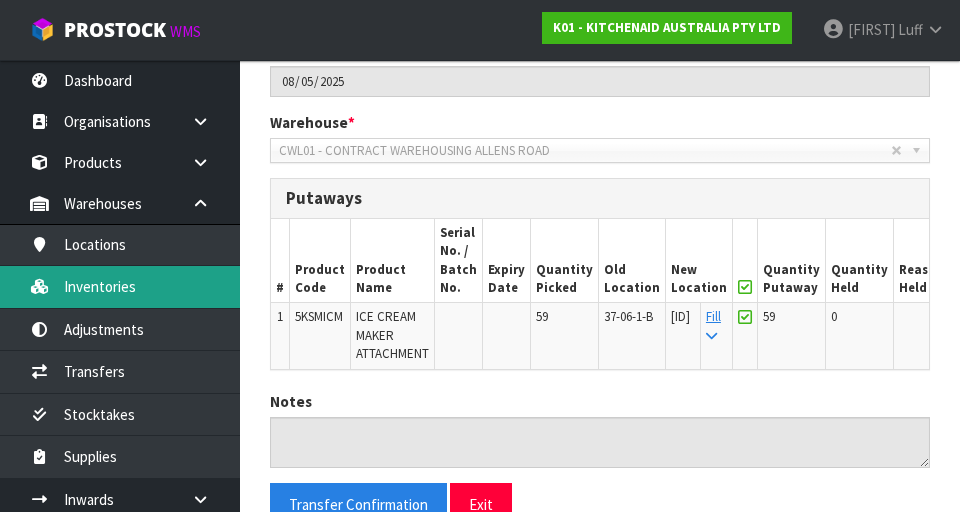 click on "Inventories" at bounding box center [120, 286] 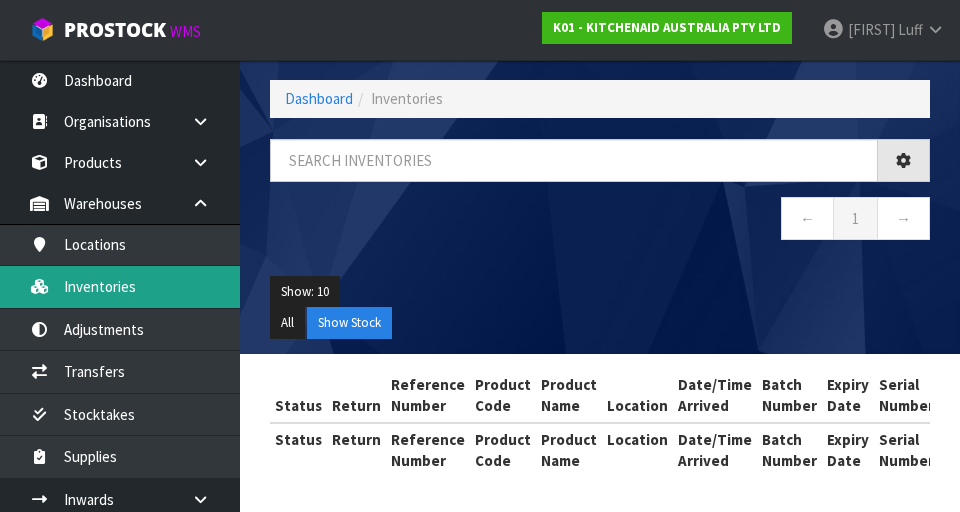 scroll, scrollTop: 0, scrollLeft: 0, axis: both 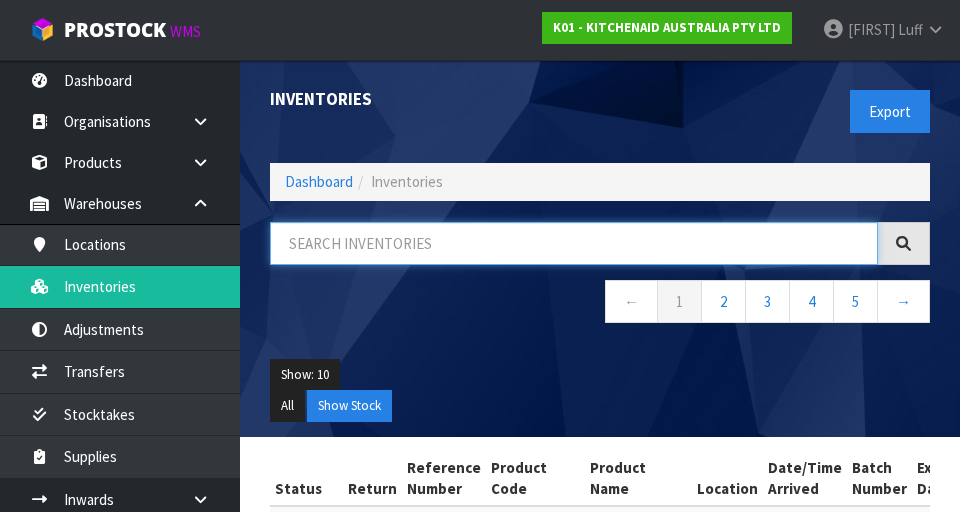 paste on "5KSMICM" 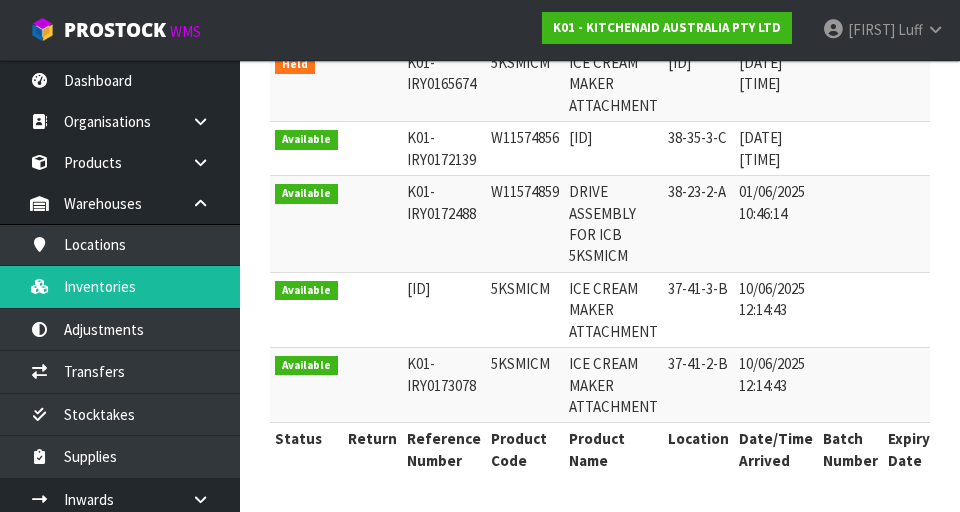 scroll, scrollTop: 824, scrollLeft: 0, axis: vertical 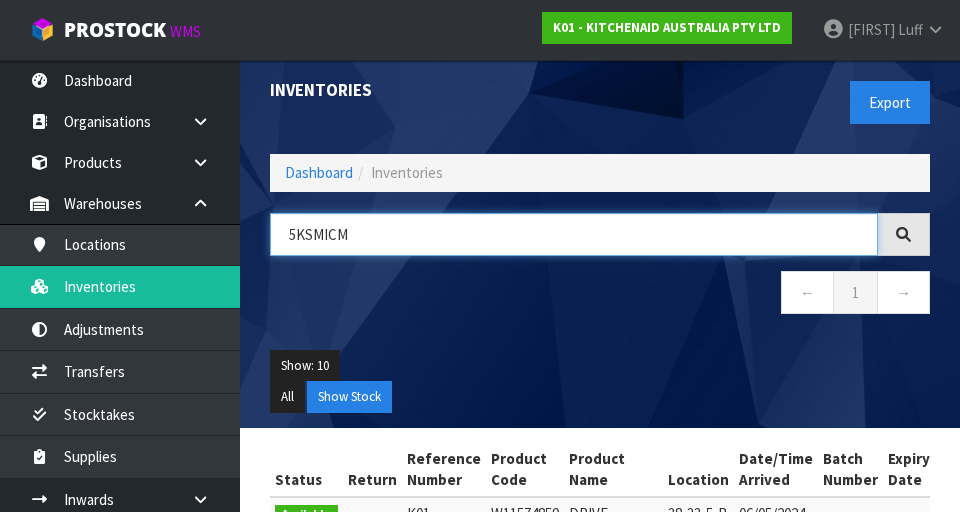 click on "5KSMICM" at bounding box center [574, 234] 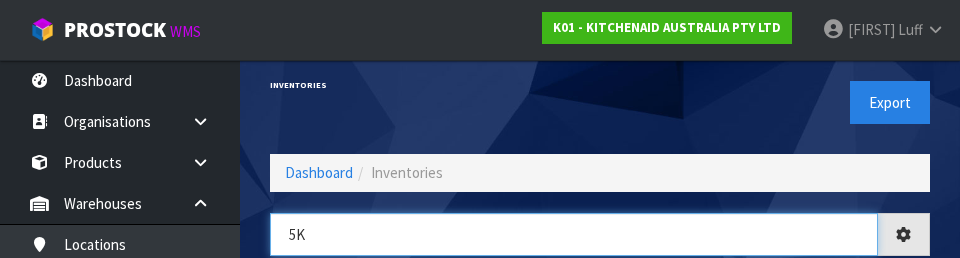 type on "5" 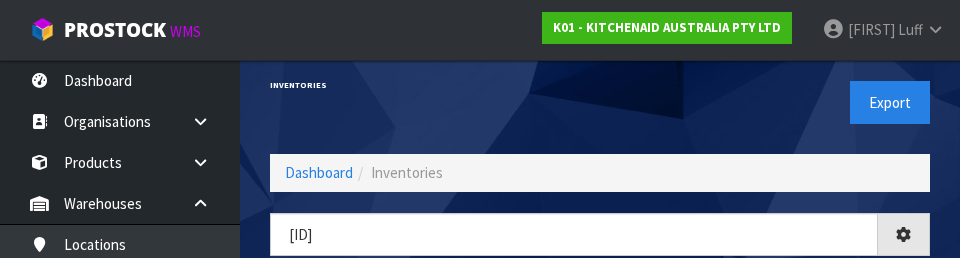 click on "Inventories" at bounding box center [427, 85] 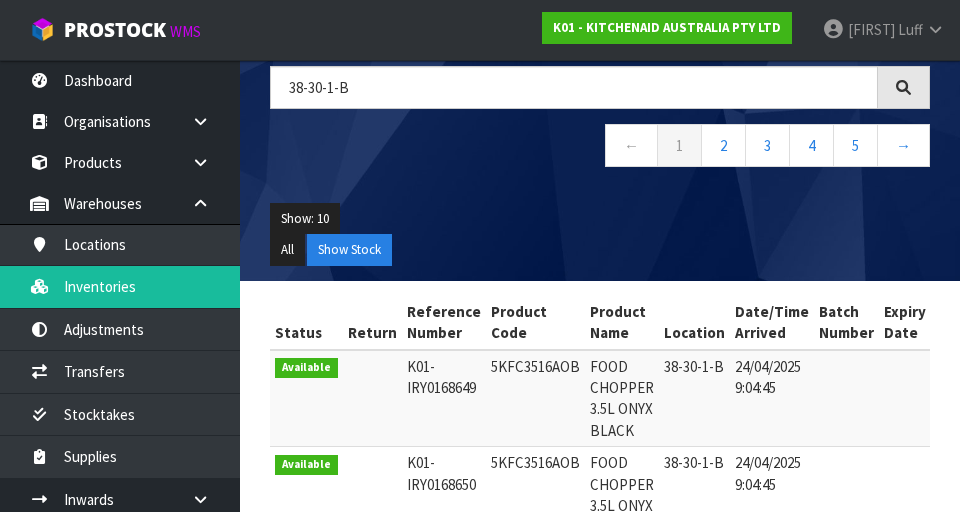 scroll, scrollTop: 318, scrollLeft: 0, axis: vertical 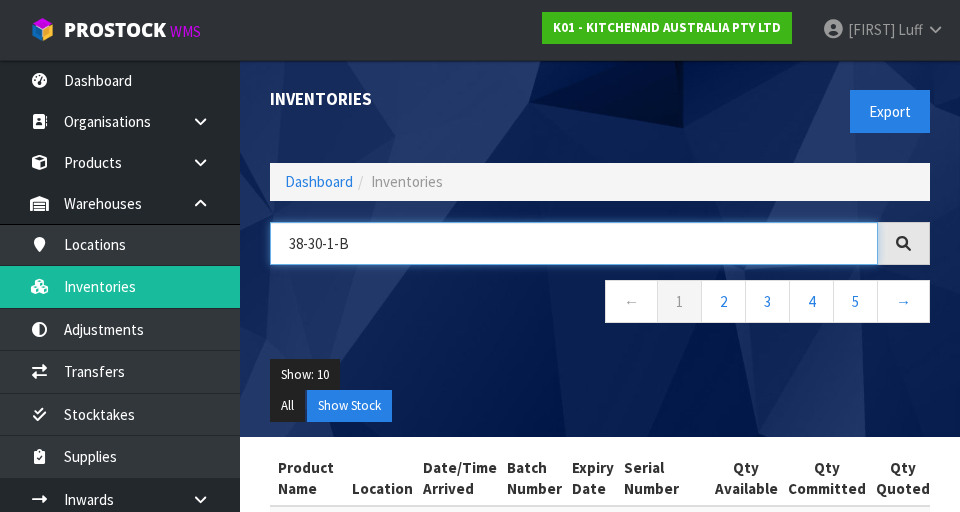 click on "38-30-1-B" at bounding box center (574, 243) 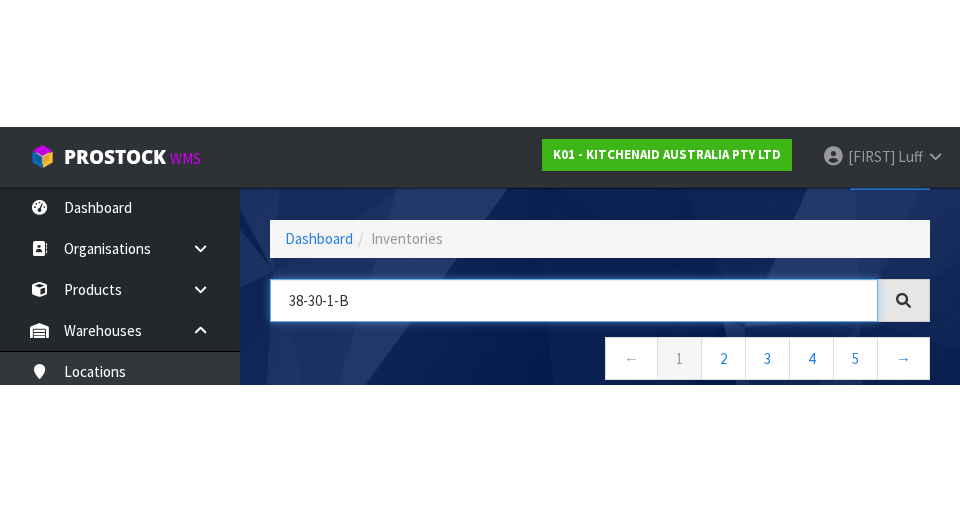 scroll, scrollTop: 114, scrollLeft: 0, axis: vertical 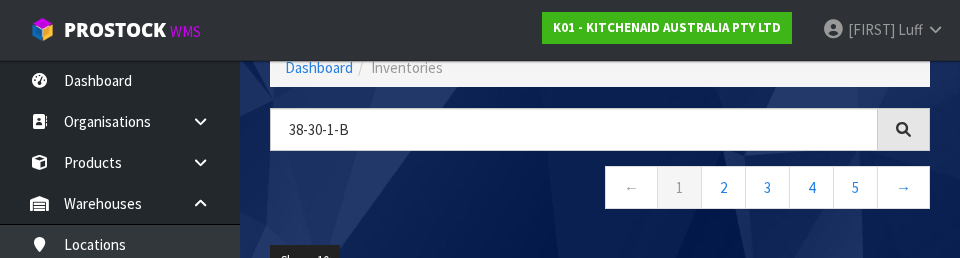 click on "←
1 2 3 4 5
→" at bounding box center [600, 190] 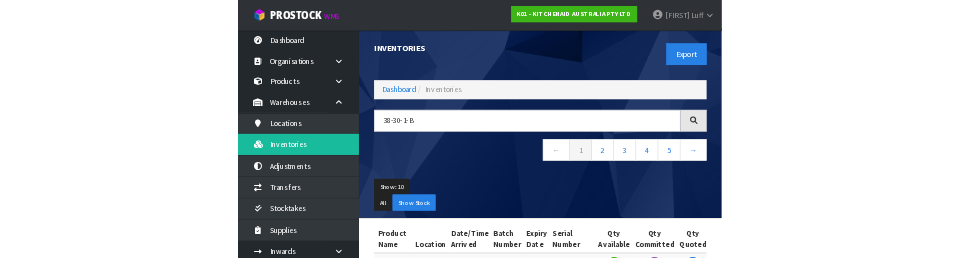 scroll, scrollTop: 0, scrollLeft: 0, axis: both 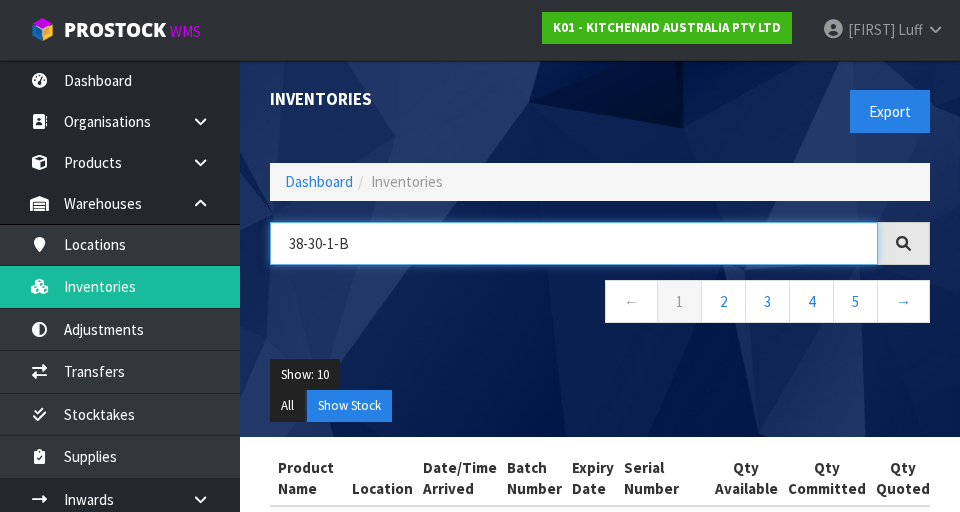 click on "38-30-1-B" at bounding box center (574, 243) 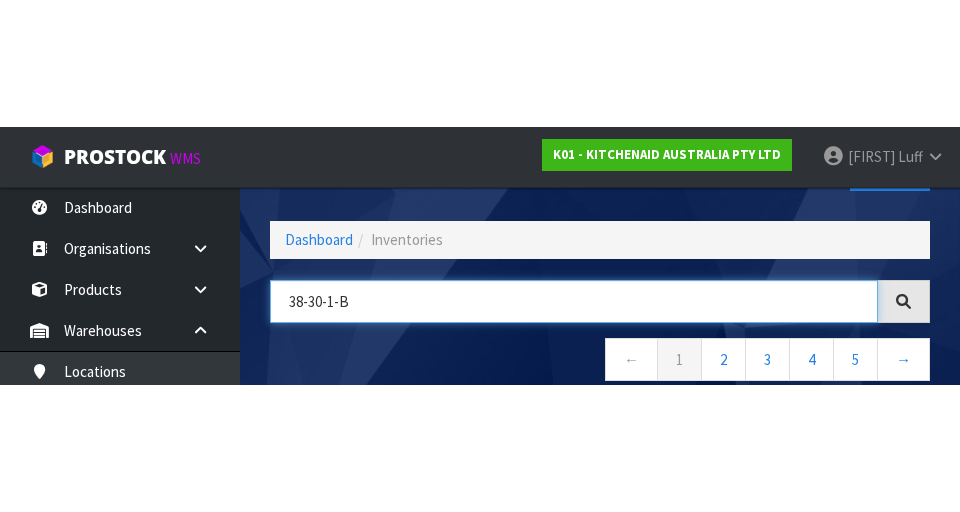 scroll, scrollTop: 114, scrollLeft: 0, axis: vertical 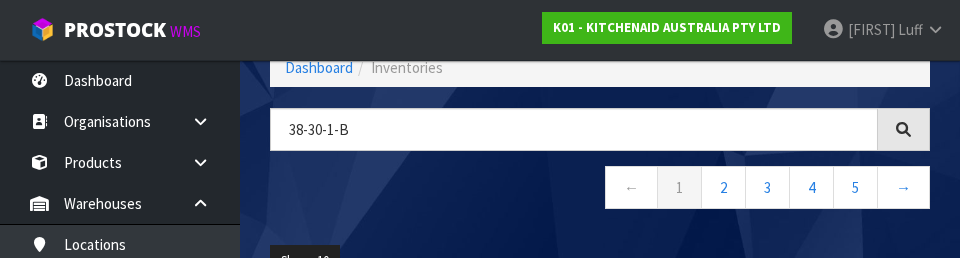 click on "←
1 2 3 4 5
→" at bounding box center [600, 190] 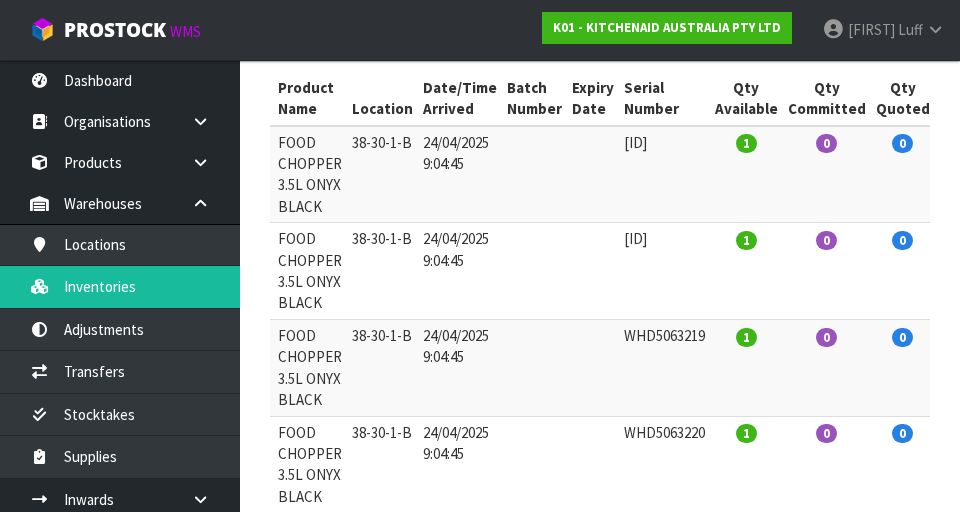 scroll, scrollTop: 381, scrollLeft: 0, axis: vertical 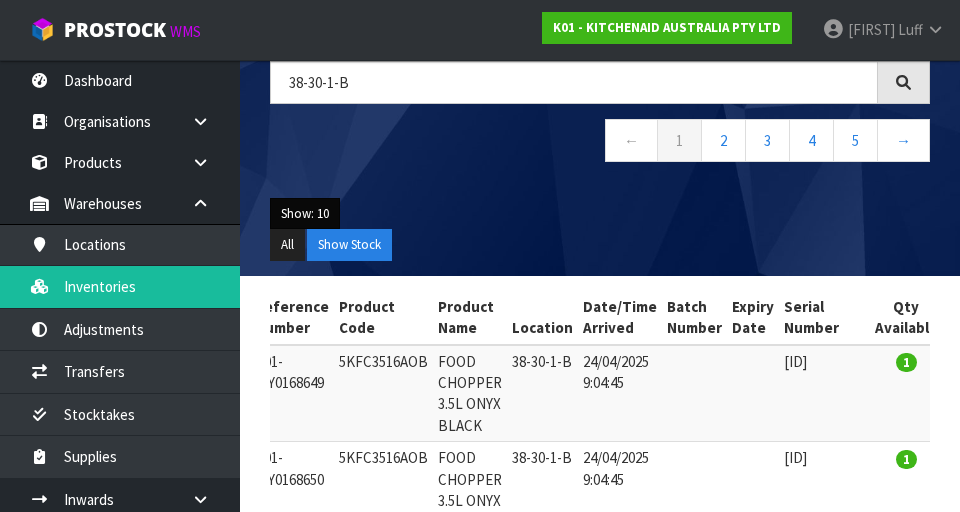 click on "Show: 10" at bounding box center (305, 214) 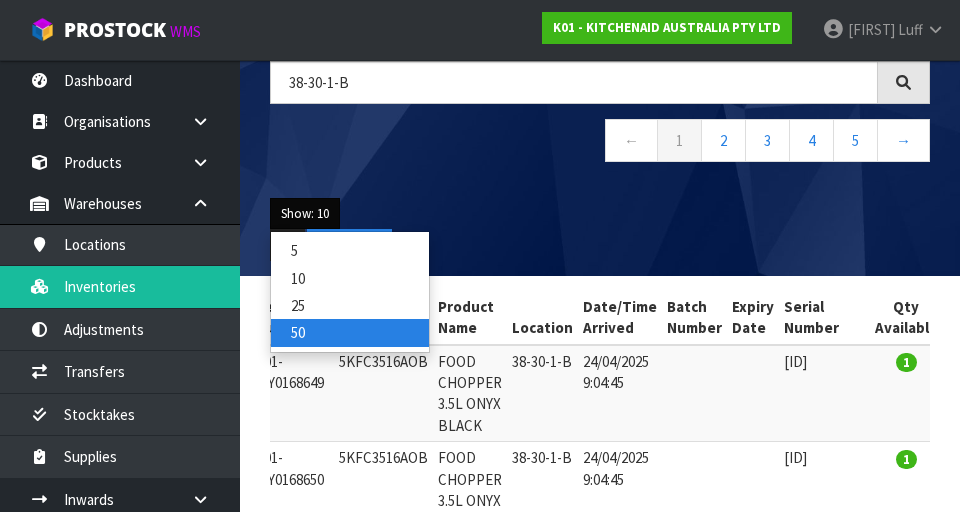 click on "50" at bounding box center [350, 332] 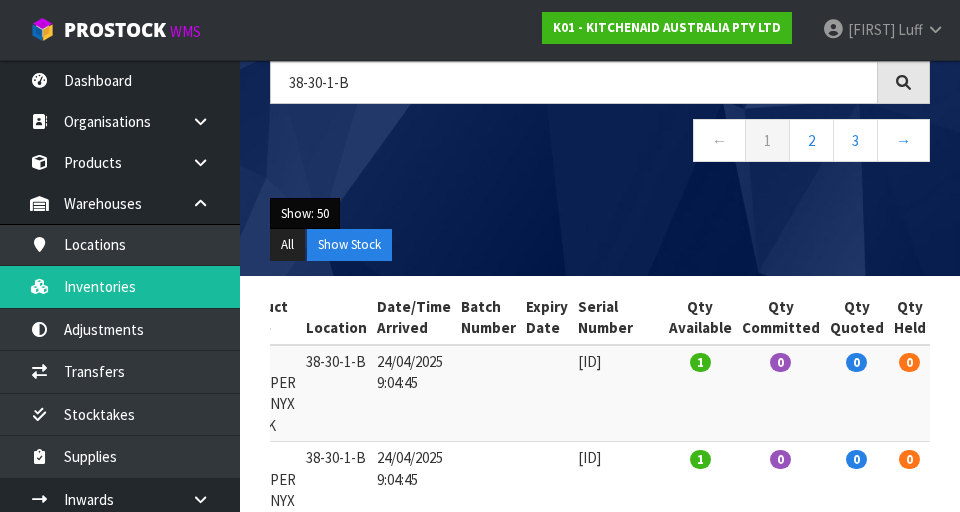 scroll, scrollTop: 0, scrollLeft: 358, axis: horizontal 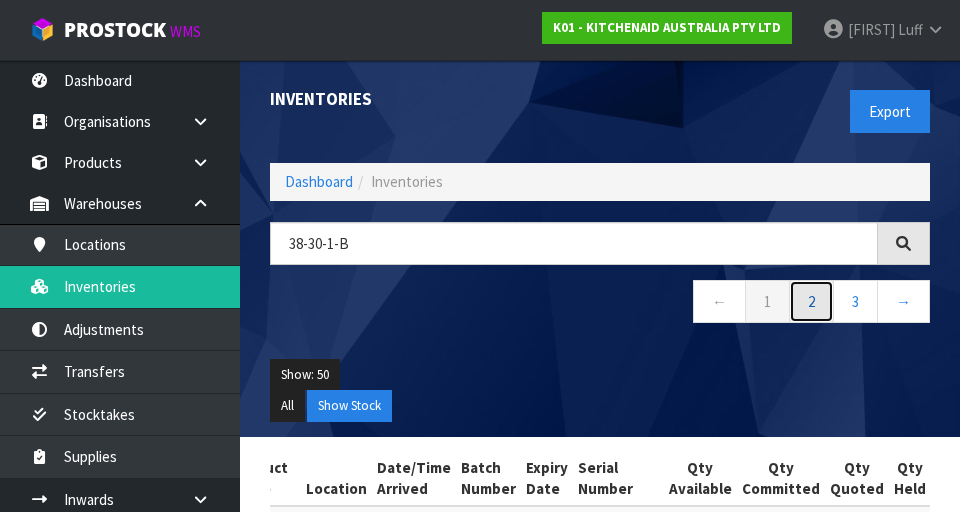 click on "2" at bounding box center [811, 301] 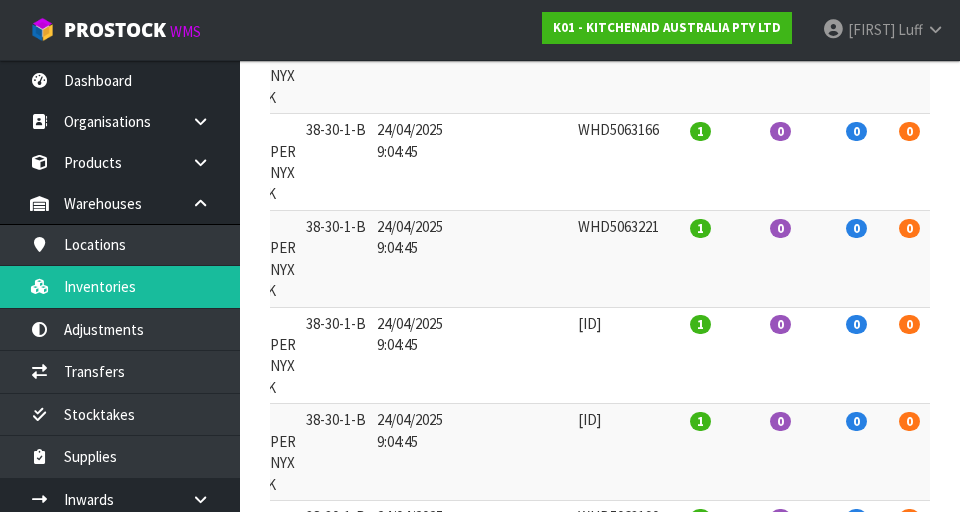 scroll, scrollTop: 0, scrollLeft: 0, axis: both 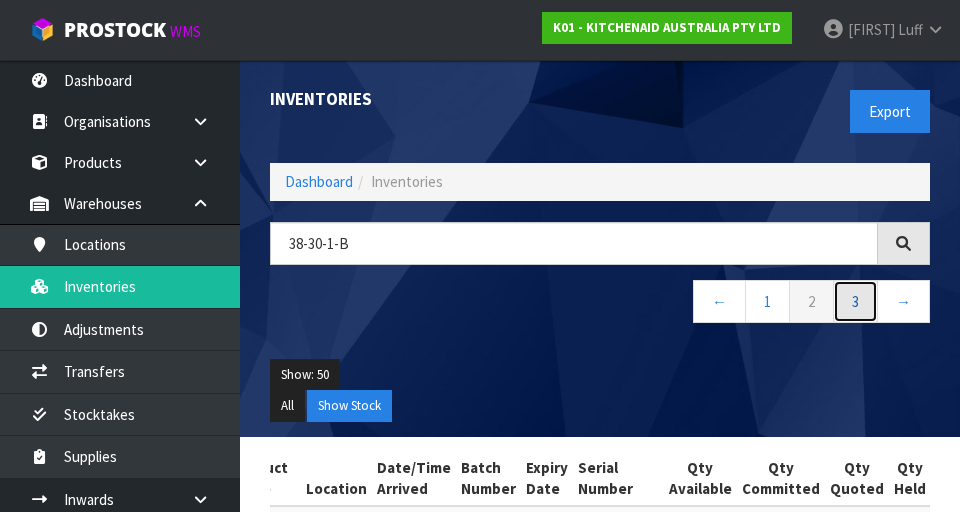 click on "3" at bounding box center (855, 301) 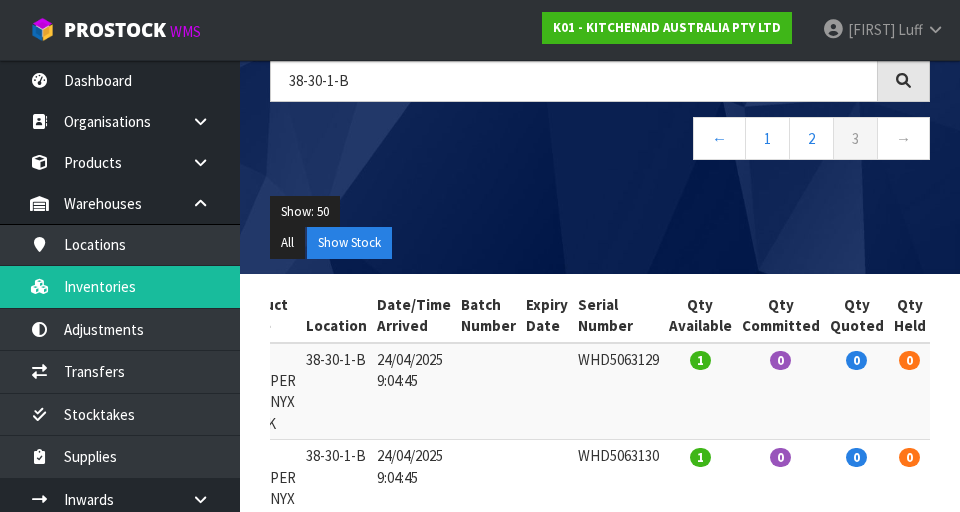 scroll, scrollTop: 0, scrollLeft: 0, axis: both 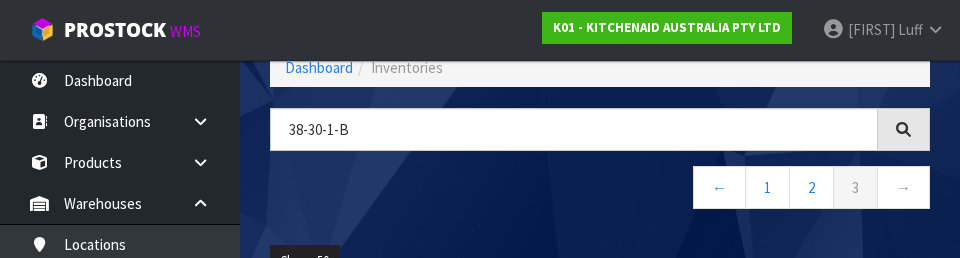 click on "←
1 2 3
→" at bounding box center (600, 190) 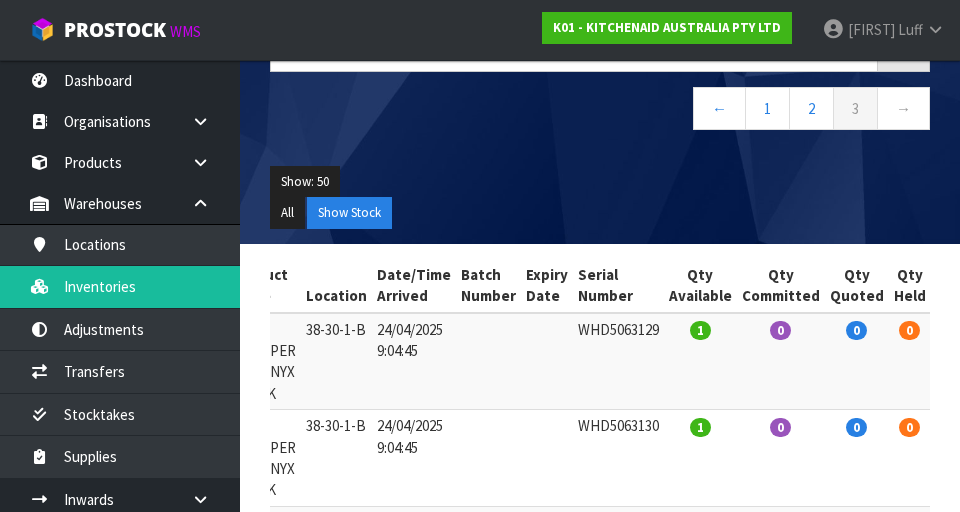 scroll, scrollTop: 209, scrollLeft: 0, axis: vertical 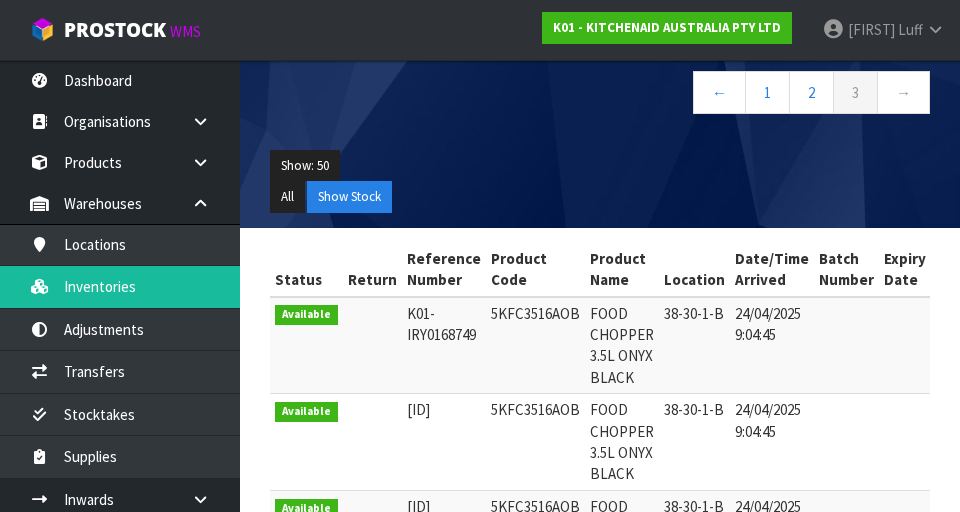 copy on "5KFC3516AOB" 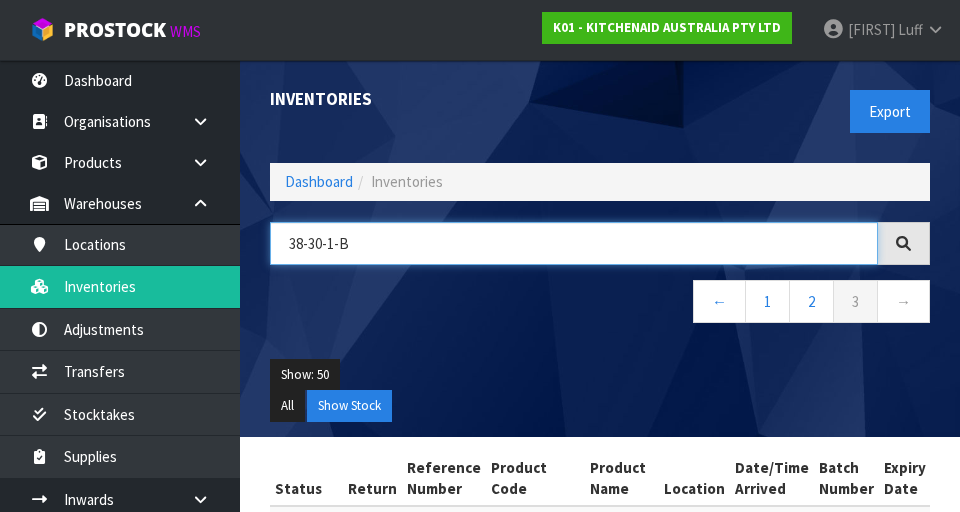 click on "38-30-1-B" at bounding box center (574, 243) 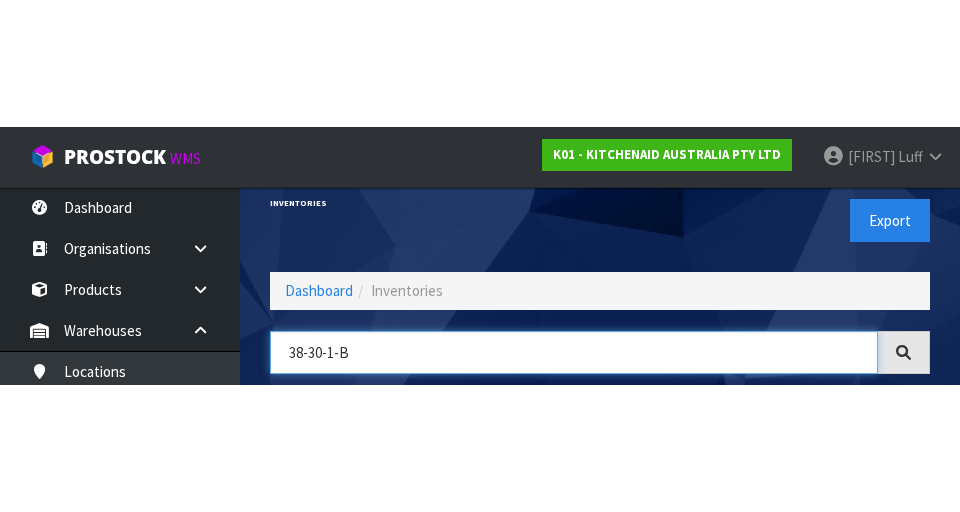 scroll, scrollTop: 114, scrollLeft: 0, axis: vertical 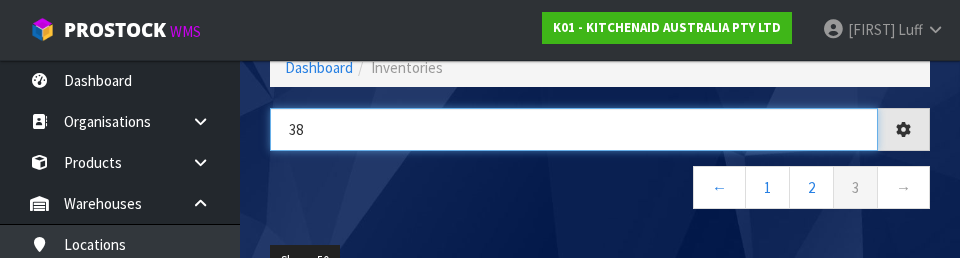type on "3" 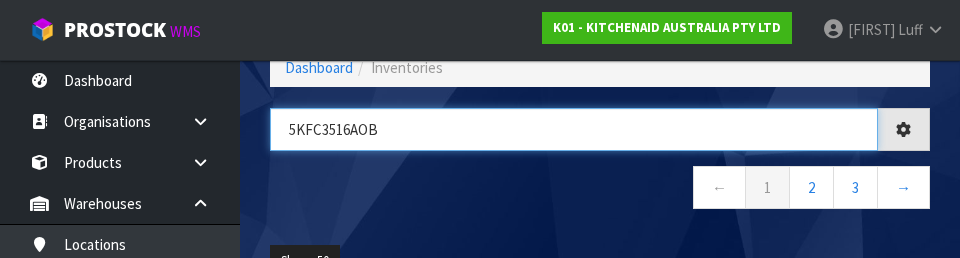 type on "5KFC3516AOB" 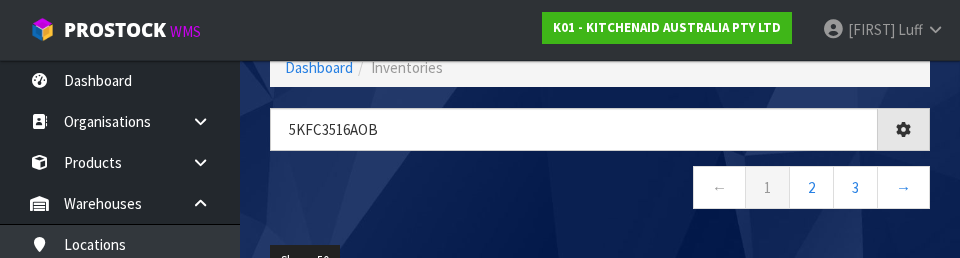click on "←
1 2 3
→" at bounding box center [600, 190] 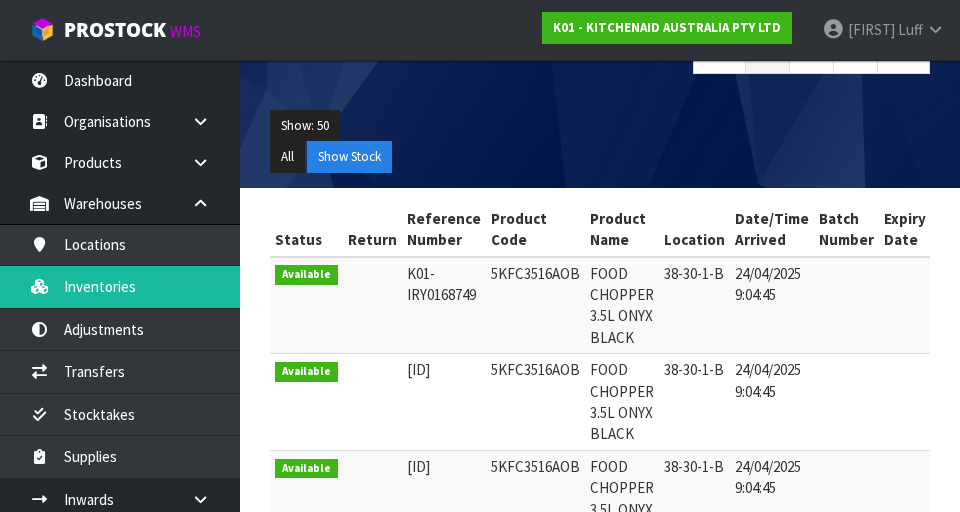 scroll, scrollTop: 248, scrollLeft: 0, axis: vertical 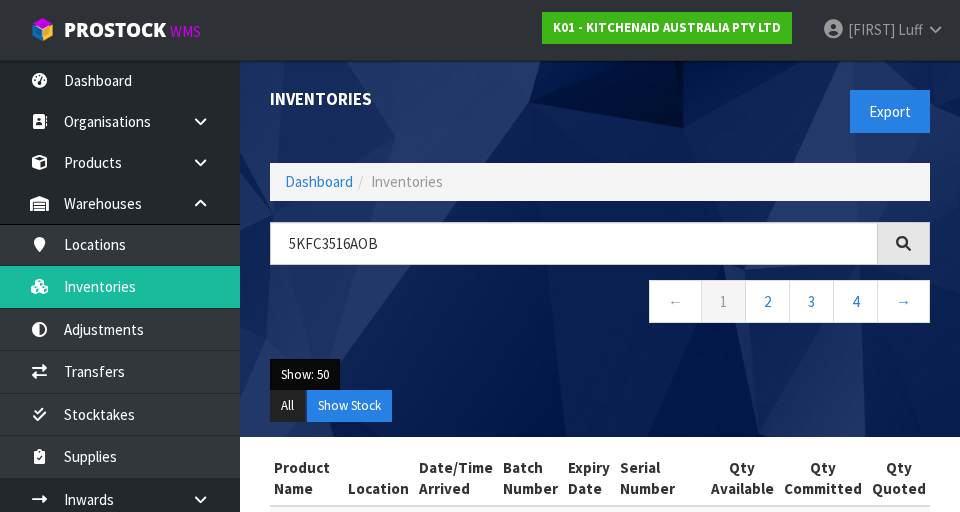click on "Show: 50" at bounding box center [305, 375] 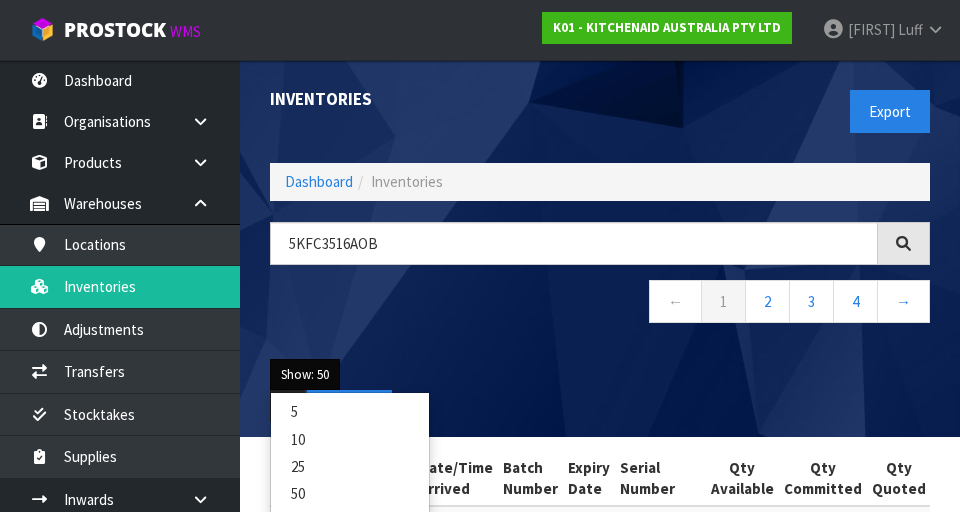 click on "5KFC3516AOB
←
1 2 3 4
→" at bounding box center [600, 283] 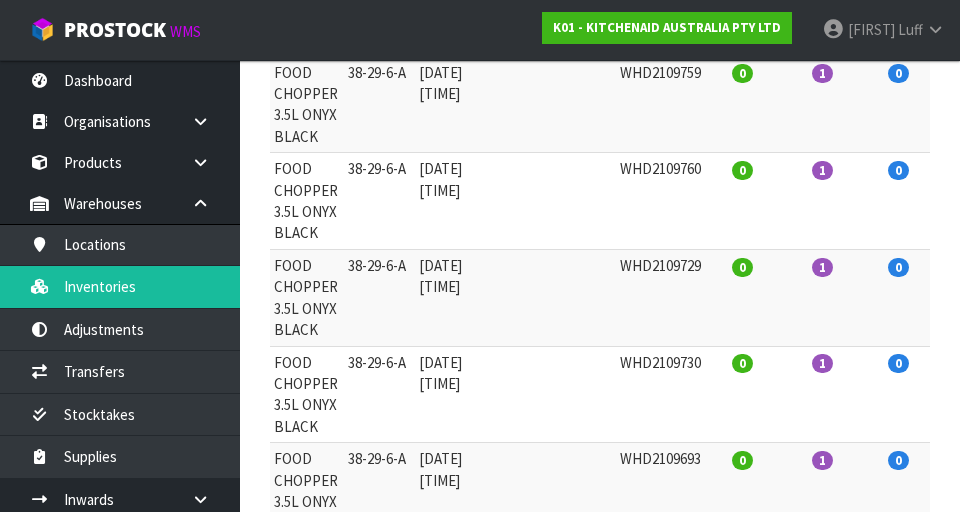 scroll, scrollTop: 452, scrollLeft: 0, axis: vertical 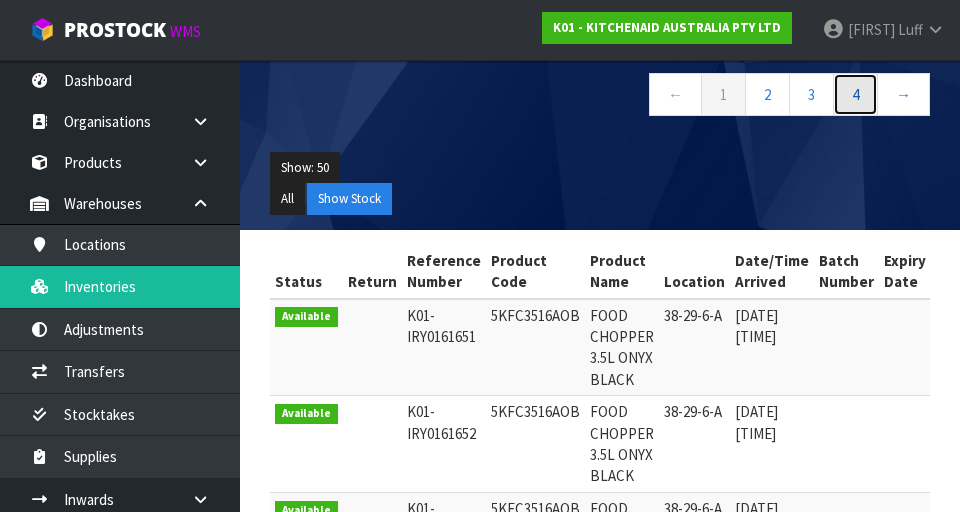 click on "4" at bounding box center (855, 94) 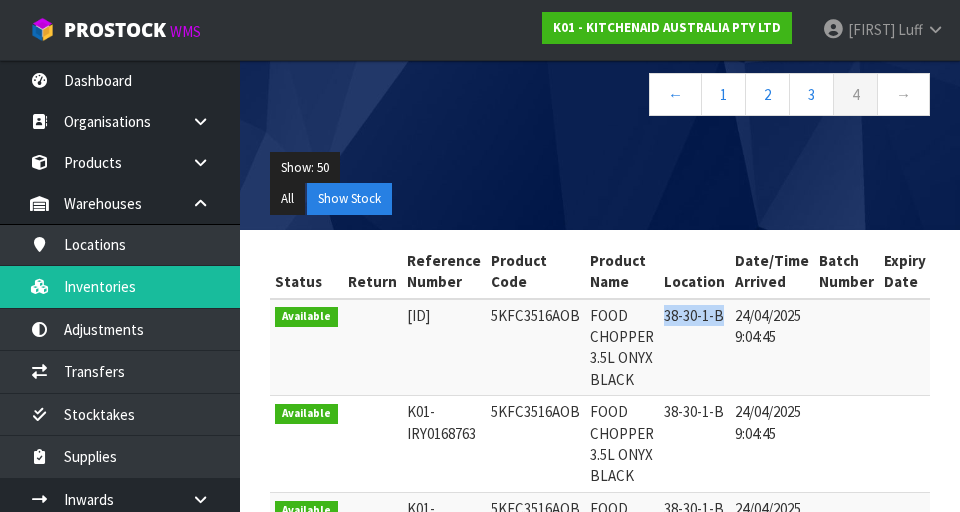 copy on "38-30-1-B" 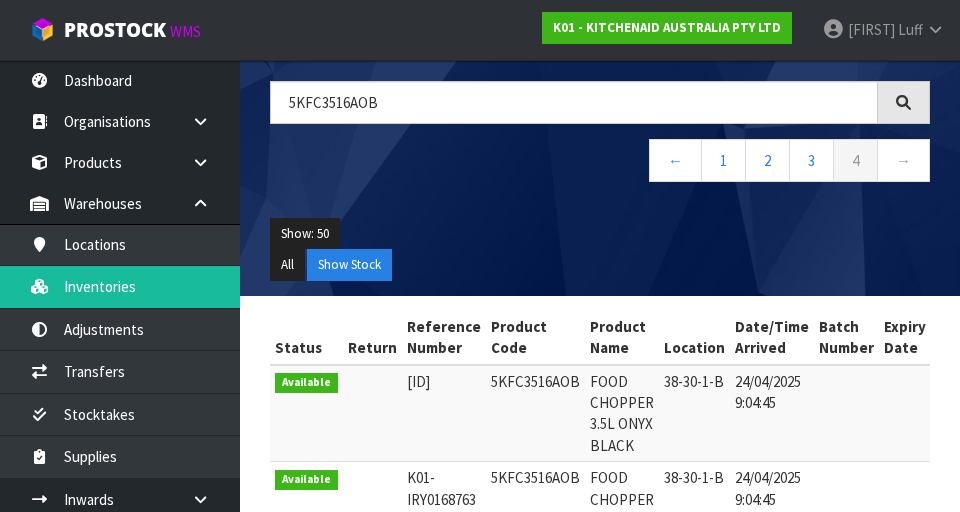 scroll, scrollTop: 110, scrollLeft: 0, axis: vertical 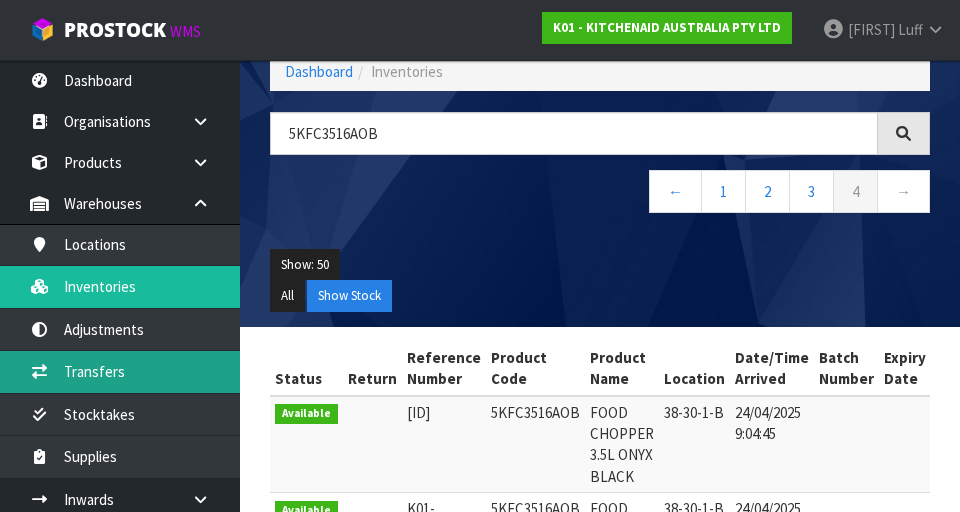 click on "Transfers" at bounding box center [120, 371] 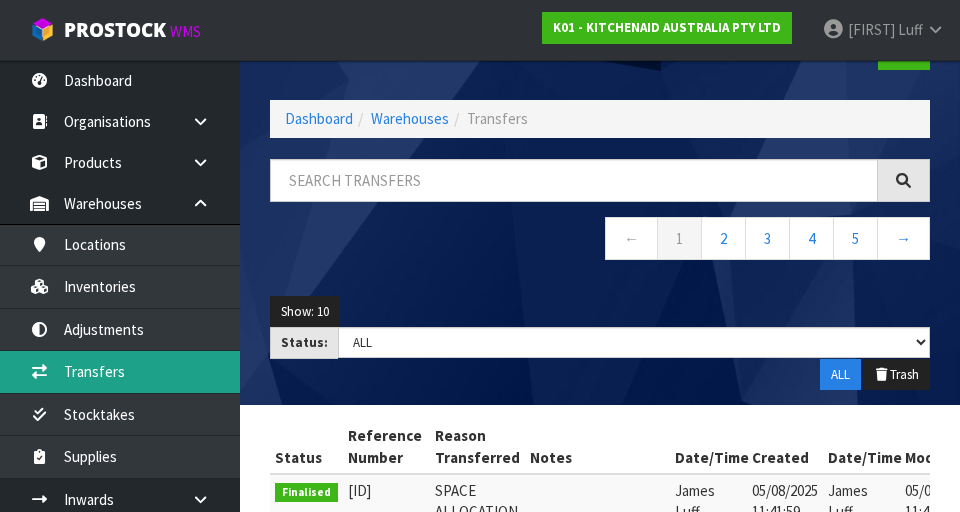 scroll, scrollTop: 0, scrollLeft: 0, axis: both 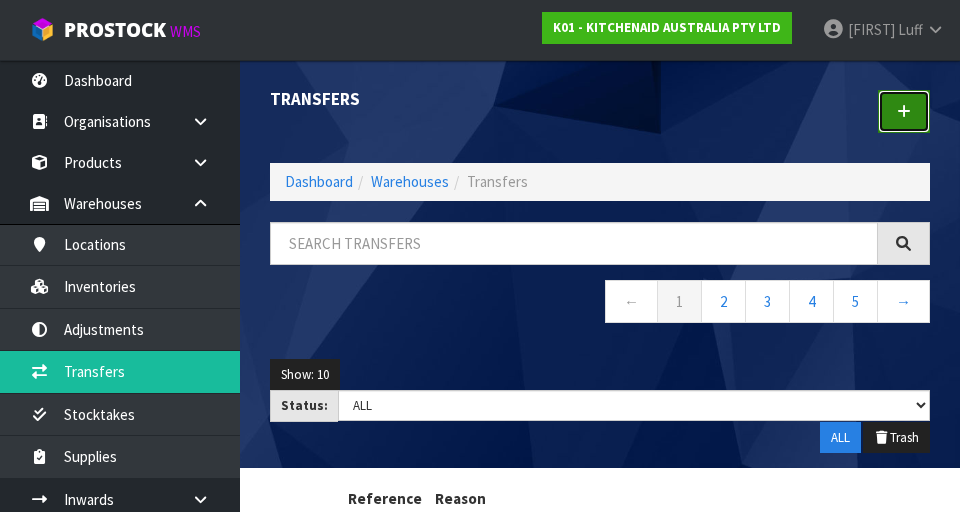 click at bounding box center [904, 111] 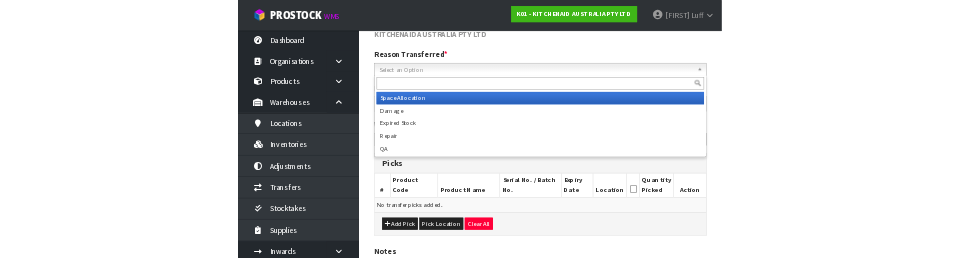 scroll, scrollTop: 242, scrollLeft: 0, axis: vertical 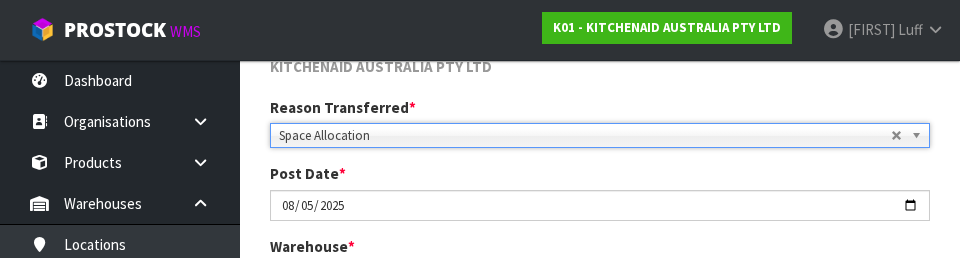 click on "Reason Transferred  *
Space Allocation Damage Expired Stock Repair QA
Space Allocation
Space Allocation Damage Expired Stock Repair QA" at bounding box center [600, 122] 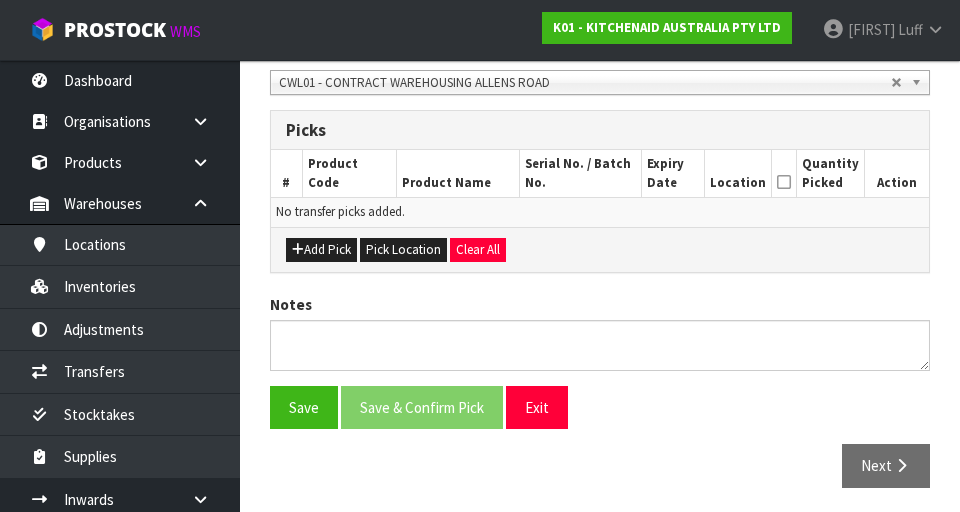 scroll, scrollTop: 449, scrollLeft: 0, axis: vertical 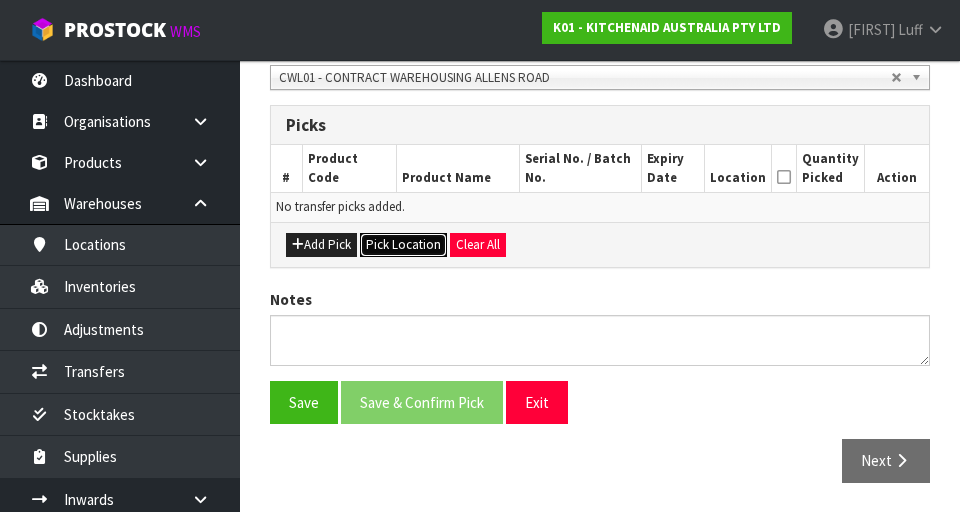 click on "Pick Location" at bounding box center (403, 245) 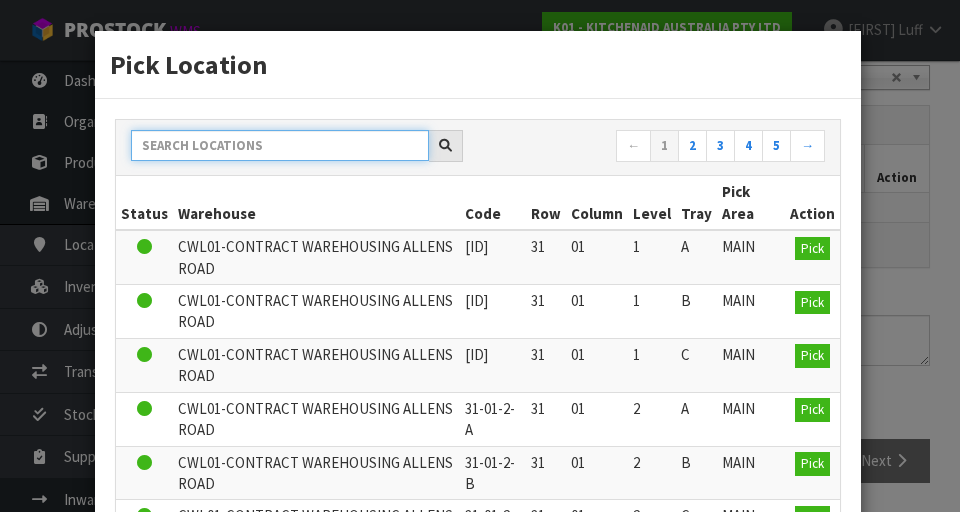 paste on "38-30-1-B" 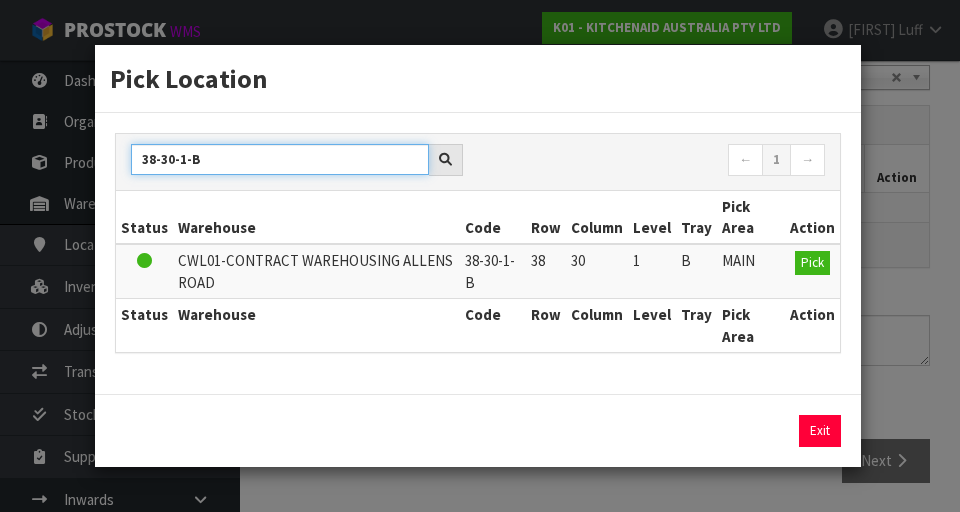 type on "38-30-1-B" 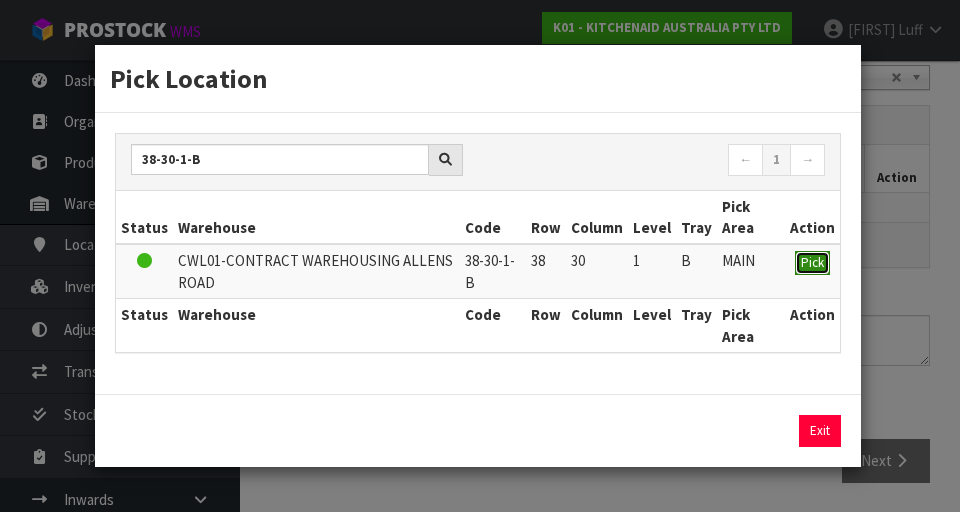 click on "Pick" at bounding box center (812, 263) 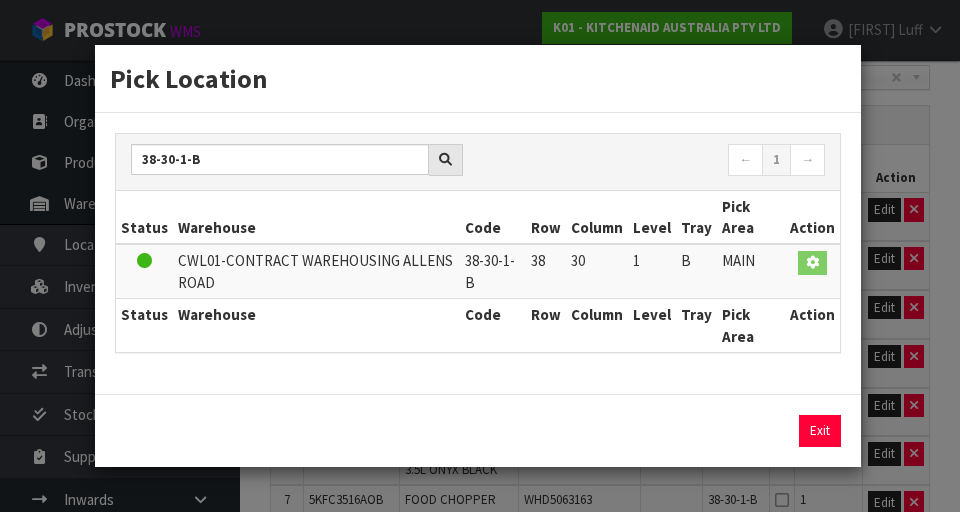 click at bounding box center (914, 5834) 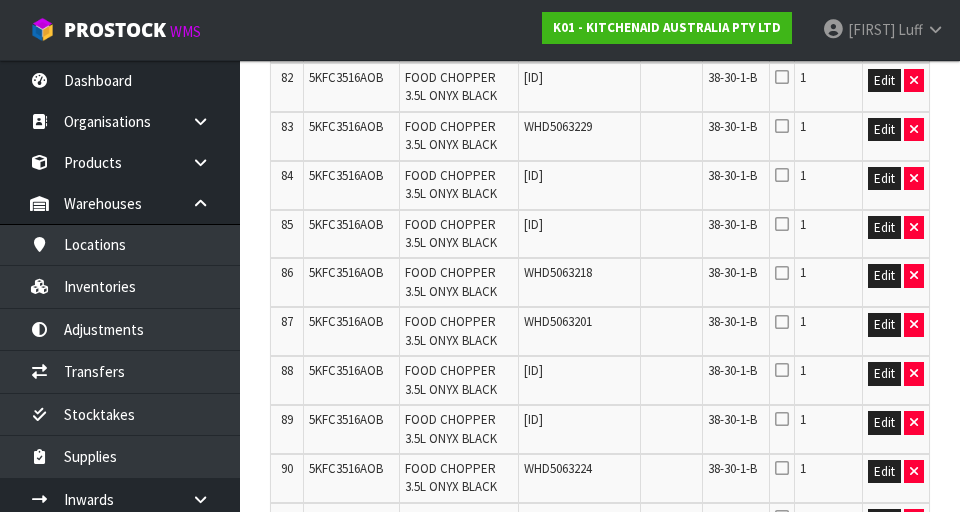 scroll, scrollTop: 0, scrollLeft: 0, axis: both 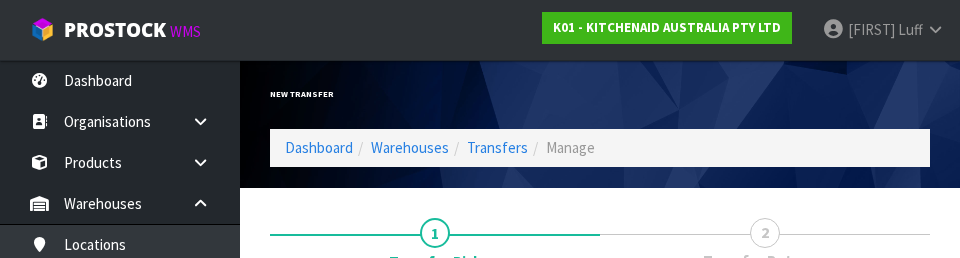 click on "New Transfer" at bounding box center [427, 94] 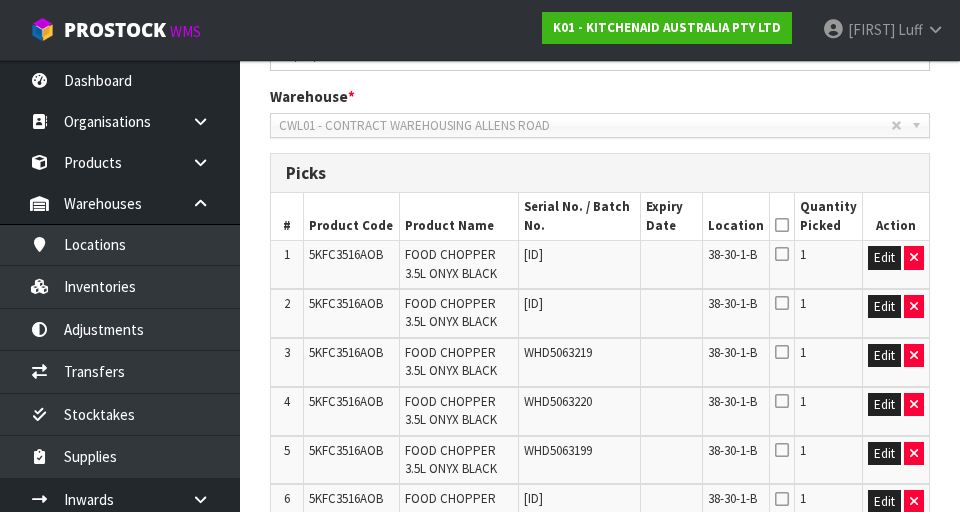 scroll, scrollTop: 427, scrollLeft: 0, axis: vertical 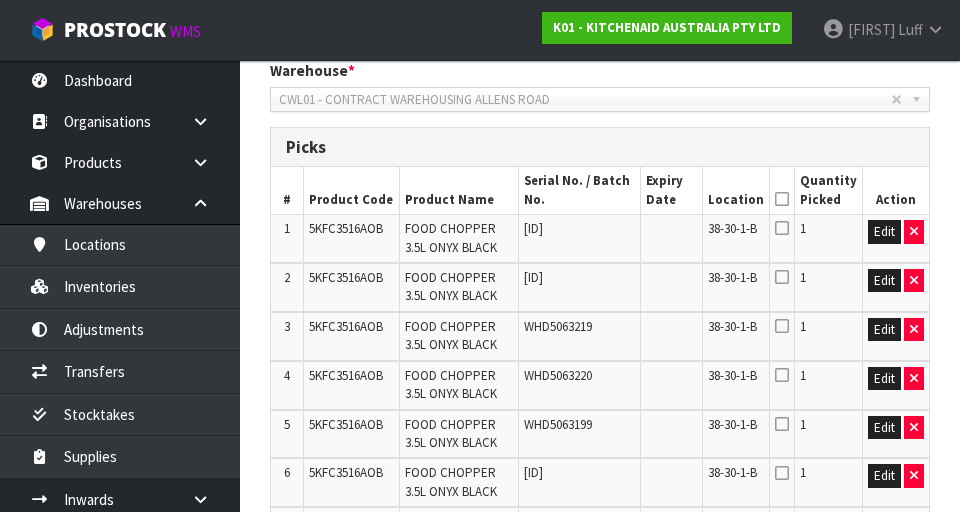 click at bounding box center [782, 199] 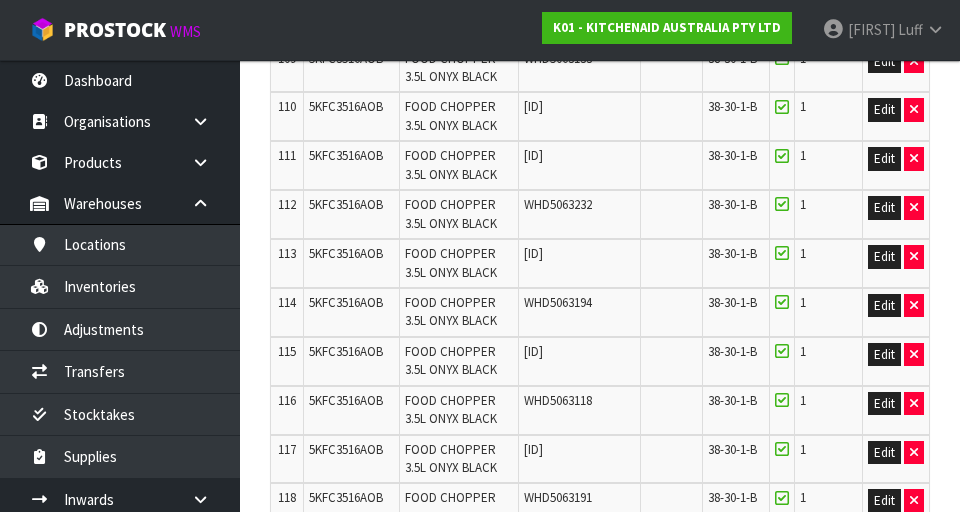 scroll, scrollTop: 6231, scrollLeft: 0, axis: vertical 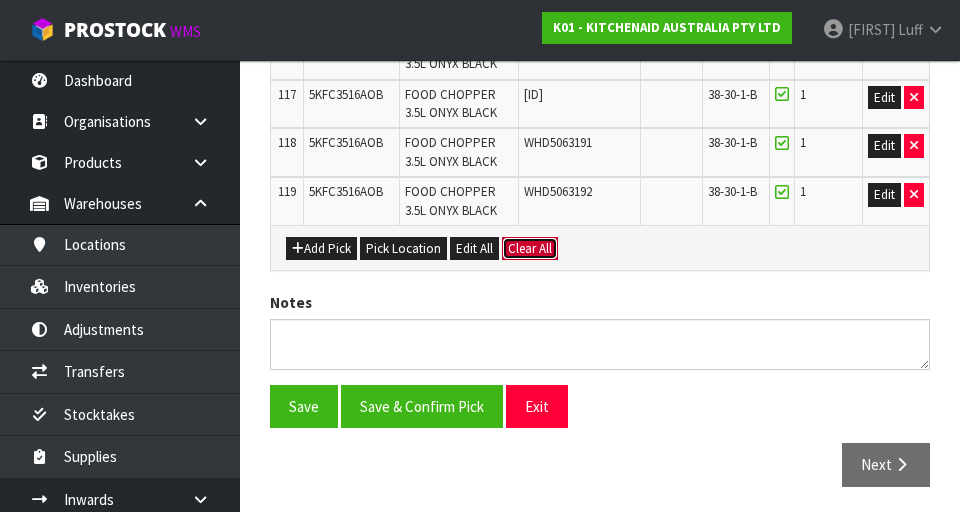 click on "Clear All" at bounding box center [530, 249] 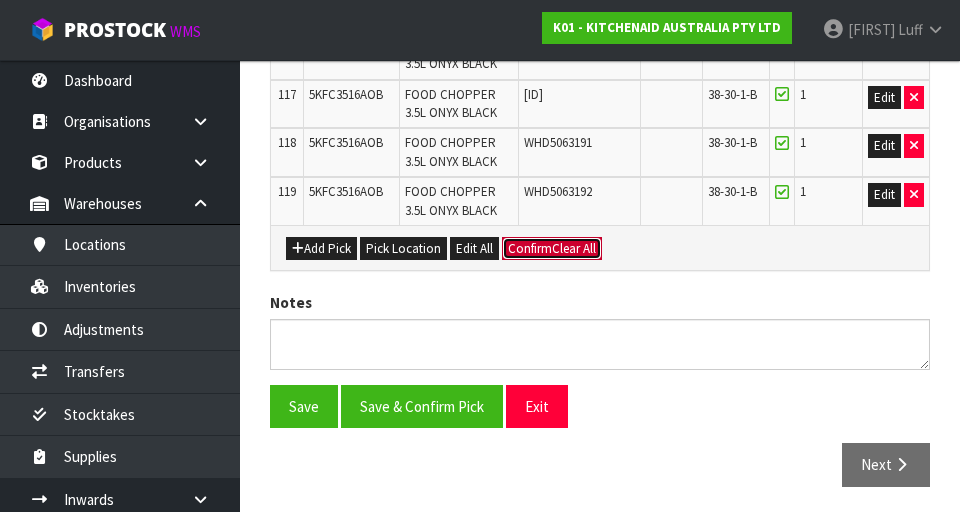 click on "Confirm" at bounding box center [530, 248] 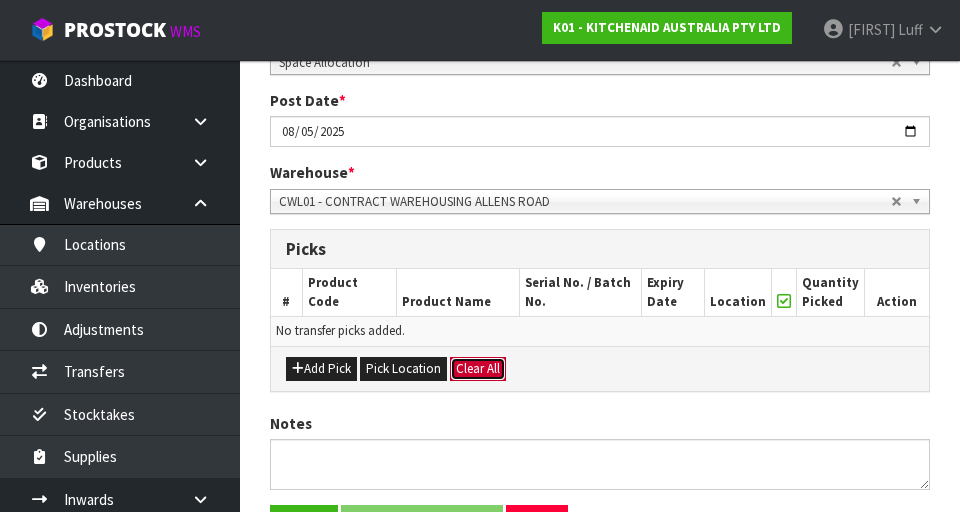 scroll, scrollTop: 318, scrollLeft: 0, axis: vertical 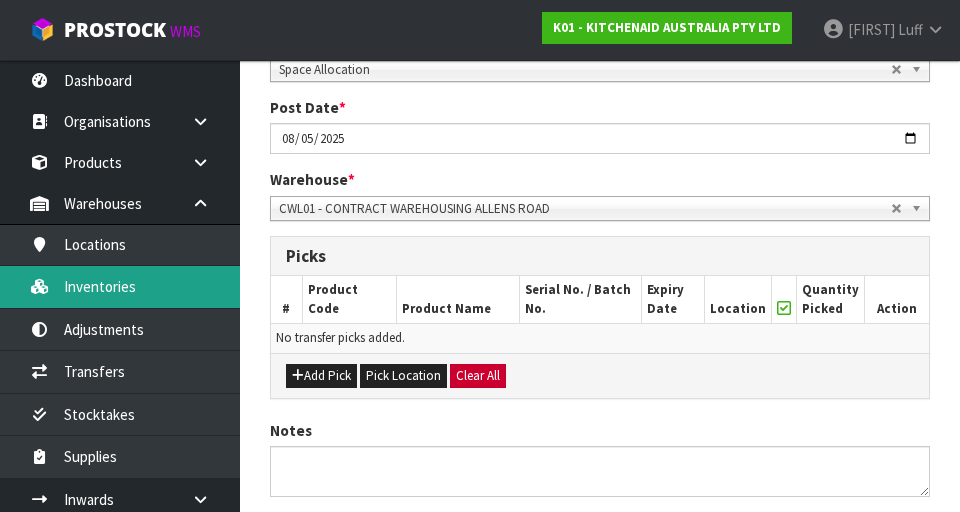 click on "Inventories" at bounding box center (120, 286) 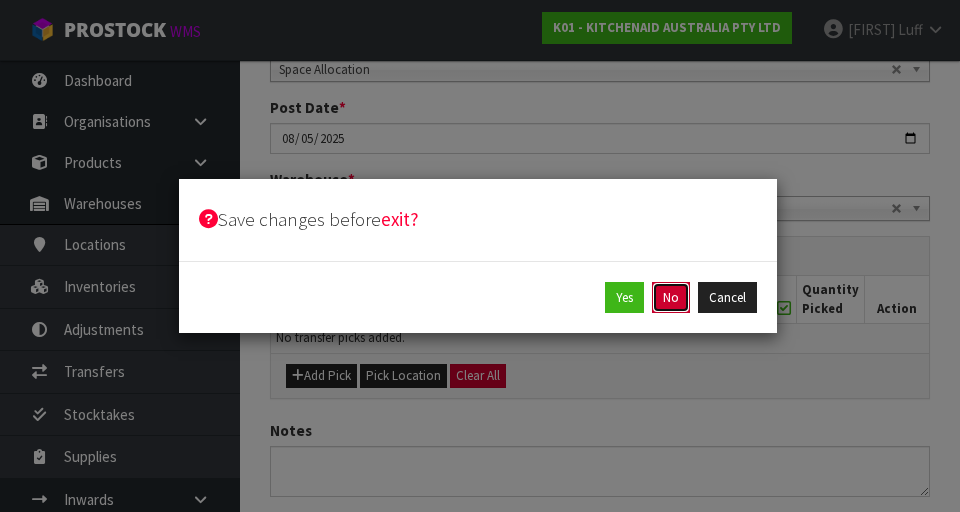 click on "No" at bounding box center (671, 298) 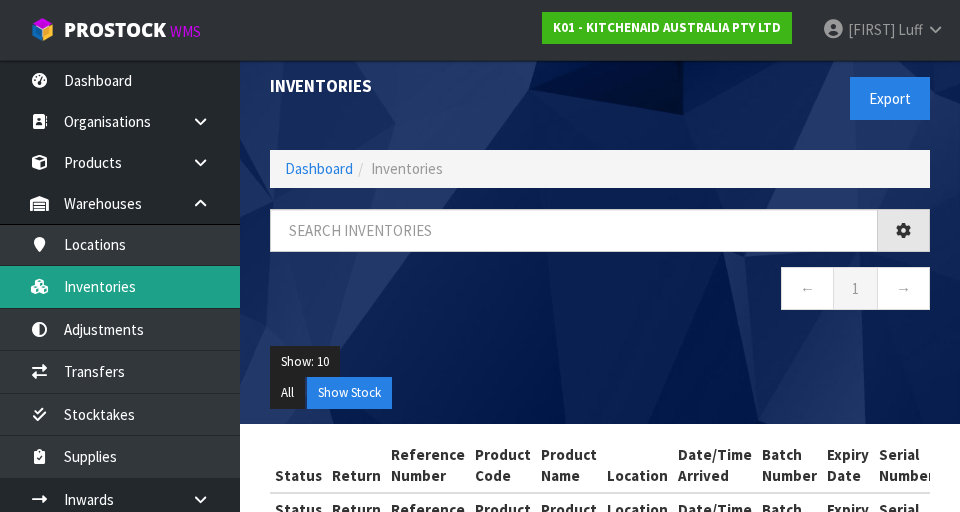 scroll, scrollTop: 0, scrollLeft: 0, axis: both 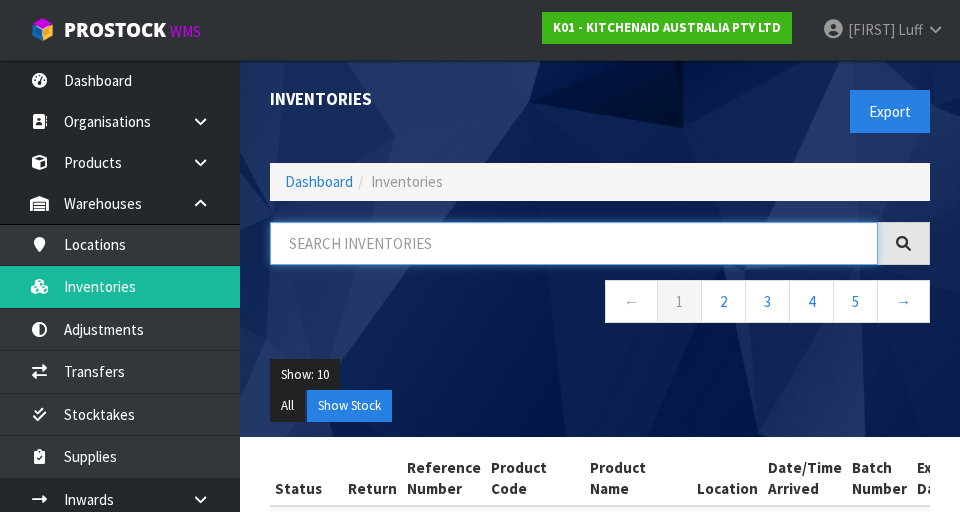 paste on "38-30-1-B" 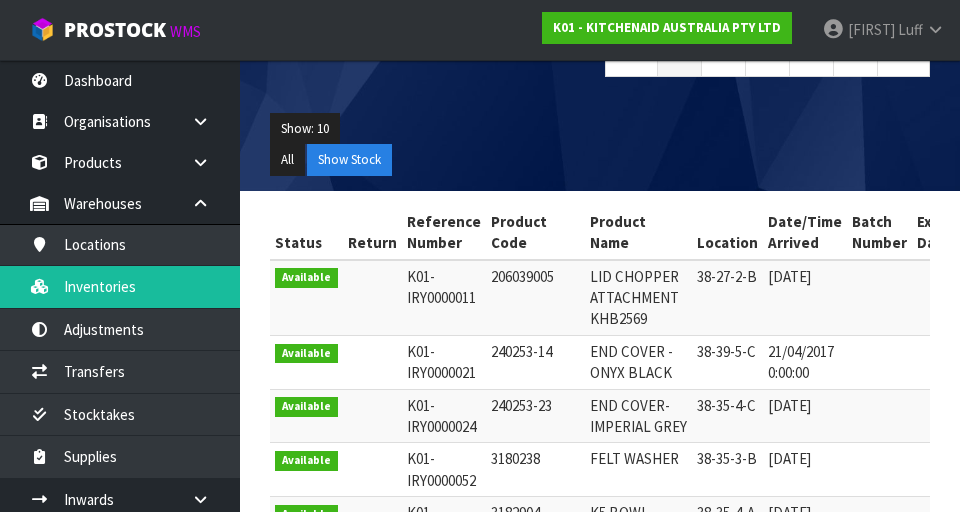 scroll, scrollTop: 247, scrollLeft: 0, axis: vertical 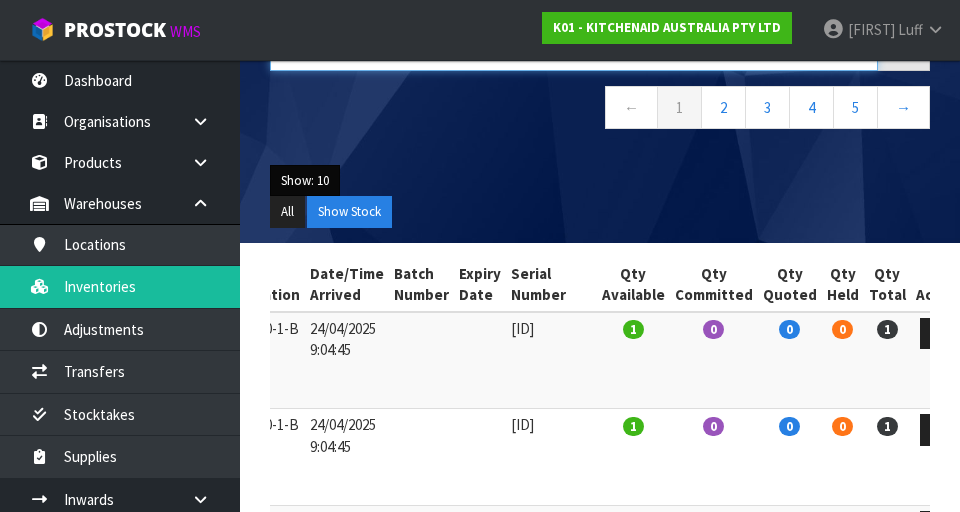type on "38-30-1-B" 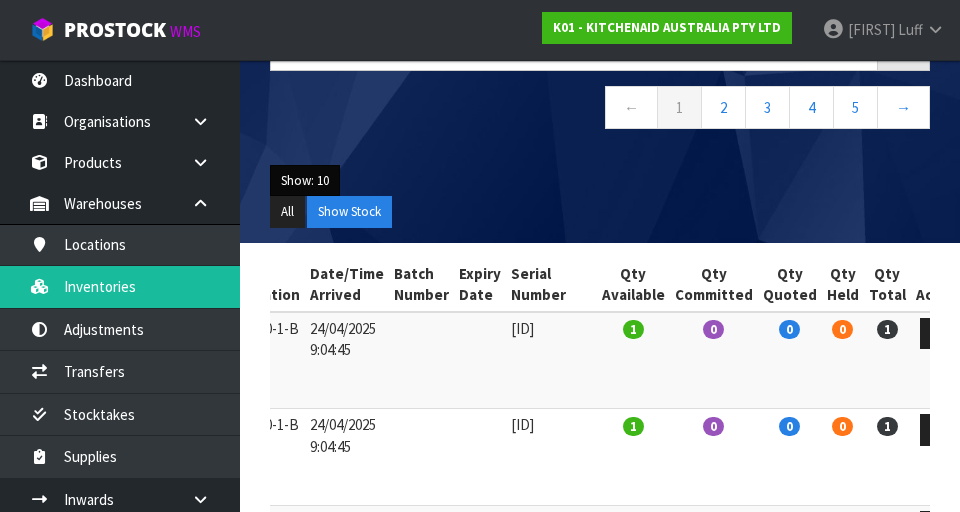 click on "Show: 10" at bounding box center (305, 181) 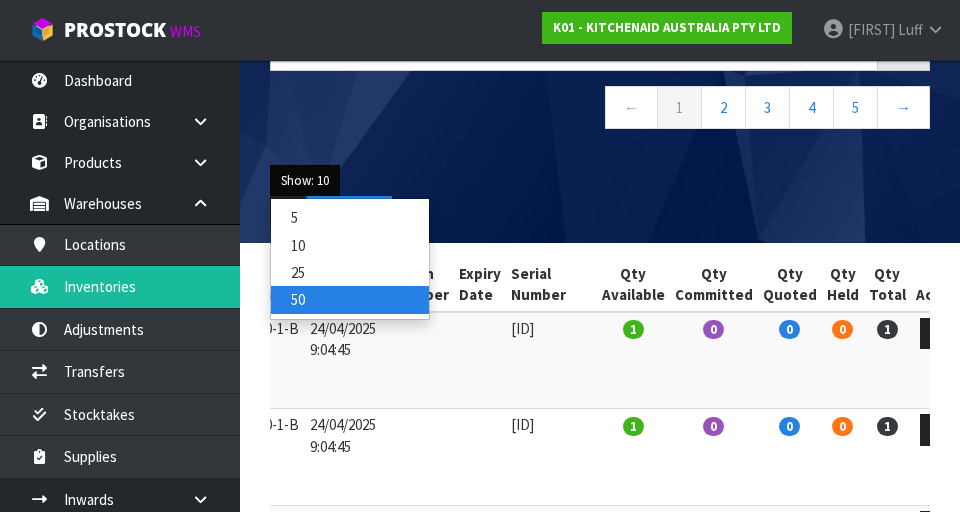 click on "50" at bounding box center (350, 299) 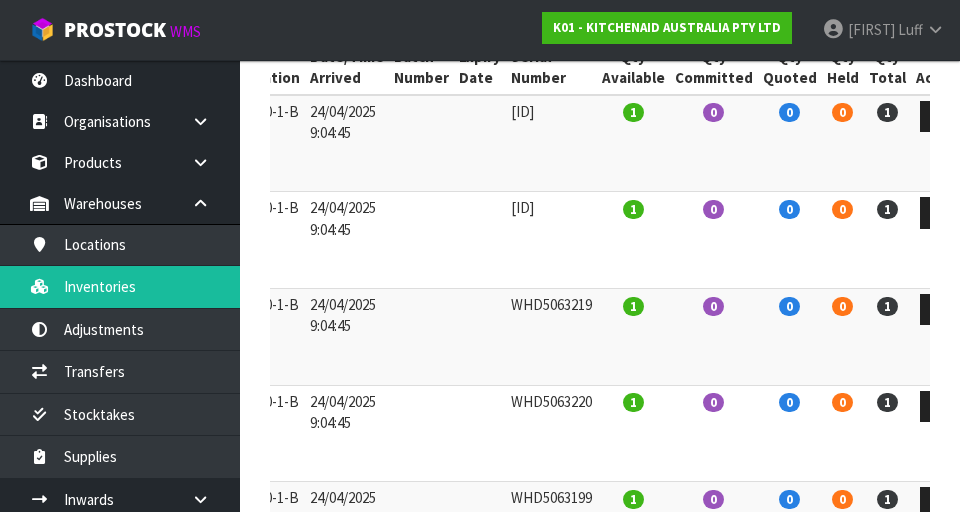 scroll, scrollTop: 0, scrollLeft: 0, axis: both 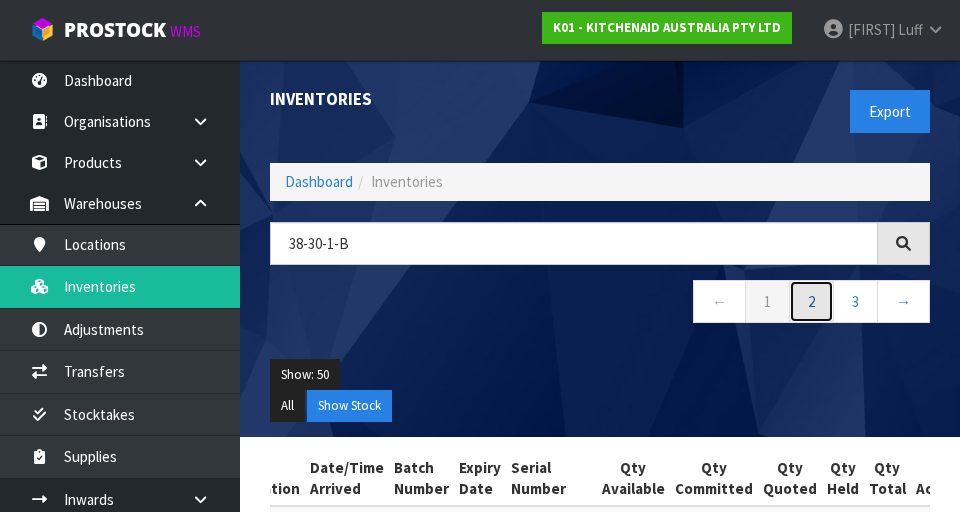 click on "2" at bounding box center (811, 301) 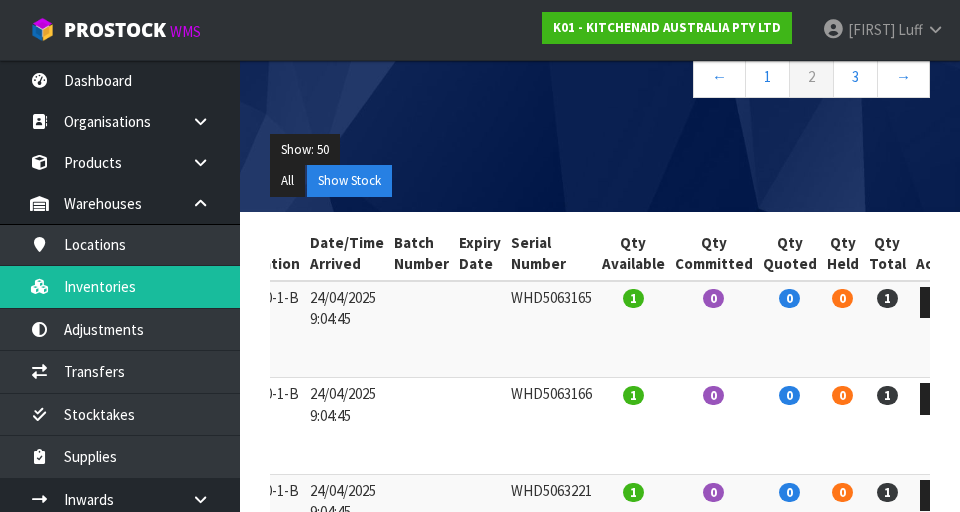 scroll, scrollTop: 0, scrollLeft: 0, axis: both 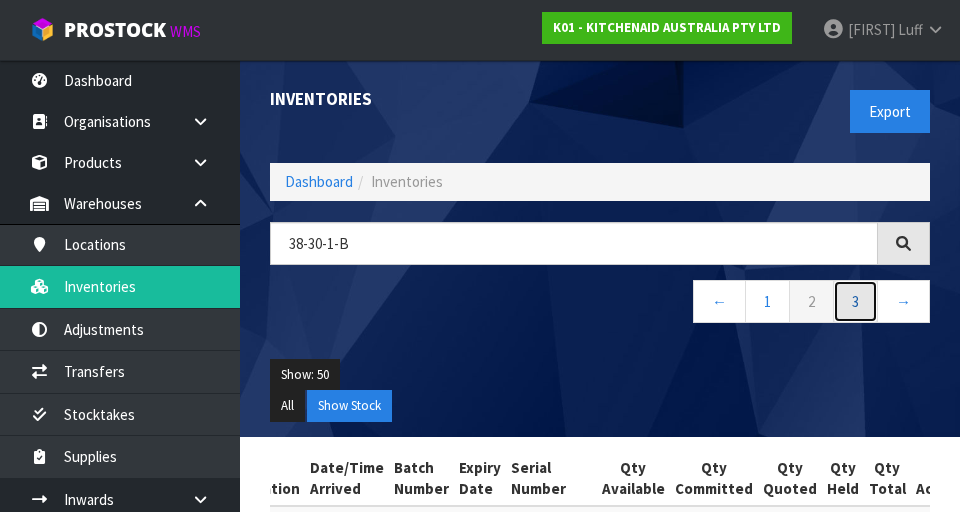 click on "3" at bounding box center (855, 301) 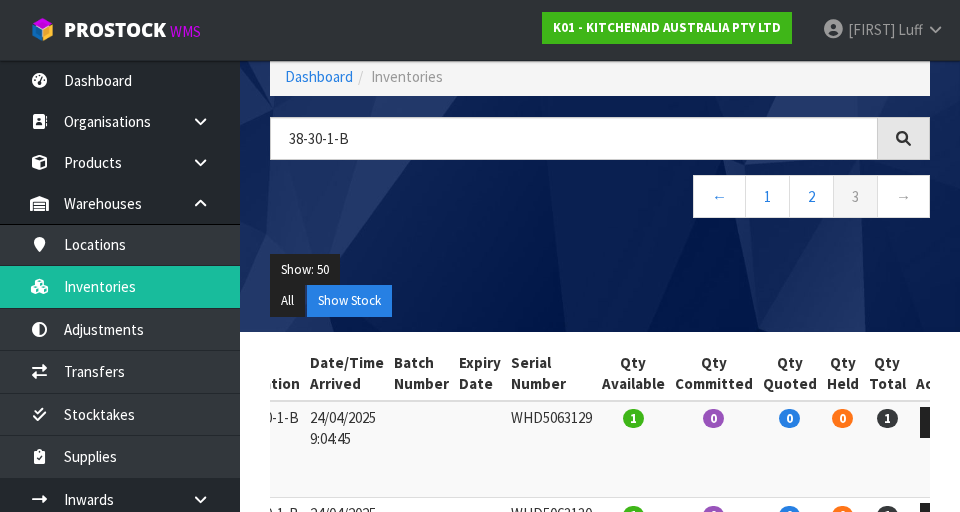 scroll, scrollTop: 0, scrollLeft: 0, axis: both 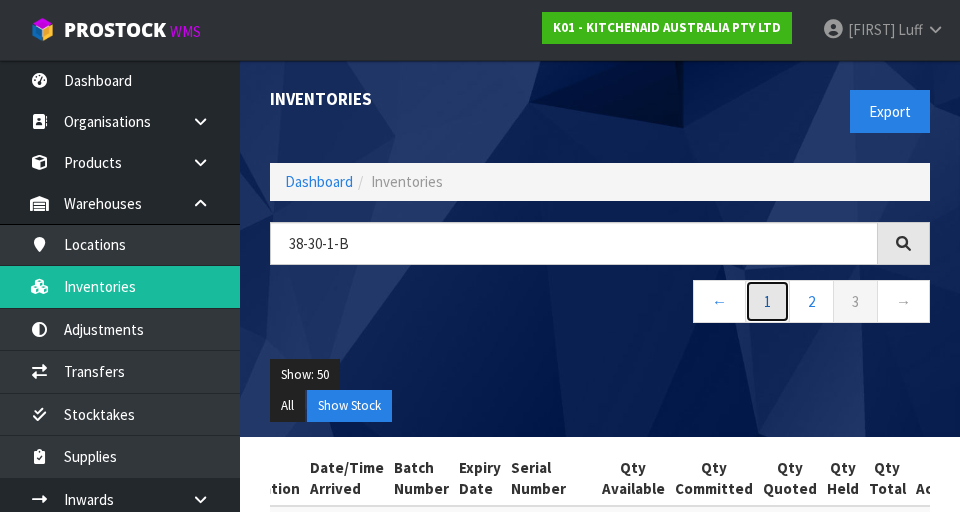 click on "1" at bounding box center [767, 301] 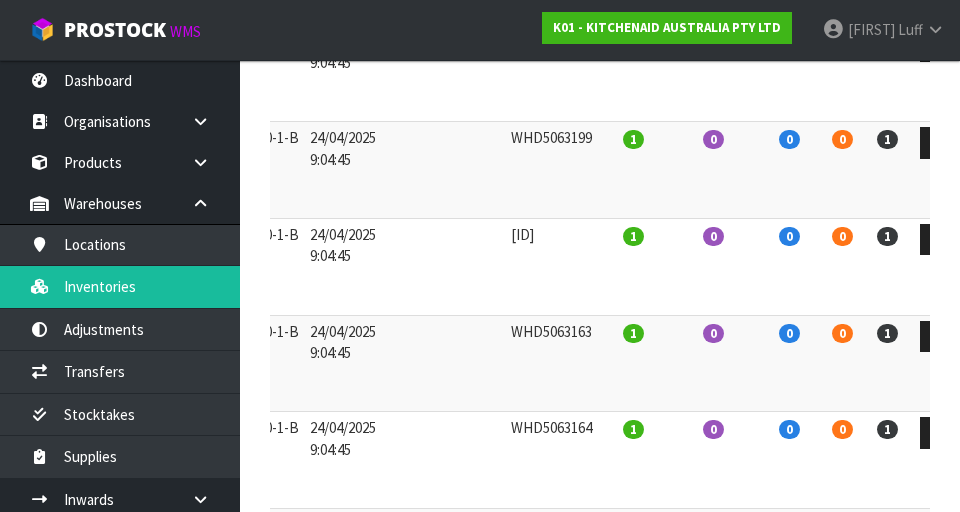 scroll, scrollTop: 0, scrollLeft: 0, axis: both 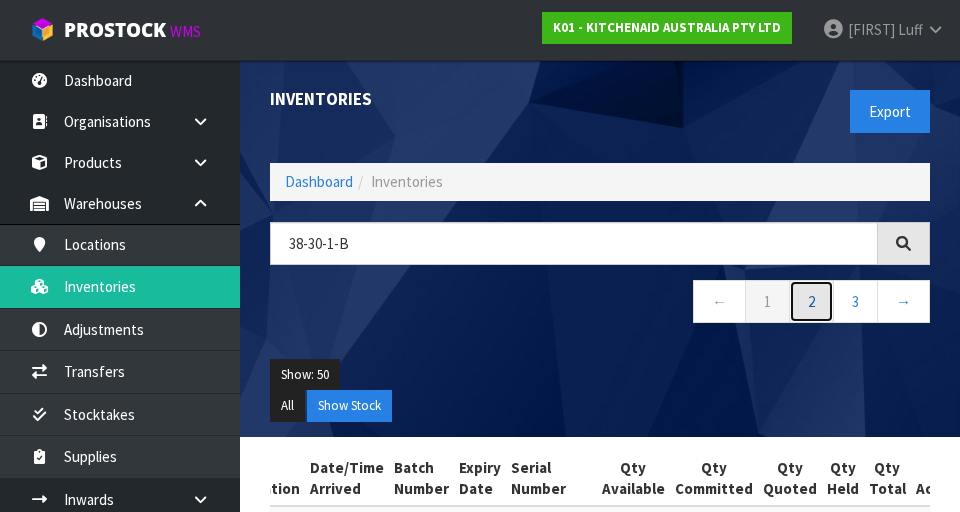 click on "2" at bounding box center [811, 301] 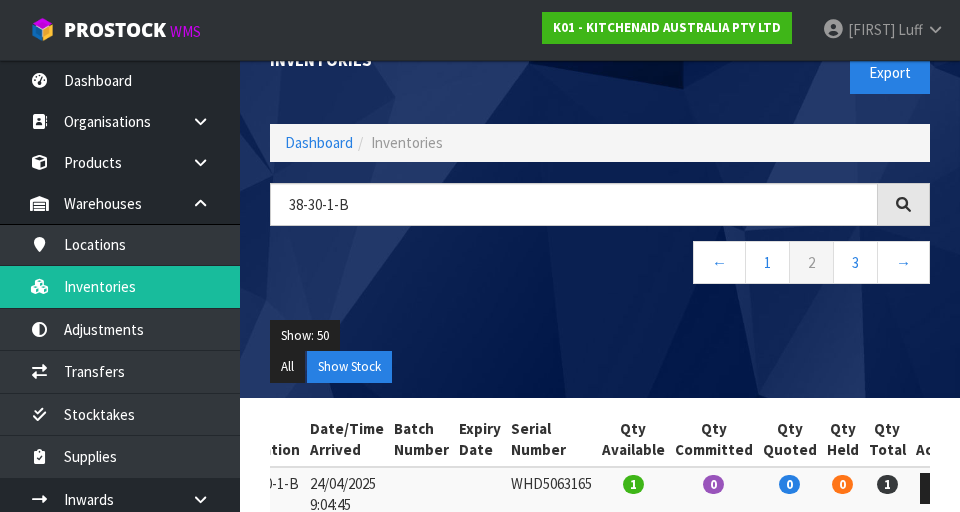 scroll, scrollTop: 0, scrollLeft: 0, axis: both 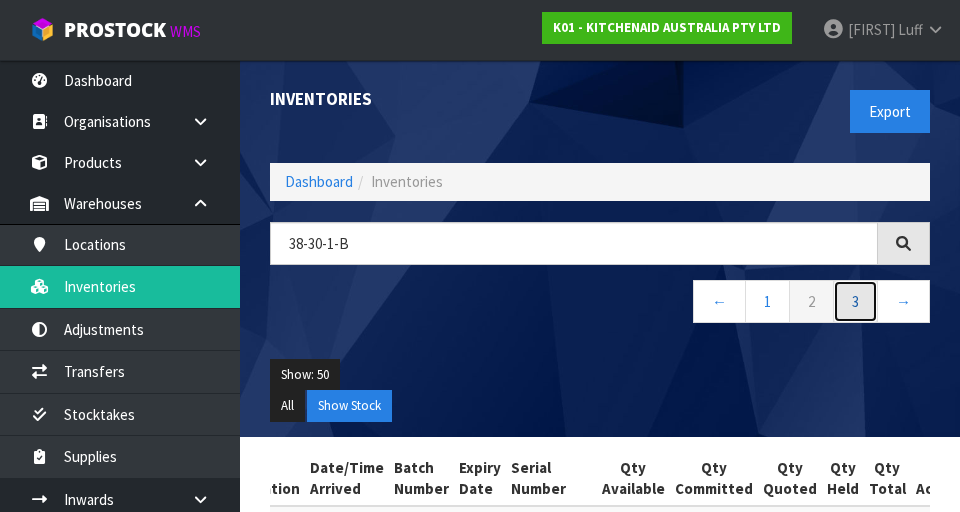 click on "3" at bounding box center (855, 301) 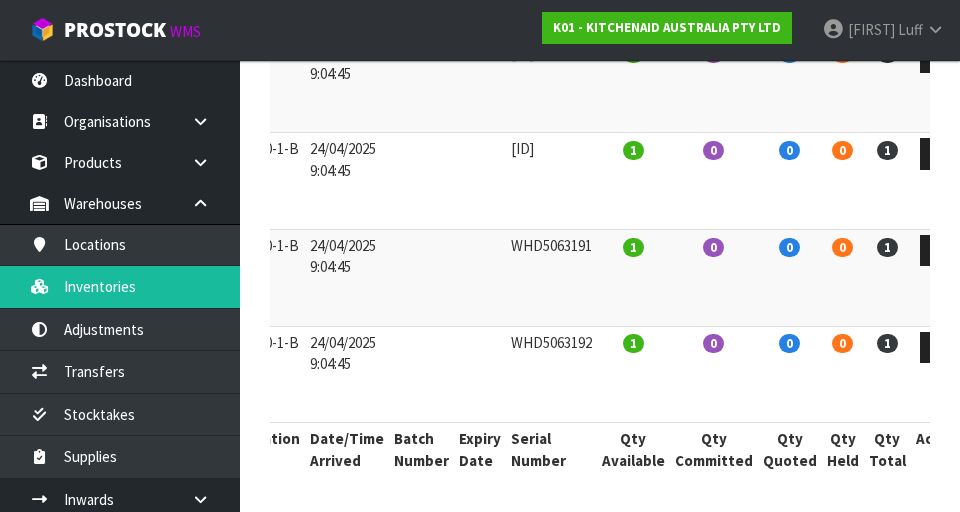 scroll, scrollTop: 0, scrollLeft: 0, axis: both 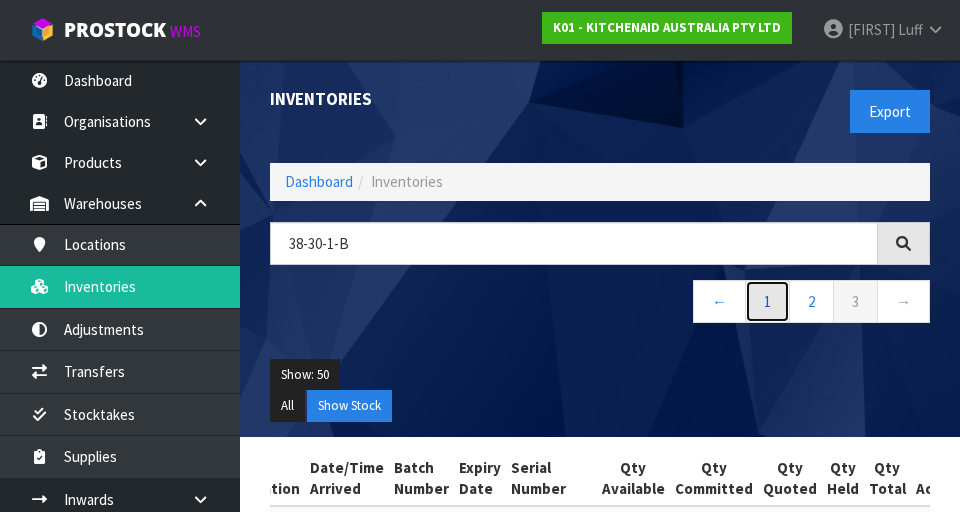 click on "1" at bounding box center [767, 301] 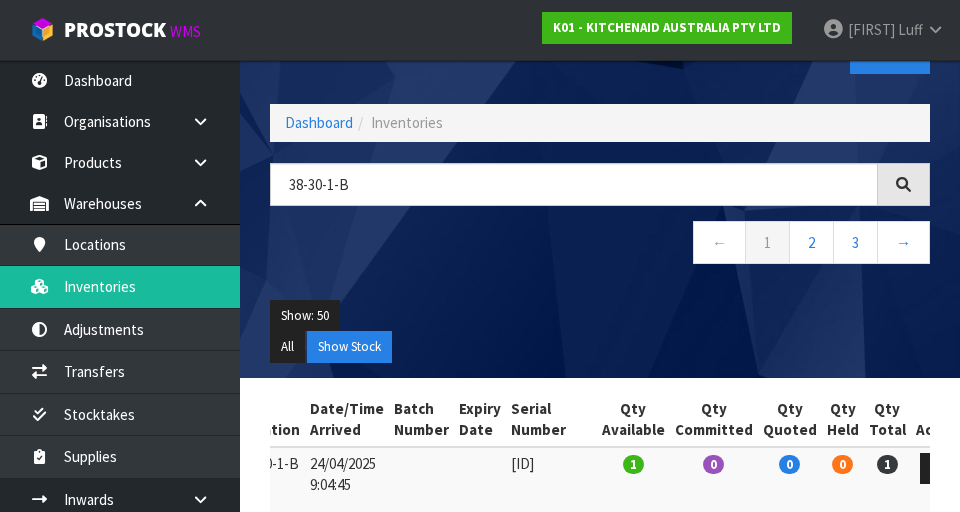scroll, scrollTop: 0, scrollLeft: 0, axis: both 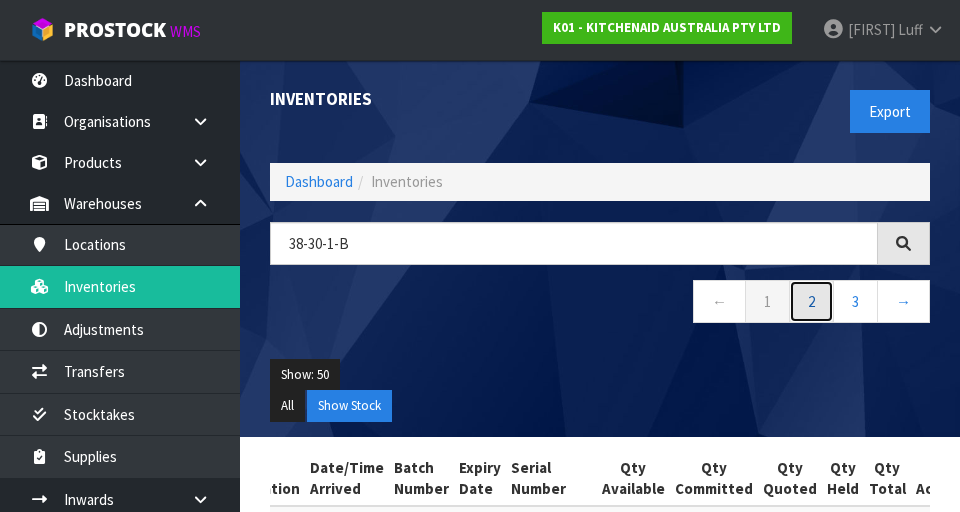 click on "2" at bounding box center [811, 301] 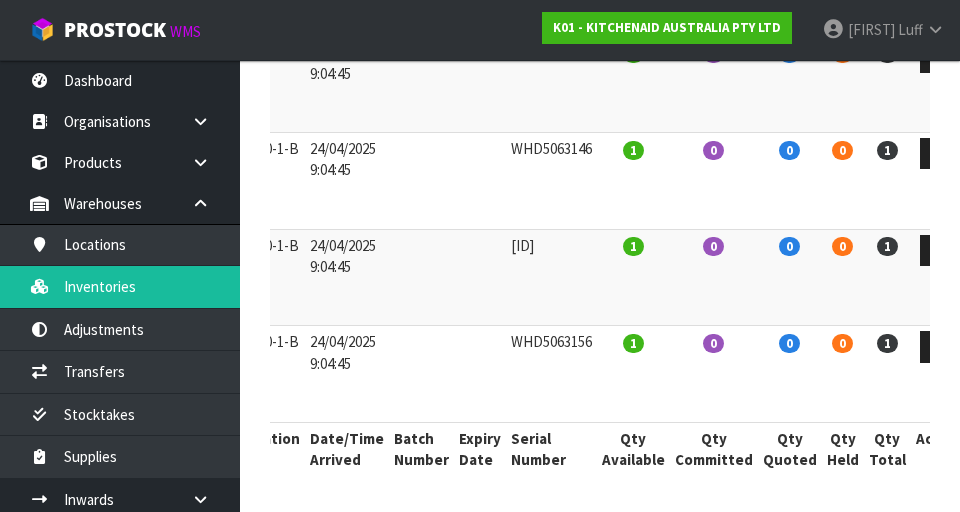 scroll, scrollTop: 5989, scrollLeft: 0, axis: vertical 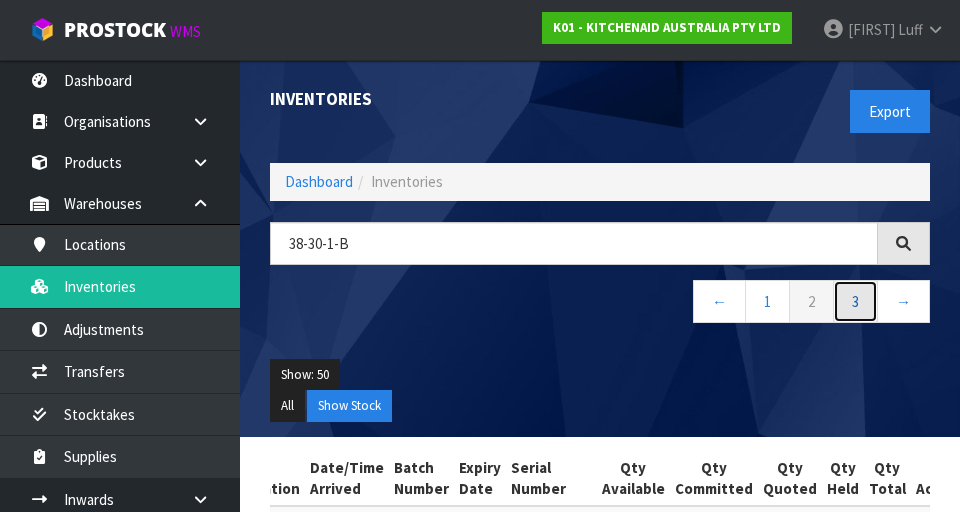click on "3" at bounding box center [855, 301] 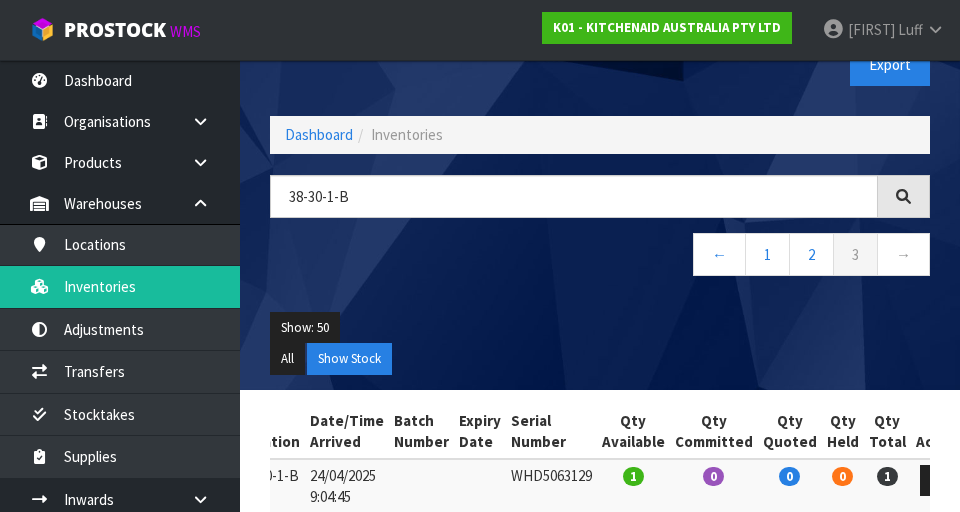 scroll, scrollTop: 31, scrollLeft: 0, axis: vertical 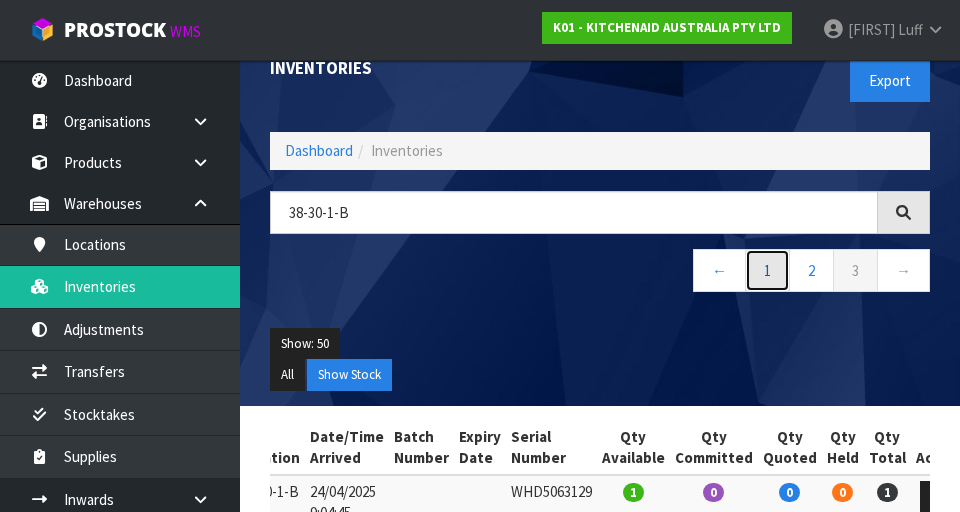 click on "1" at bounding box center [767, 270] 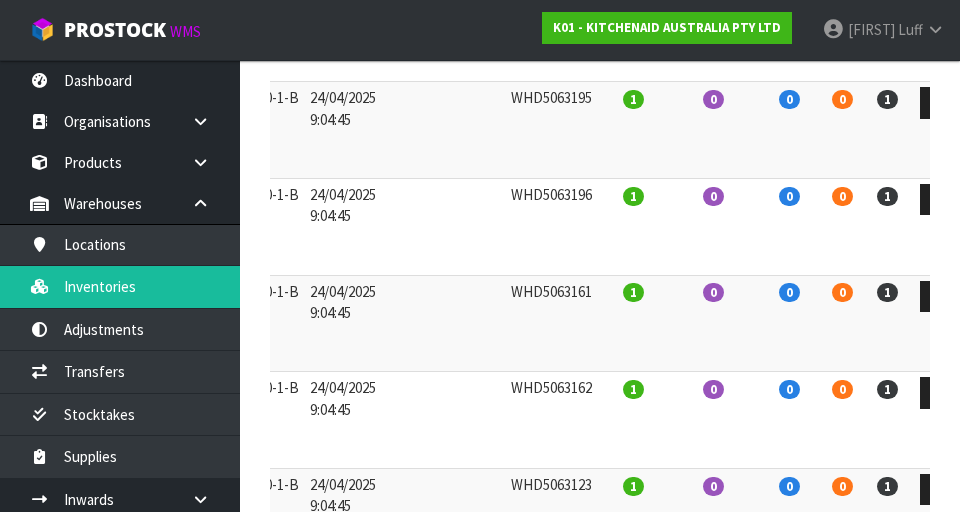 scroll, scrollTop: 0, scrollLeft: 0, axis: both 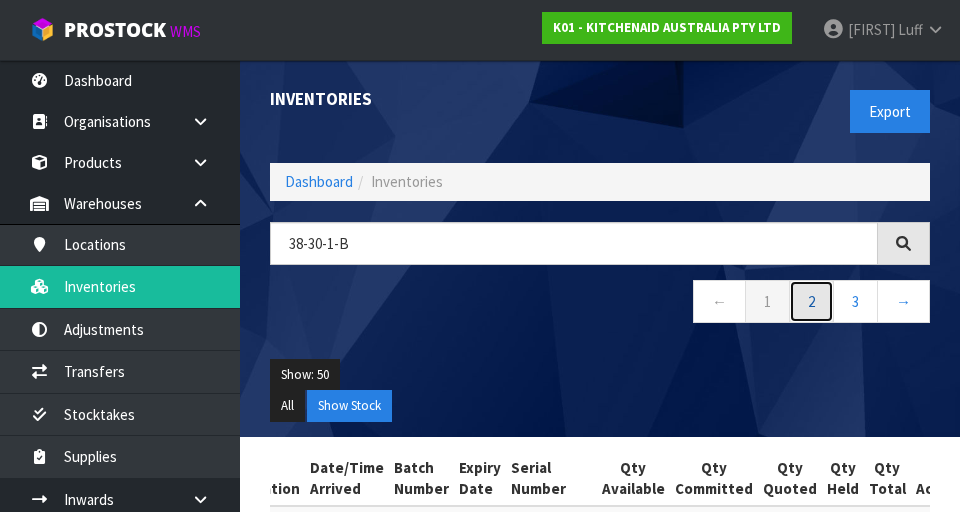 click on "2" at bounding box center (811, 301) 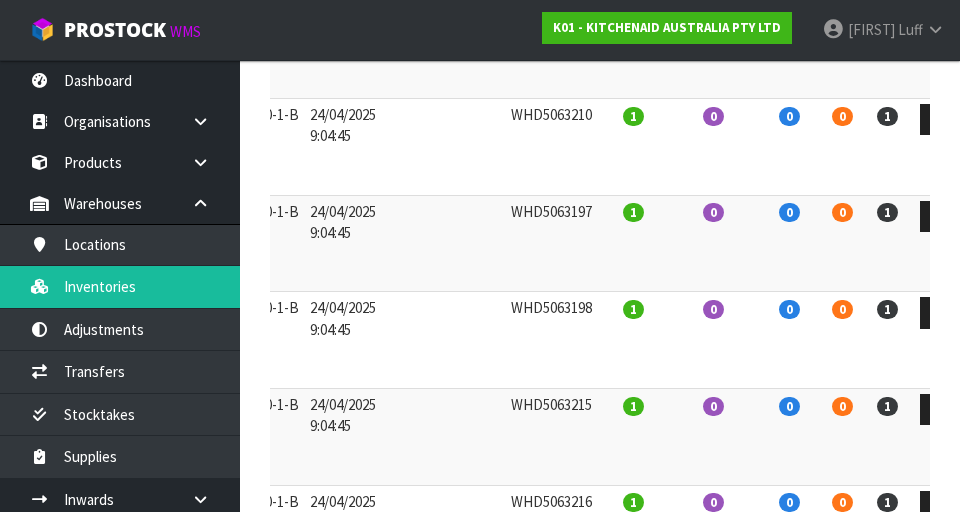 scroll, scrollTop: 1843, scrollLeft: 0, axis: vertical 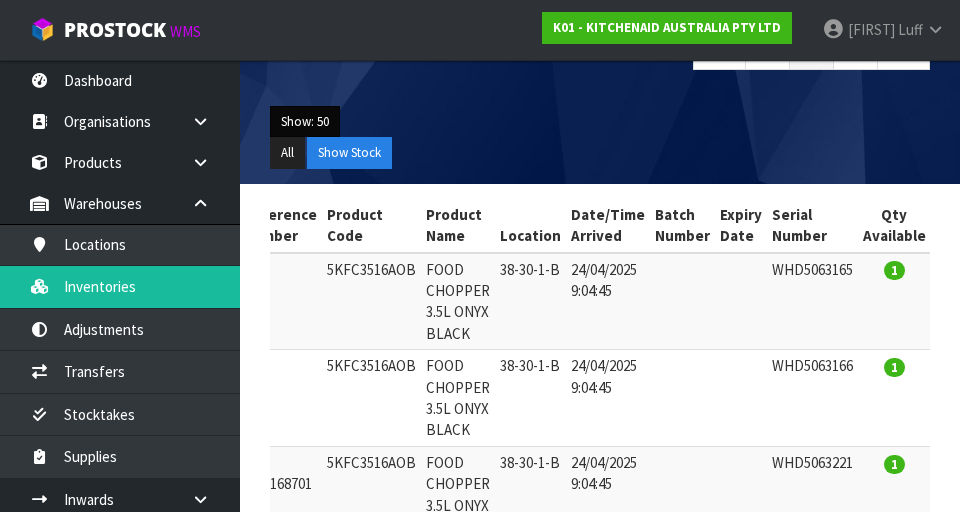 click on "Show: 50" at bounding box center [305, 122] 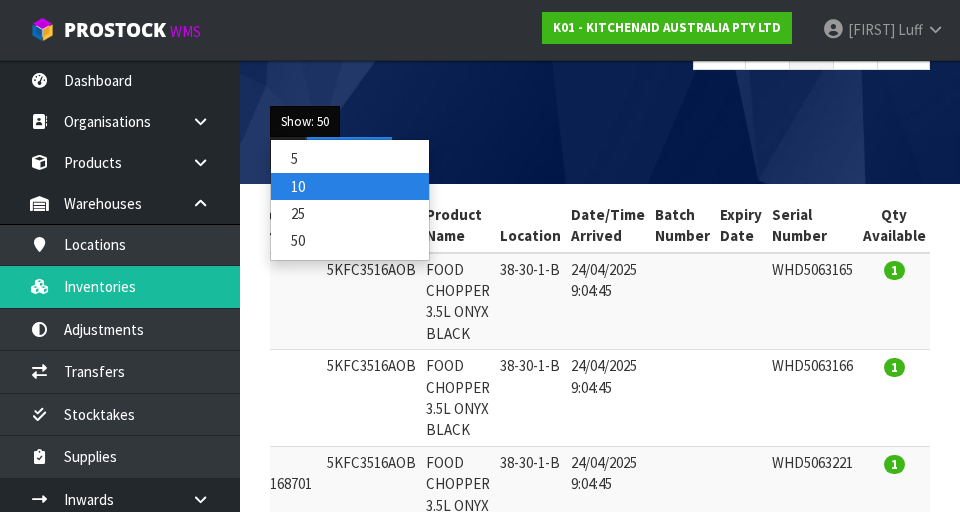 click on "10" at bounding box center (350, 186) 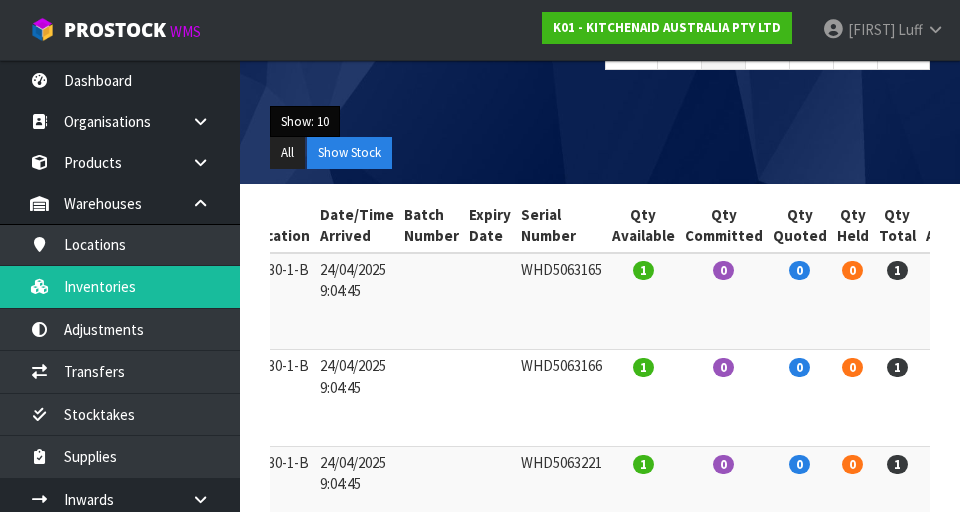 scroll, scrollTop: 0, scrollLeft: 425, axis: horizontal 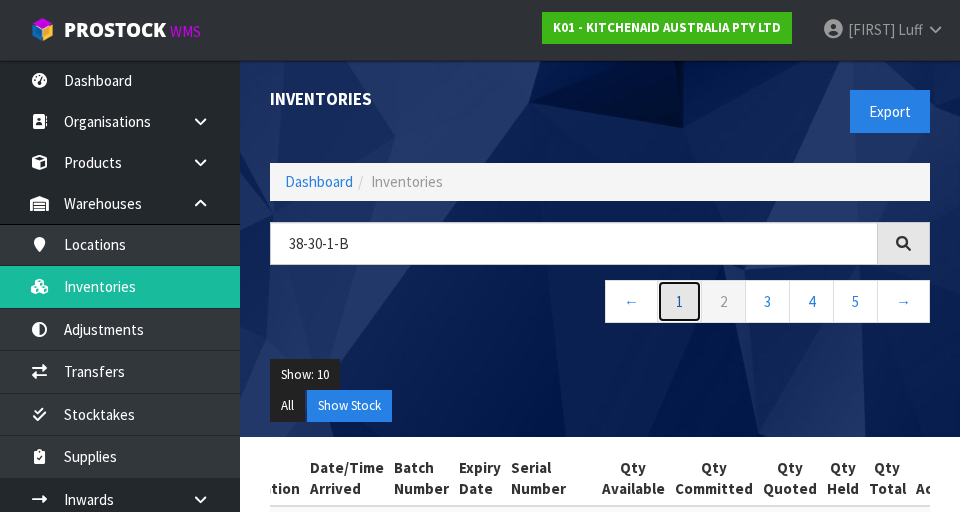 click on "1" at bounding box center [679, 301] 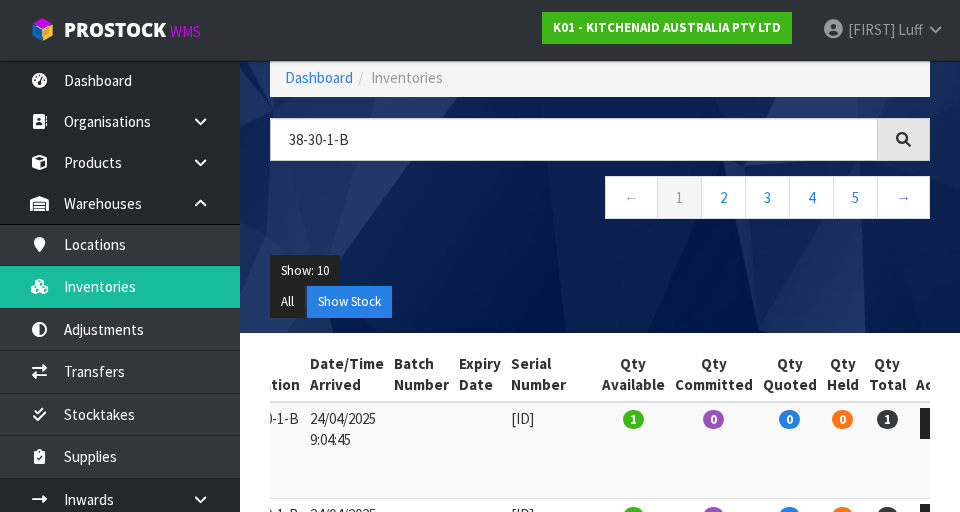 scroll, scrollTop: 107, scrollLeft: 0, axis: vertical 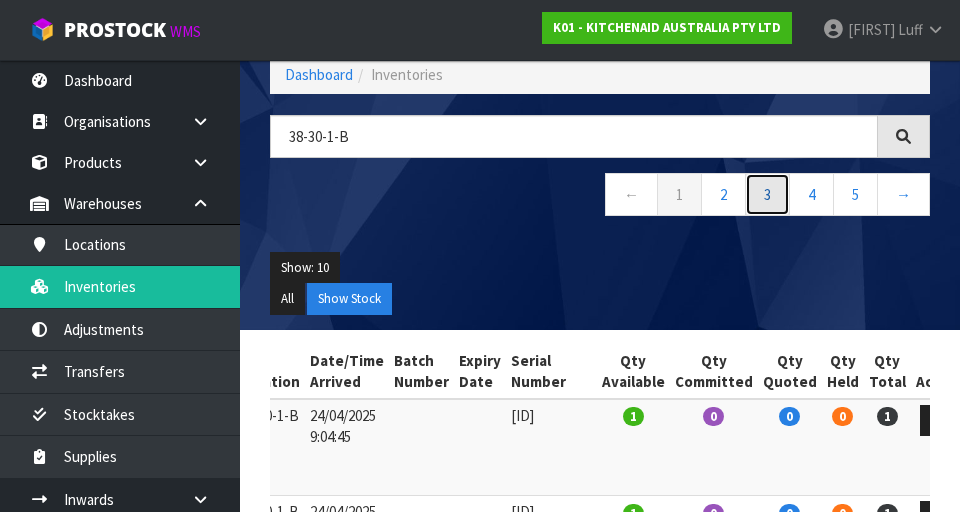 click on "3" at bounding box center [767, 194] 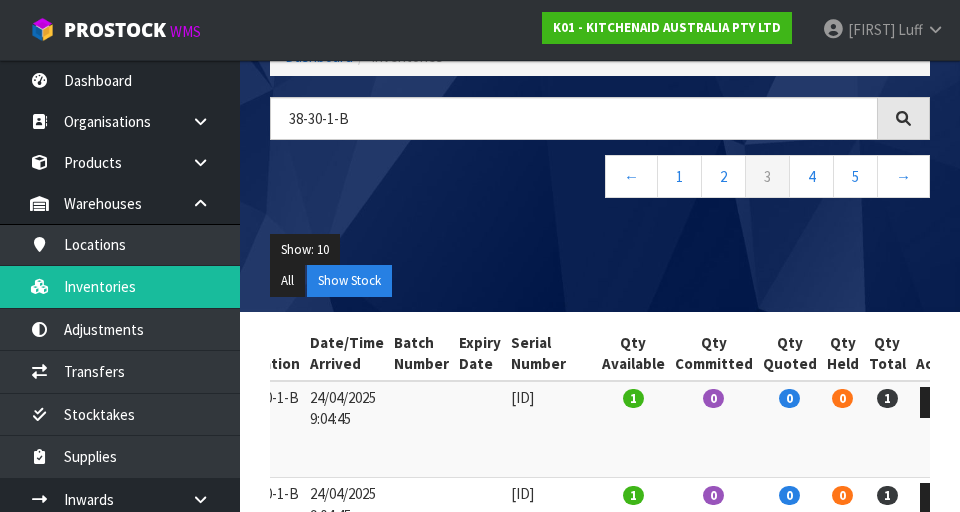 scroll, scrollTop: 0, scrollLeft: 0, axis: both 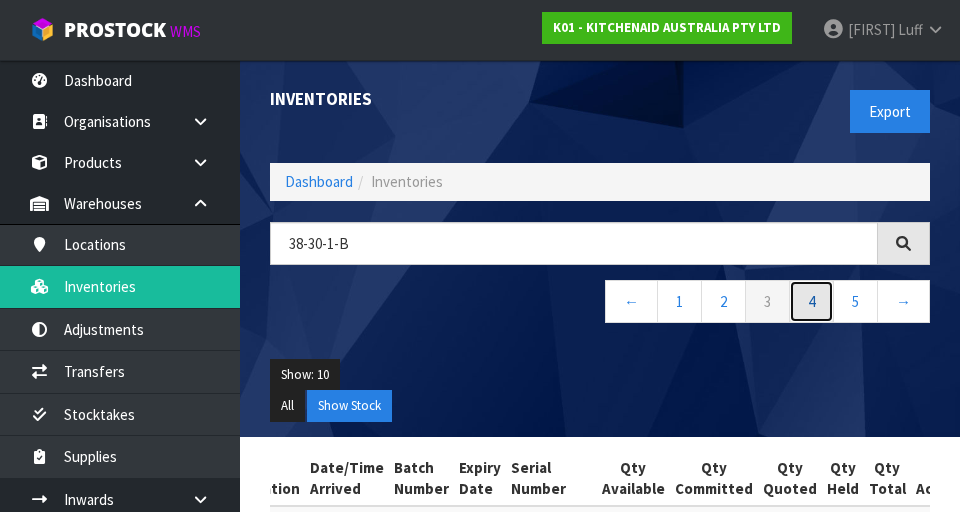 click on "4" at bounding box center [811, 301] 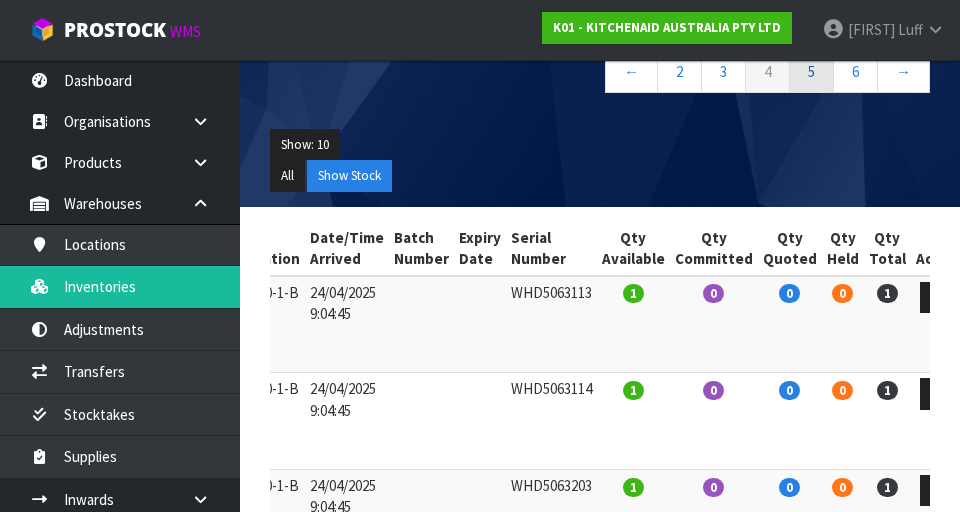 scroll, scrollTop: 227, scrollLeft: 0, axis: vertical 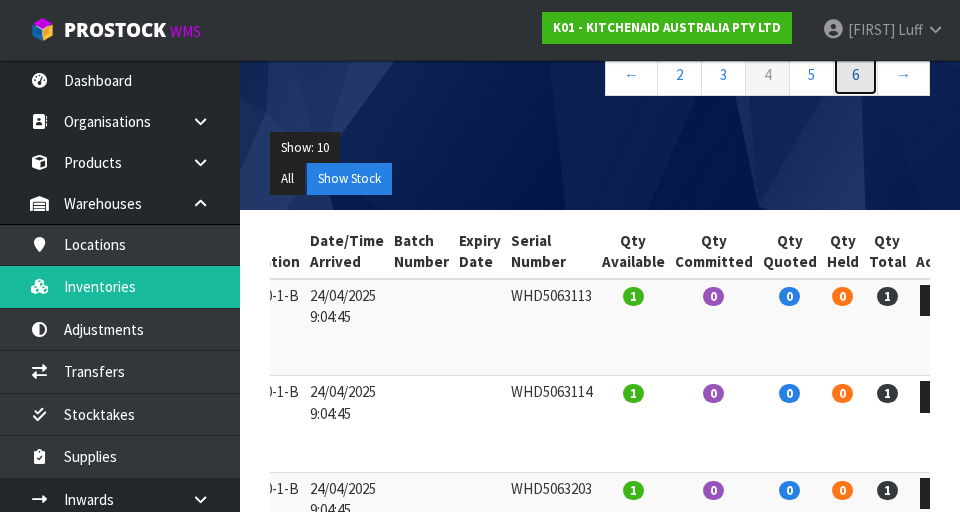 click on "6" at bounding box center (855, 74) 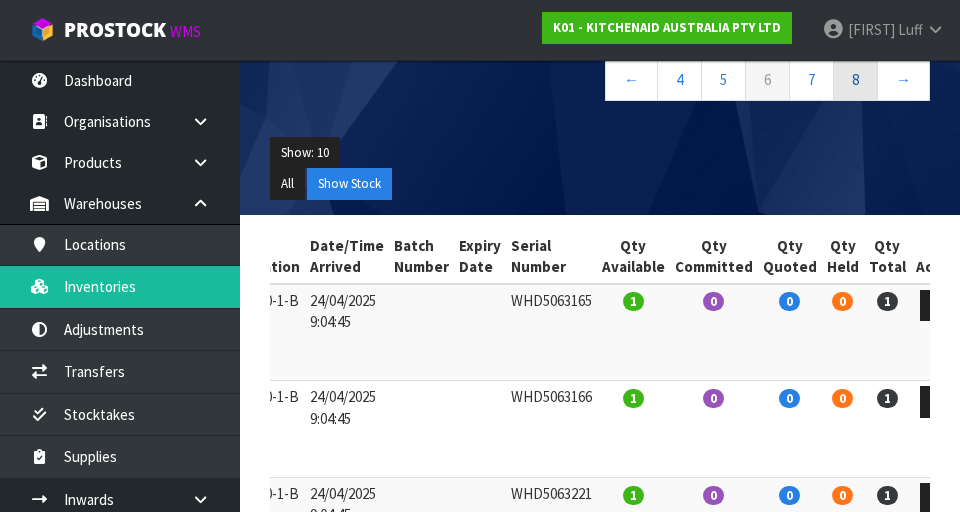scroll, scrollTop: 221, scrollLeft: 0, axis: vertical 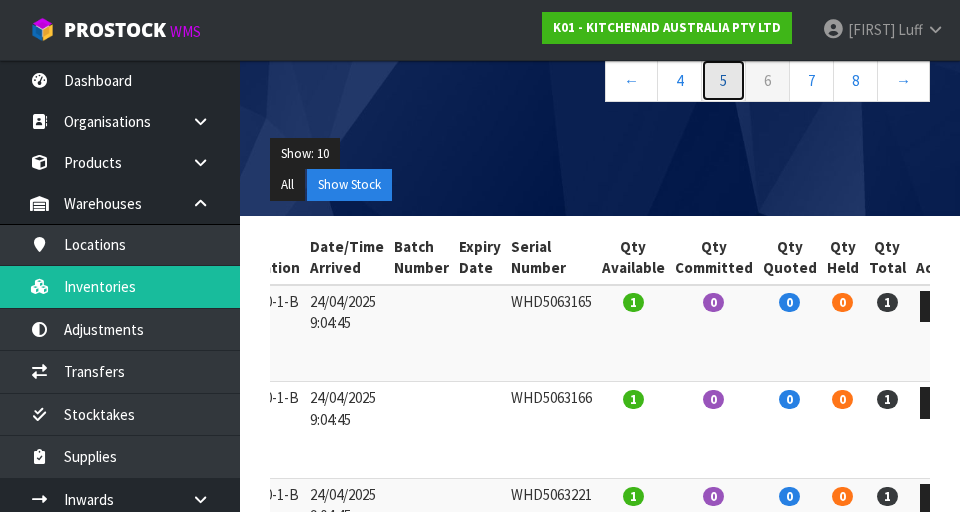 click on "5" at bounding box center [723, 80] 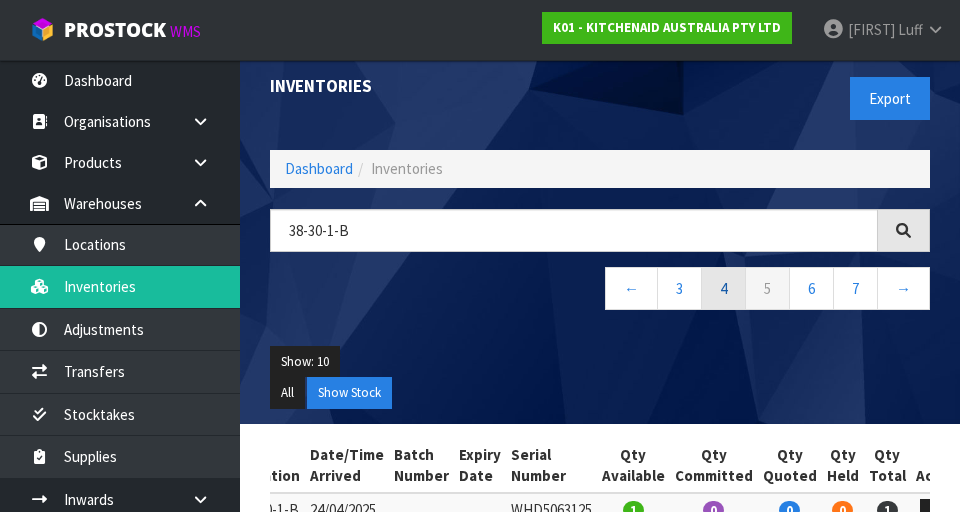 scroll, scrollTop: 5, scrollLeft: 0, axis: vertical 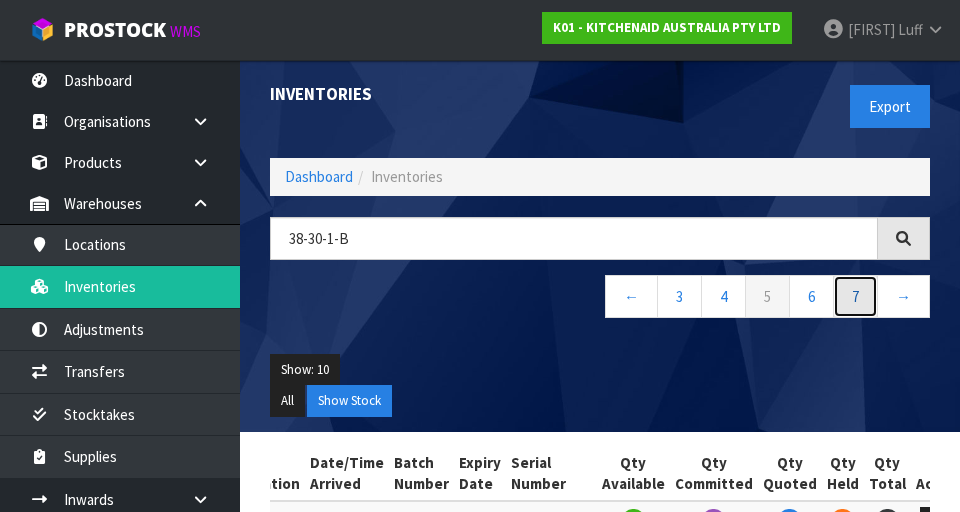 click on "7" at bounding box center (855, 296) 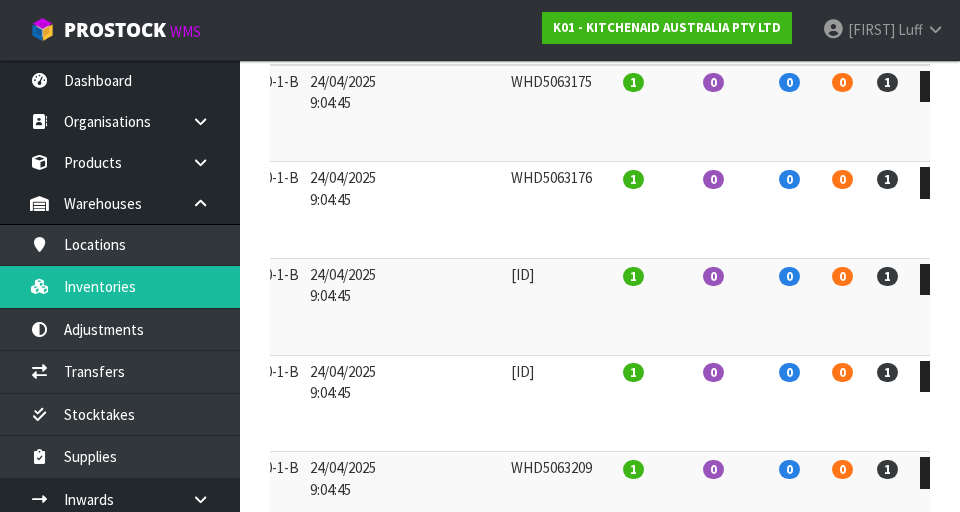 scroll, scrollTop: 0, scrollLeft: 0, axis: both 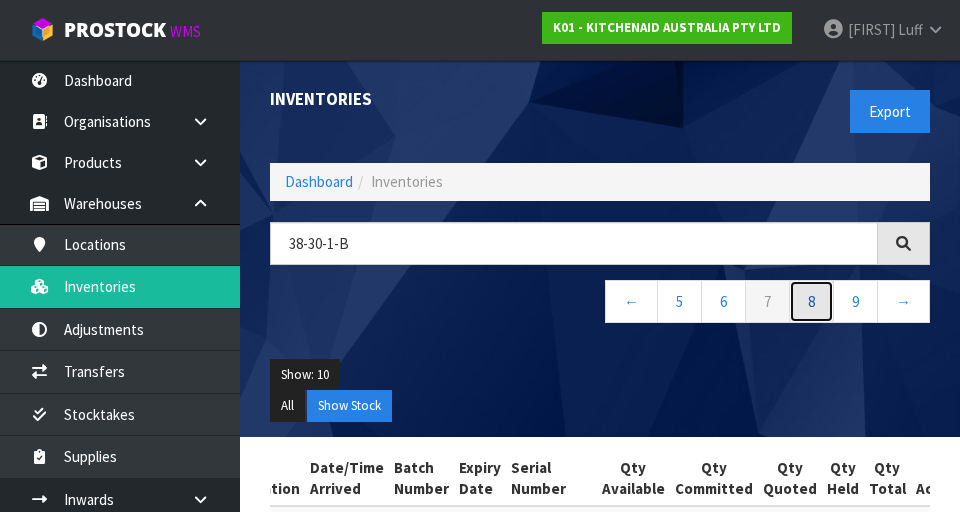 click on "8" at bounding box center (811, 301) 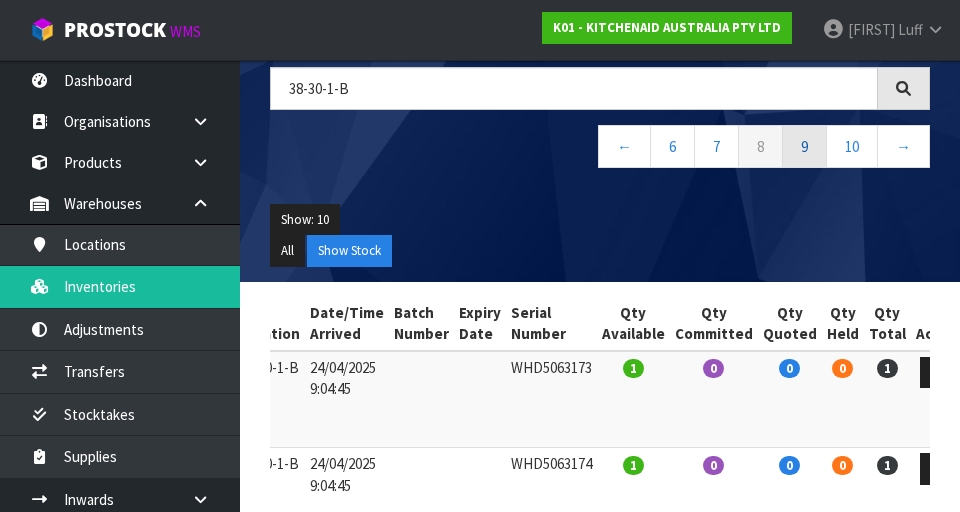 scroll, scrollTop: 0, scrollLeft: 0, axis: both 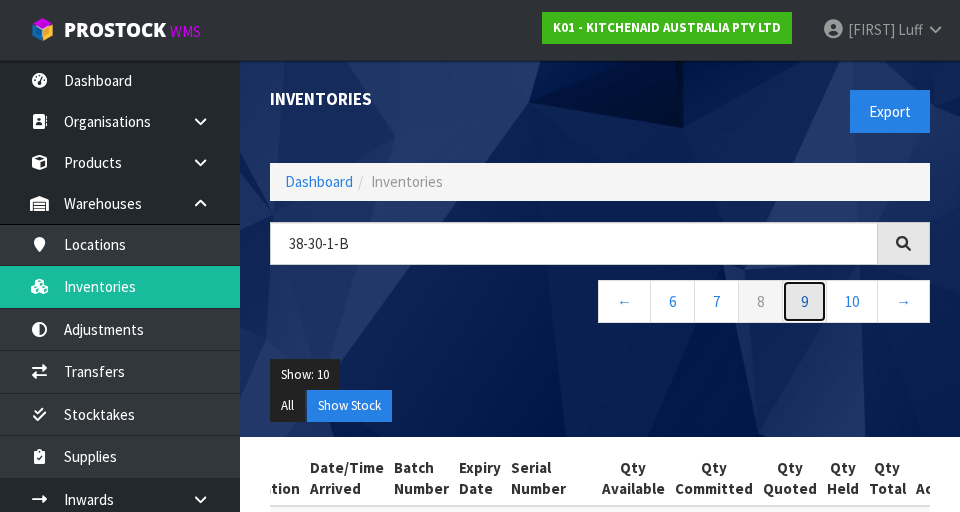 click on "9" at bounding box center (804, 301) 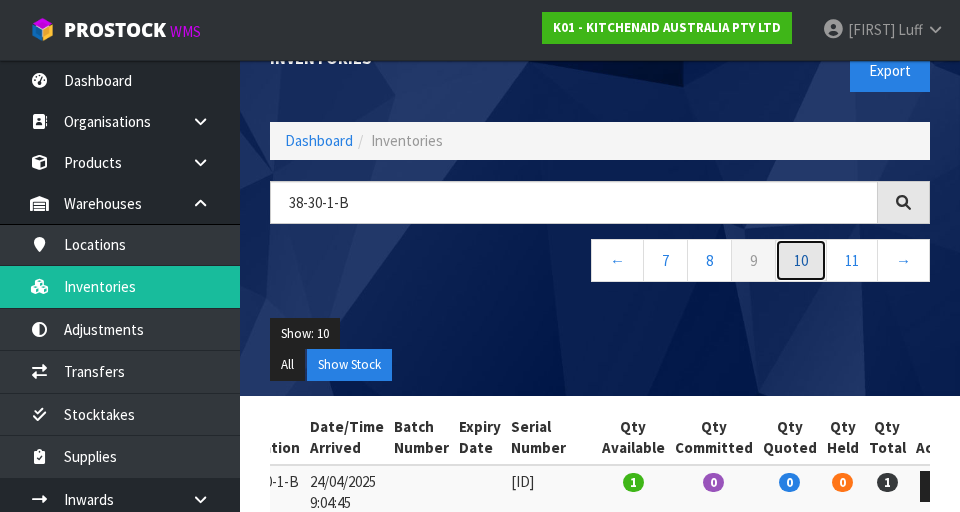 click on "10" at bounding box center (801, 260) 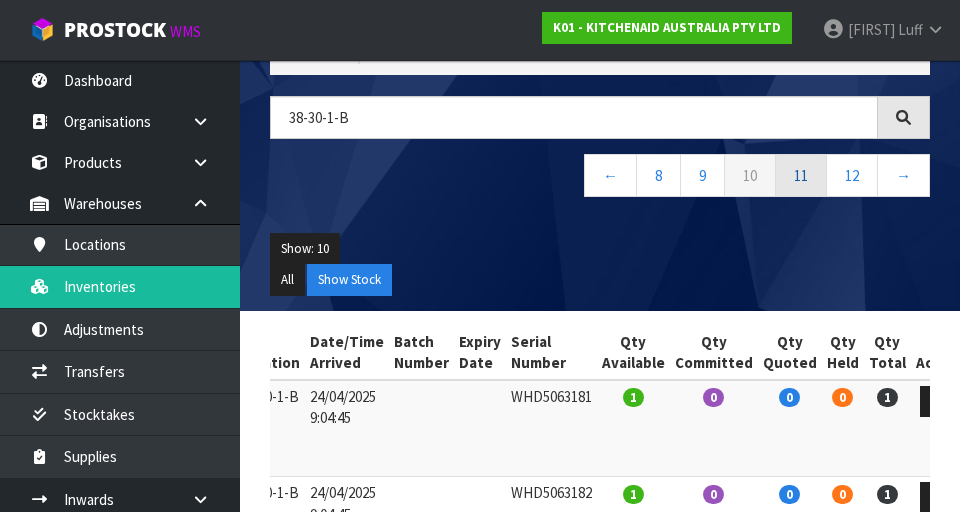 scroll, scrollTop: 0, scrollLeft: 0, axis: both 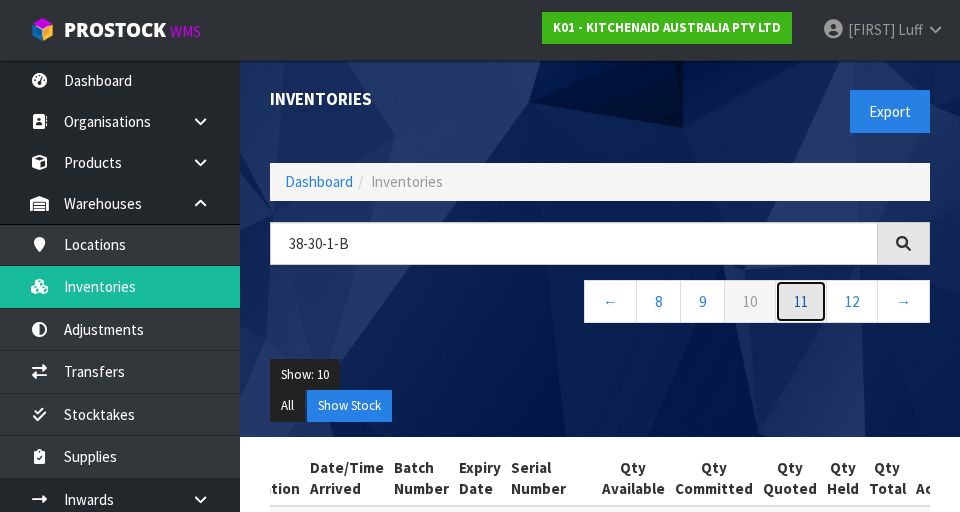 click on "11" at bounding box center [801, 301] 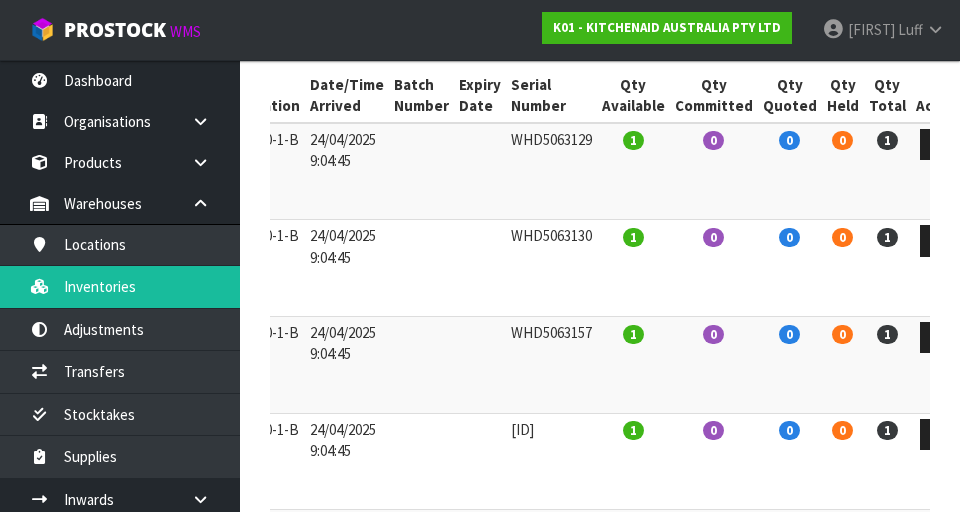 scroll, scrollTop: 0, scrollLeft: 0, axis: both 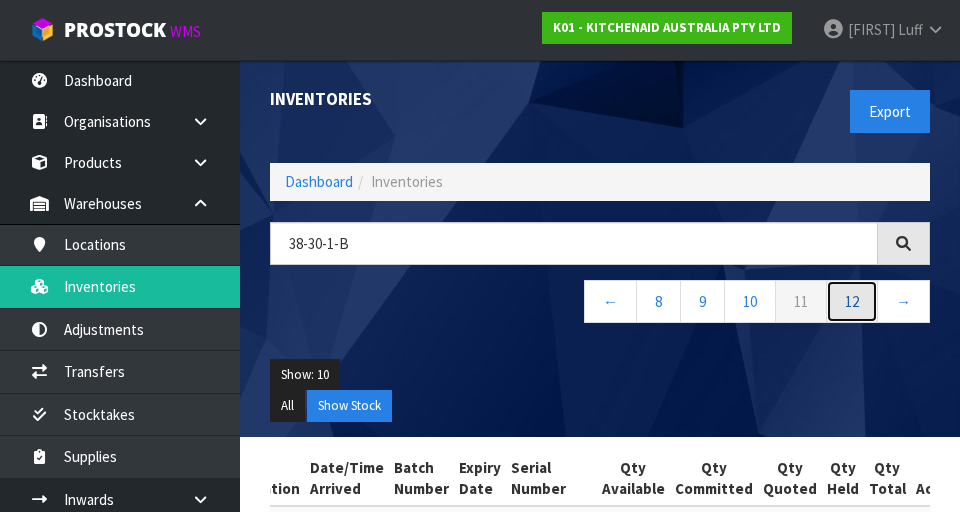 click on "12" at bounding box center [852, 301] 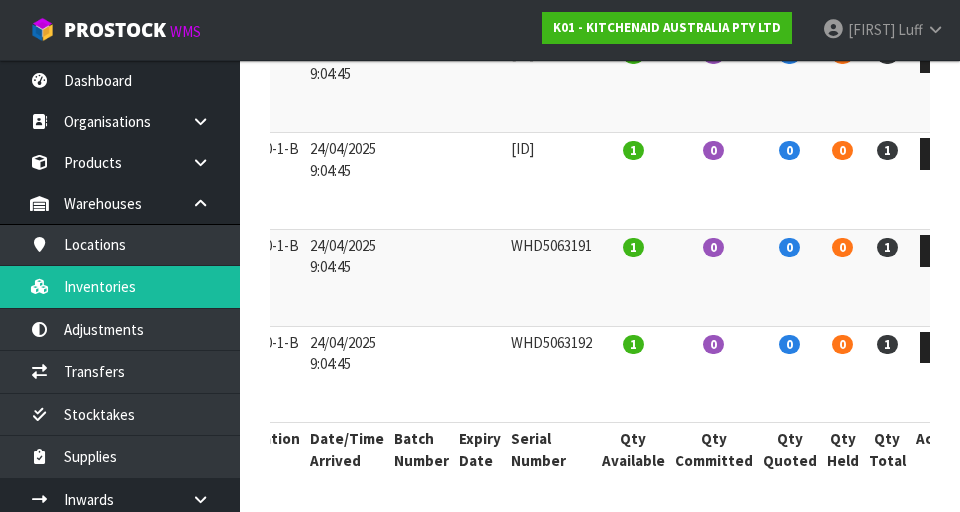 scroll, scrollTop: 1265, scrollLeft: 0, axis: vertical 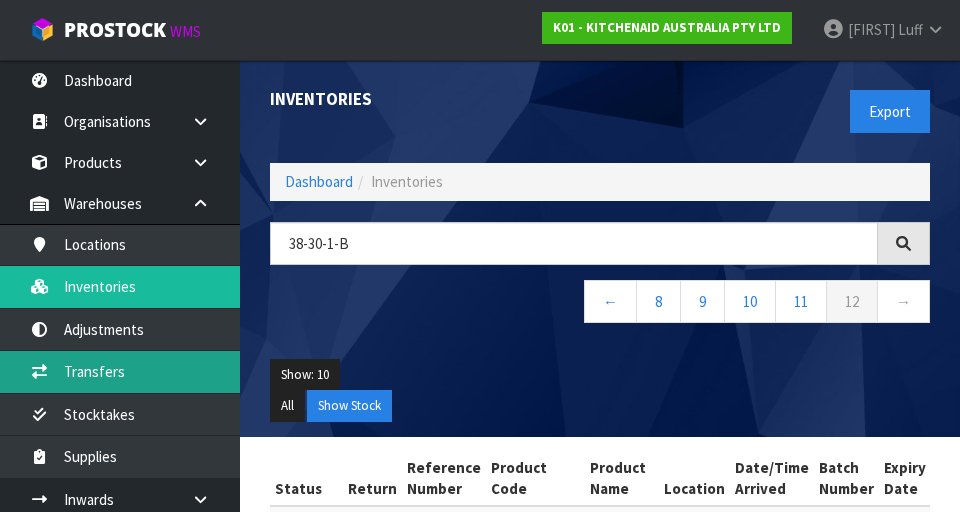 click on "Transfers" at bounding box center (120, 371) 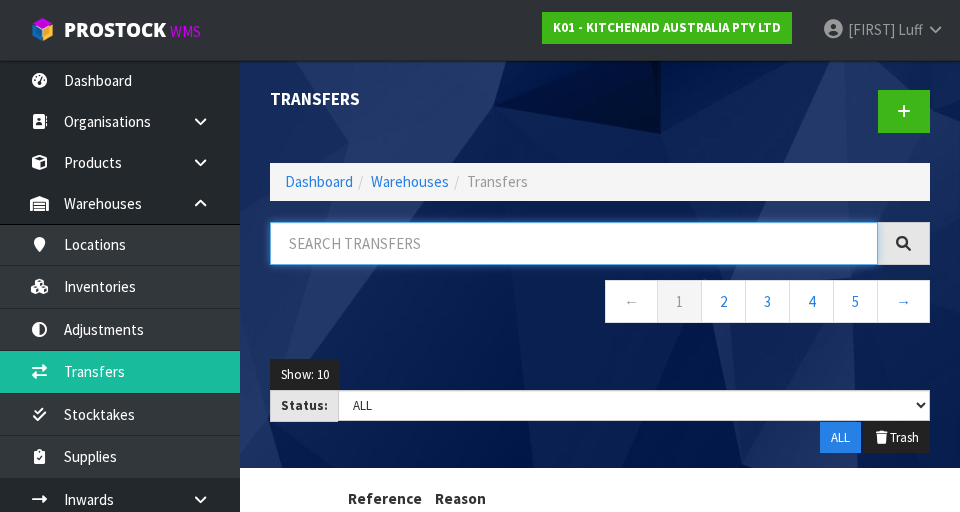 click at bounding box center (574, 243) 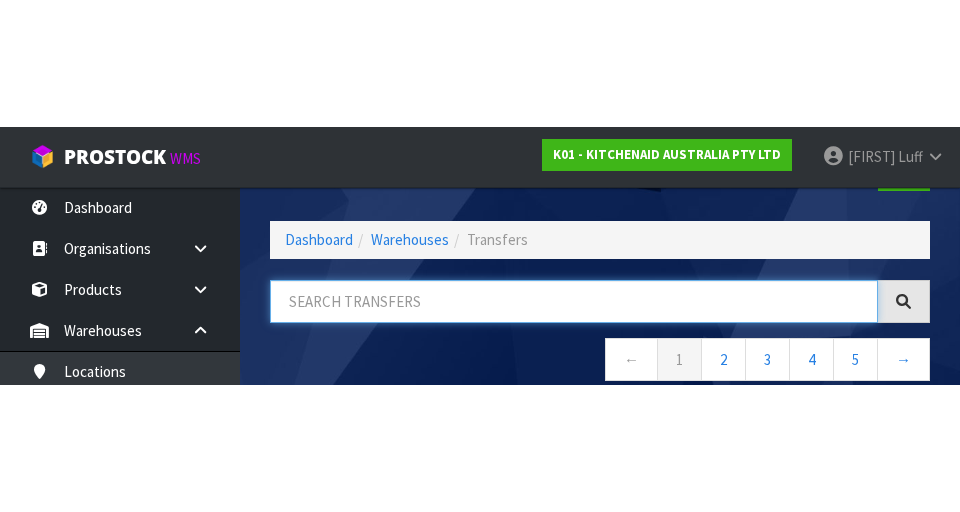 scroll, scrollTop: 114, scrollLeft: 0, axis: vertical 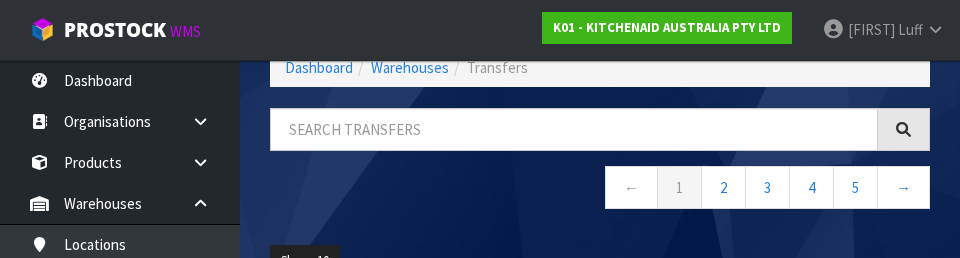 click on "←
1 2 3 4 5
→" at bounding box center (600, 190) 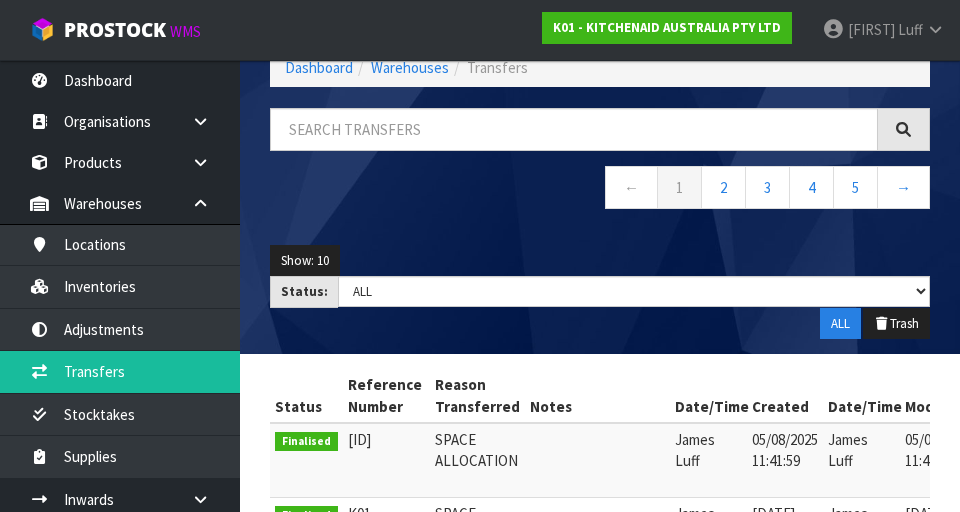 click on "Notes" at bounding box center [597, 396] 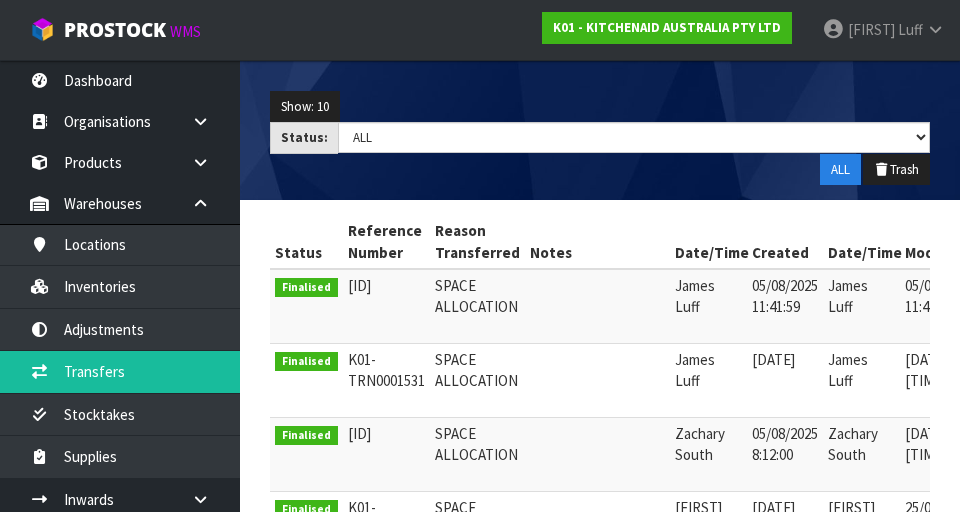 scroll, scrollTop: 269, scrollLeft: 0, axis: vertical 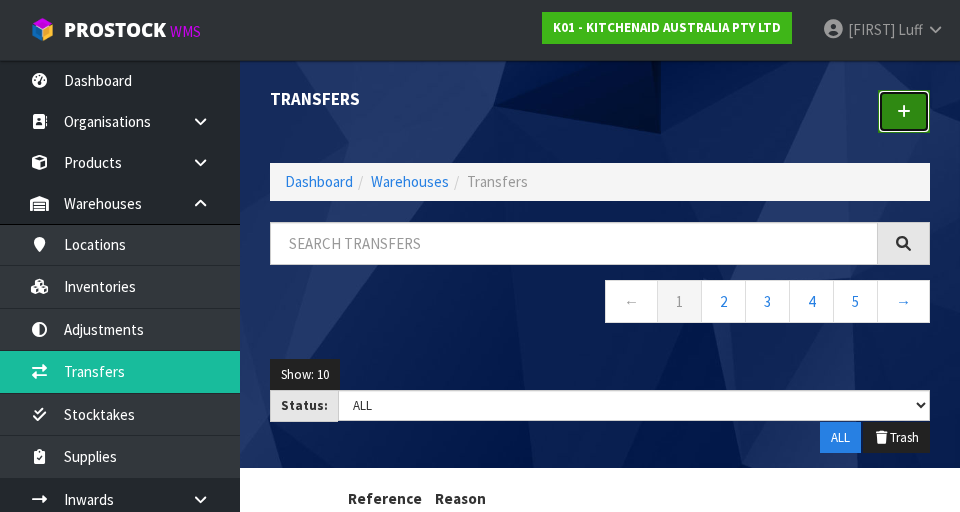 click at bounding box center (904, 111) 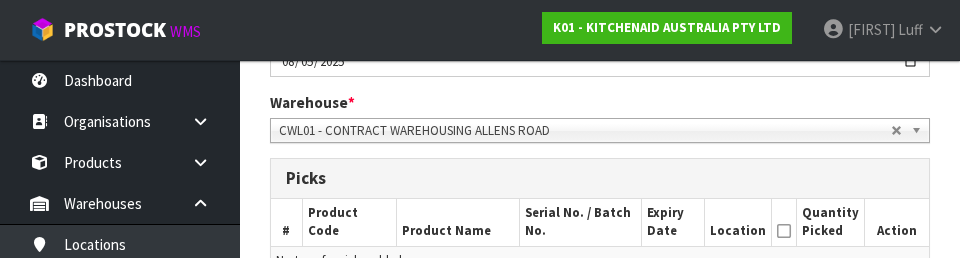 click on "Location" at bounding box center [738, 222] 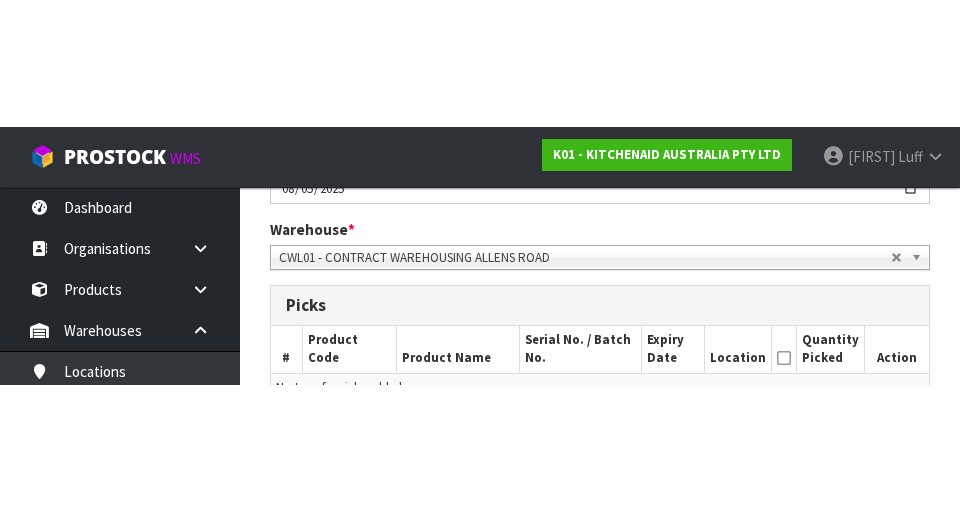 scroll, scrollTop: 395, scrollLeft: 0, axis: vertical 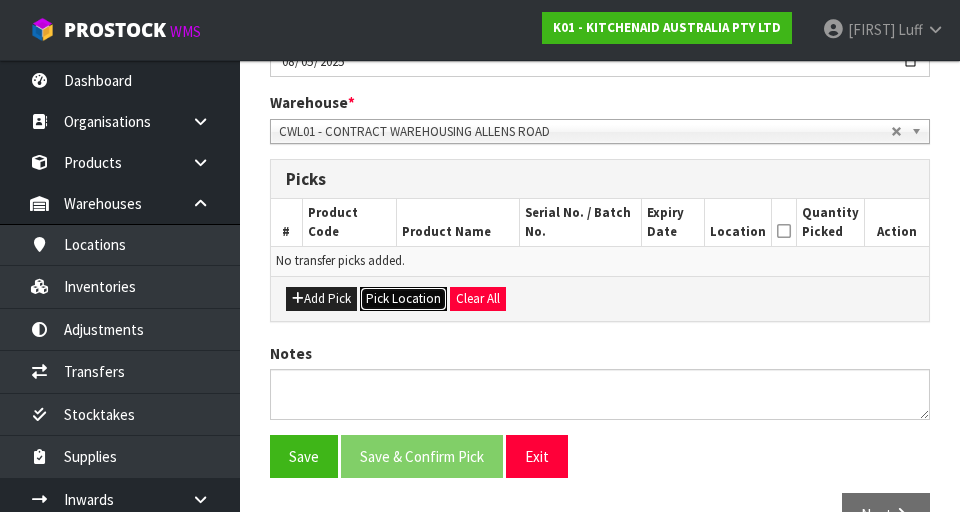 click on "Pick Location" at bounding box center [403, 299] 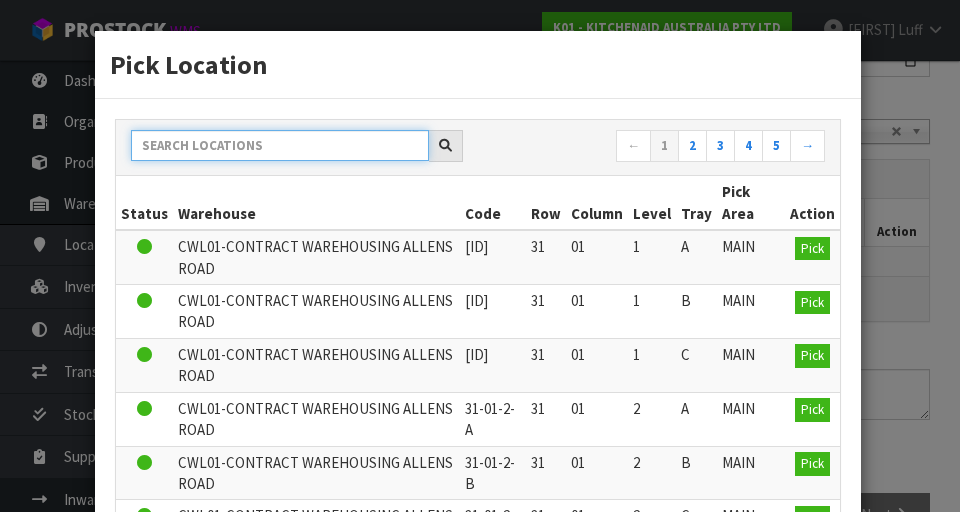 paste on "38-30-1-B" 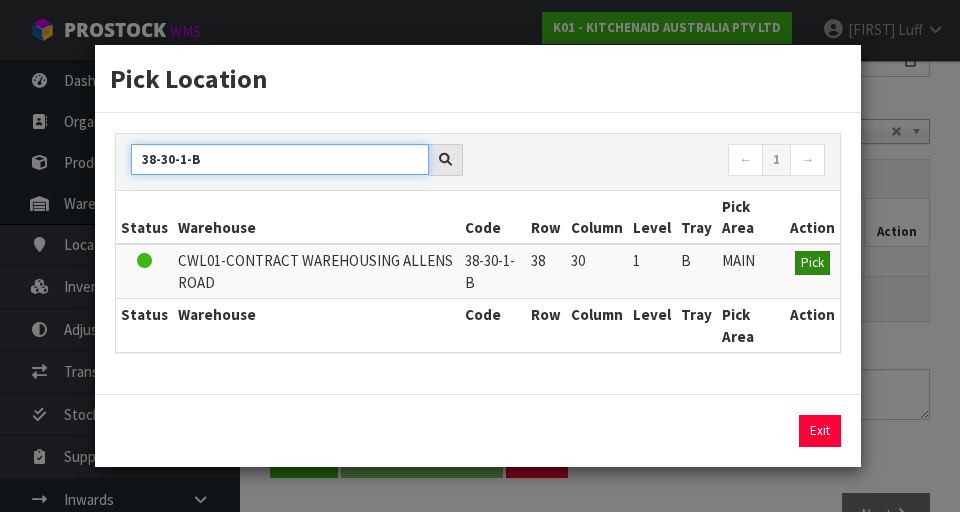 type on "38-30-1-B" 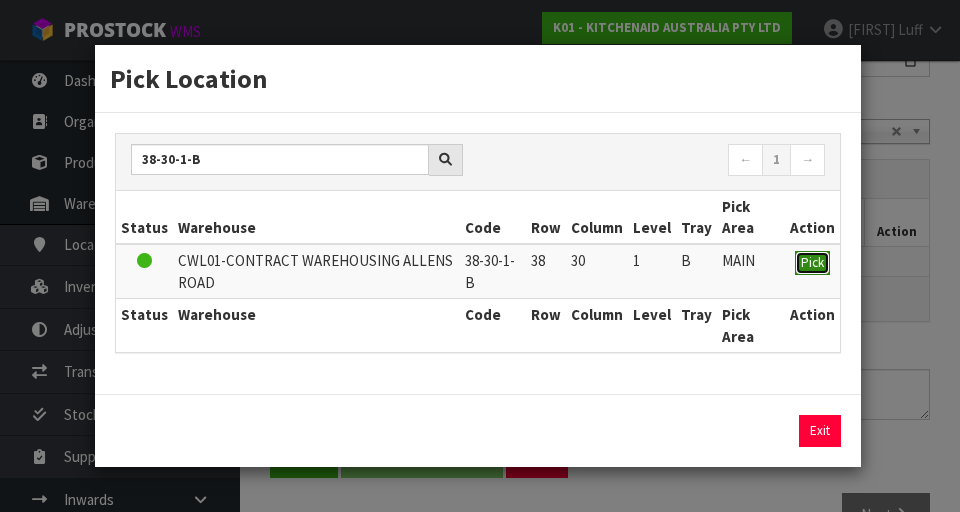 click on "Pick" at bounding box center (812, 262) 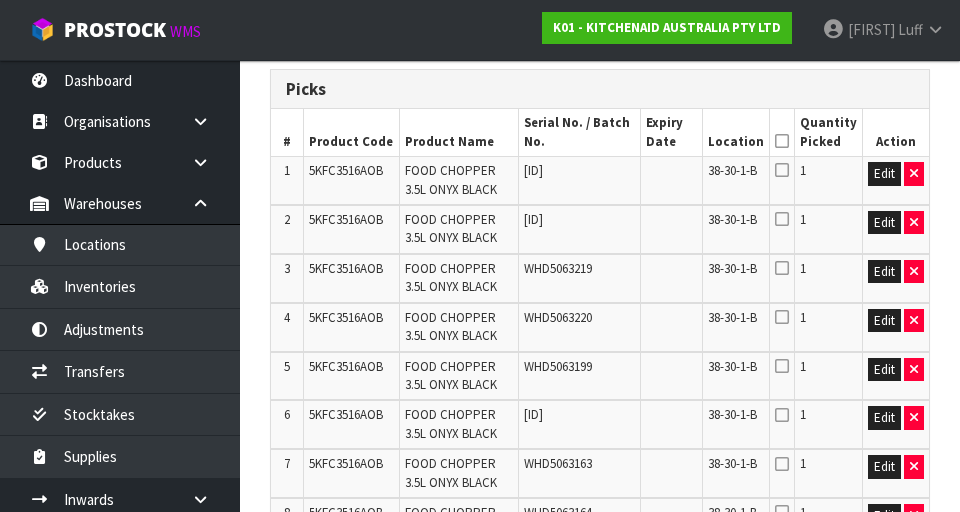 scroll, scrollTop: 488, scrollLeft: 0, axis: vertical 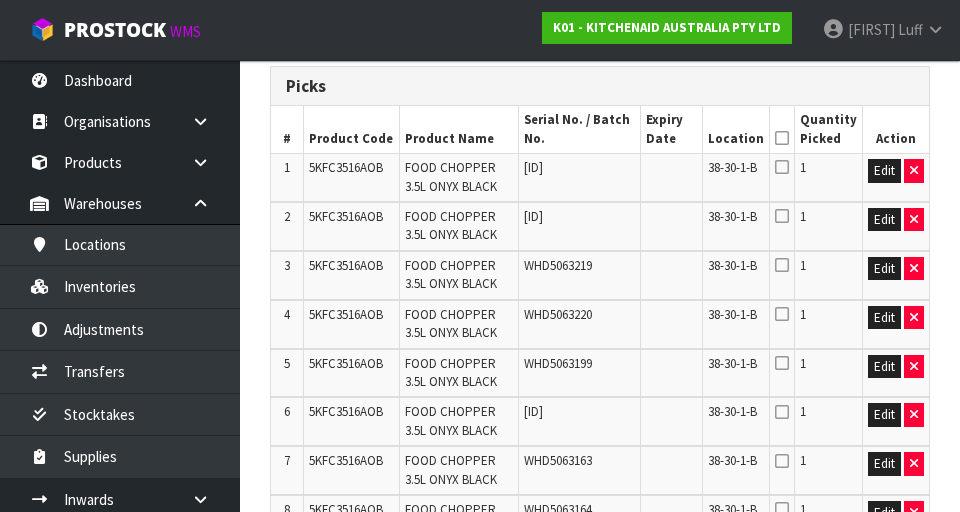 click at bounding box center (782, 138) 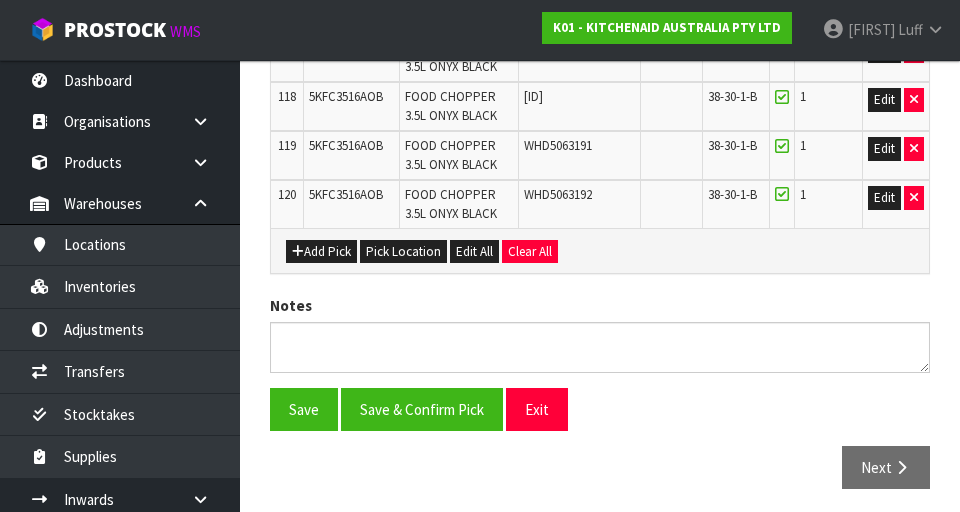 scroll, scrollTop: 6280, scrollLeft: 0, axis: vertical 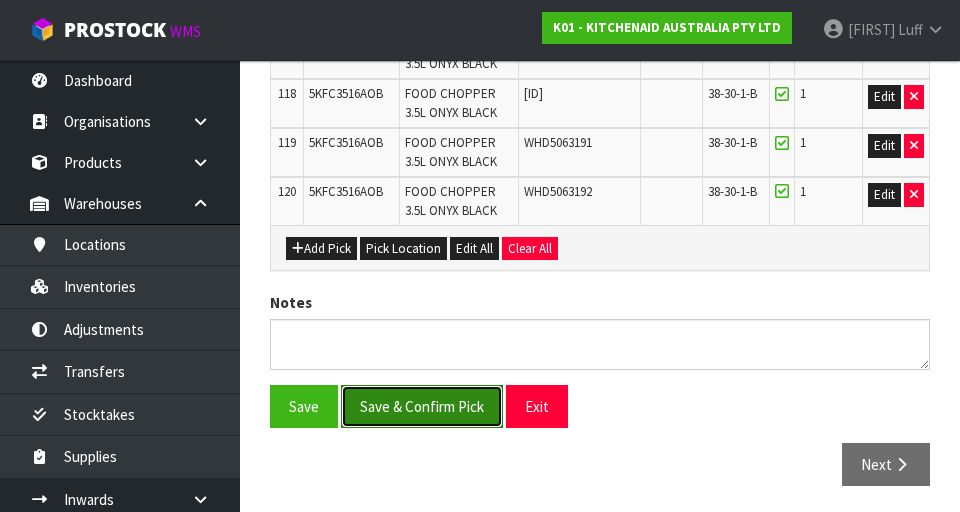 click on "Save & Confirm Pick" at bounding box center (422, 406) 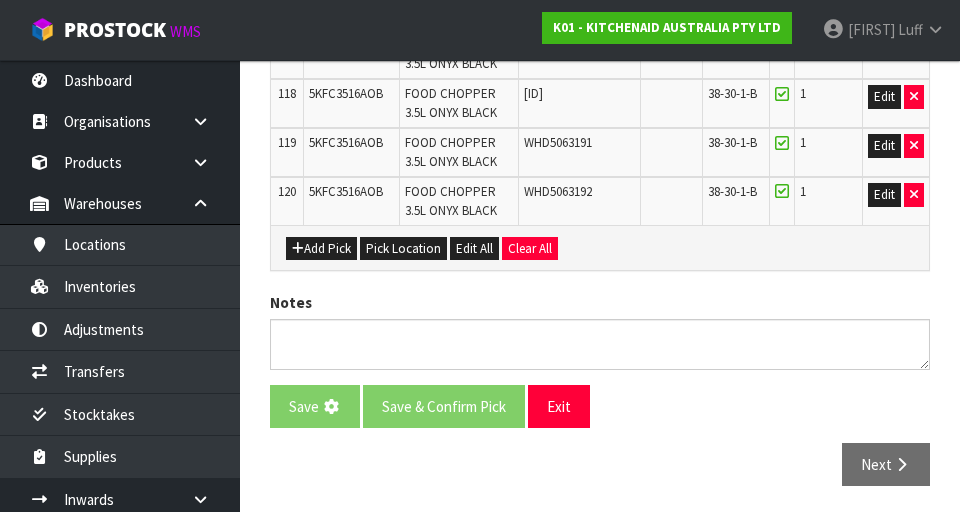 scroll, scrollTop: 0, scrollLeft: 0, axis: both 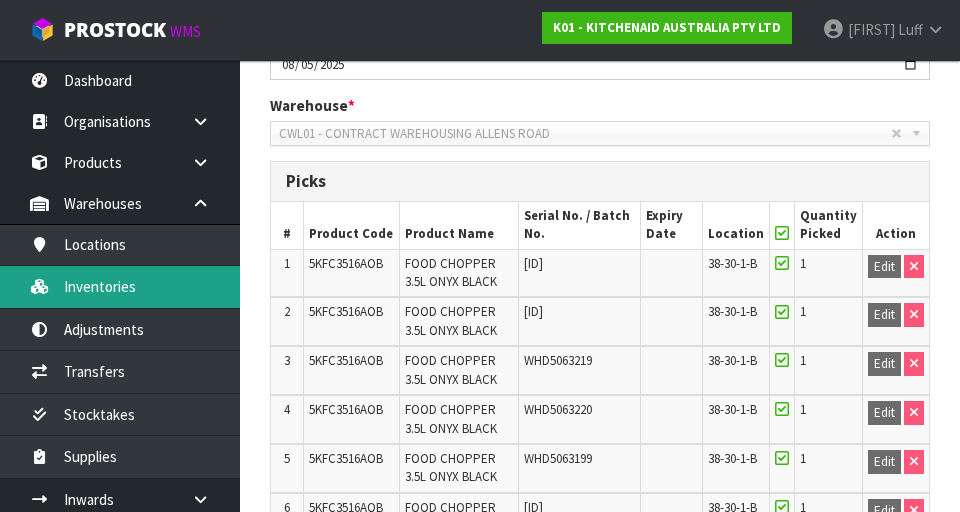 click on "Inventories" at bounding box center (120, 286) 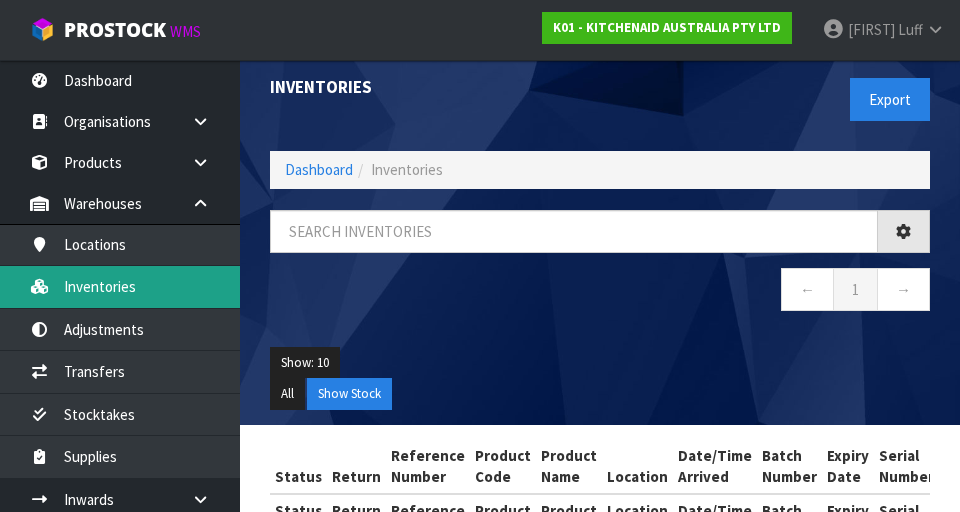 scroll, scrollTop: 14, scrollLeft: 0, axis: vertical 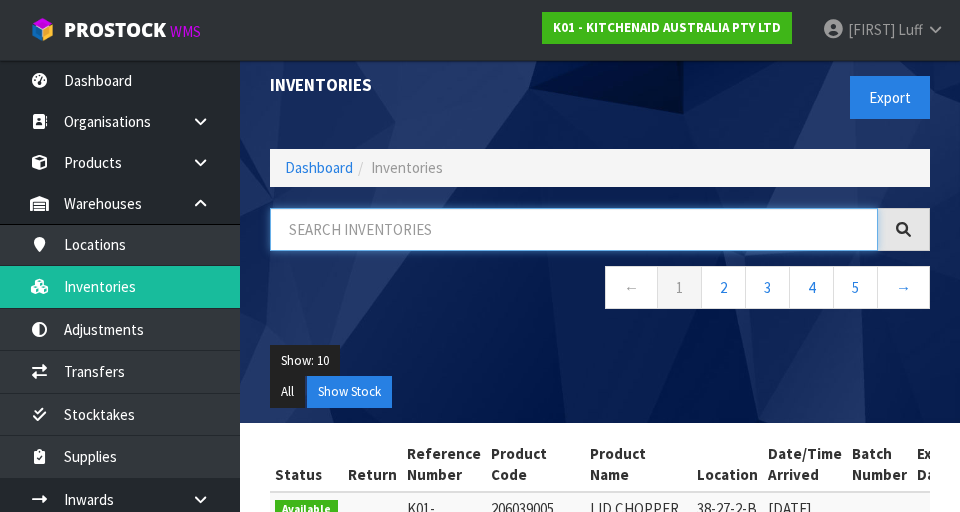paste on "5KFC3516AOB" 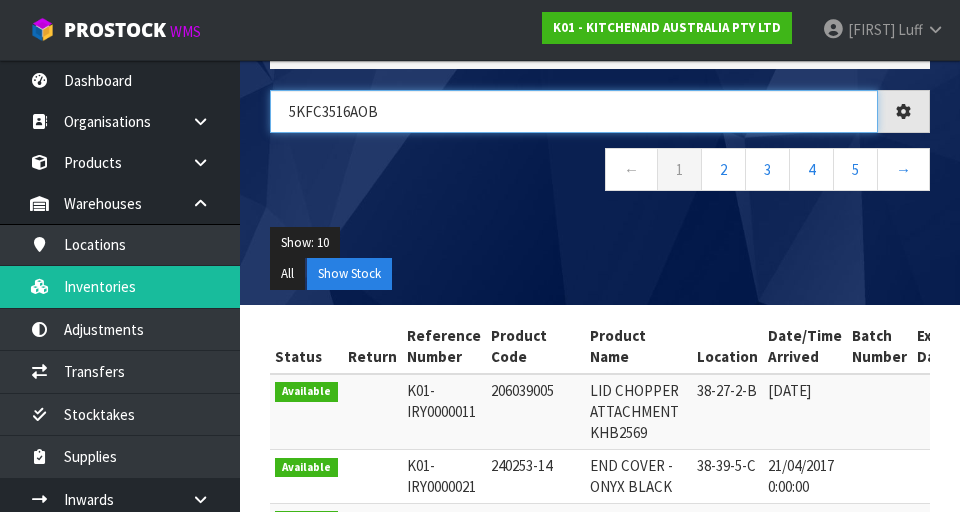 scroll, scrollTop: 124, scrollLeft: 0, axis: vertical 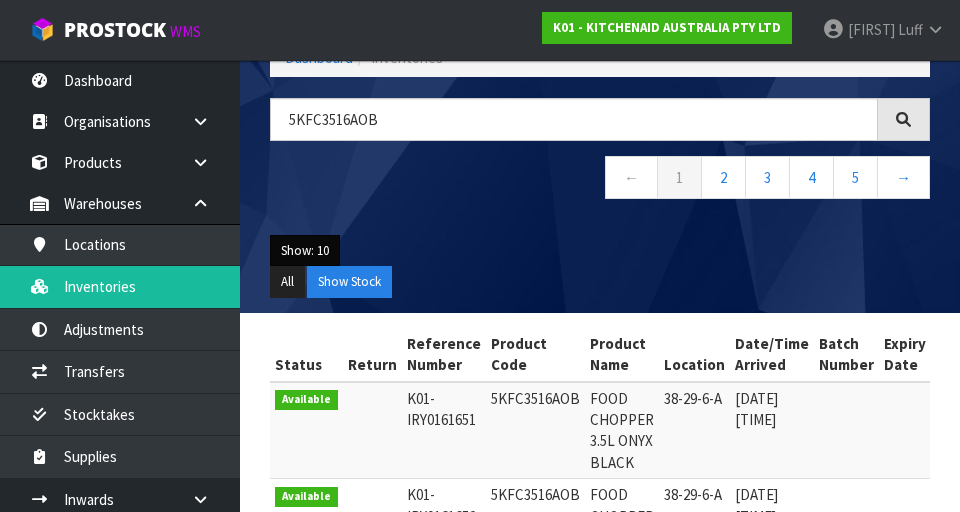 click on "Show: 10" at bounding box center (305, 251) 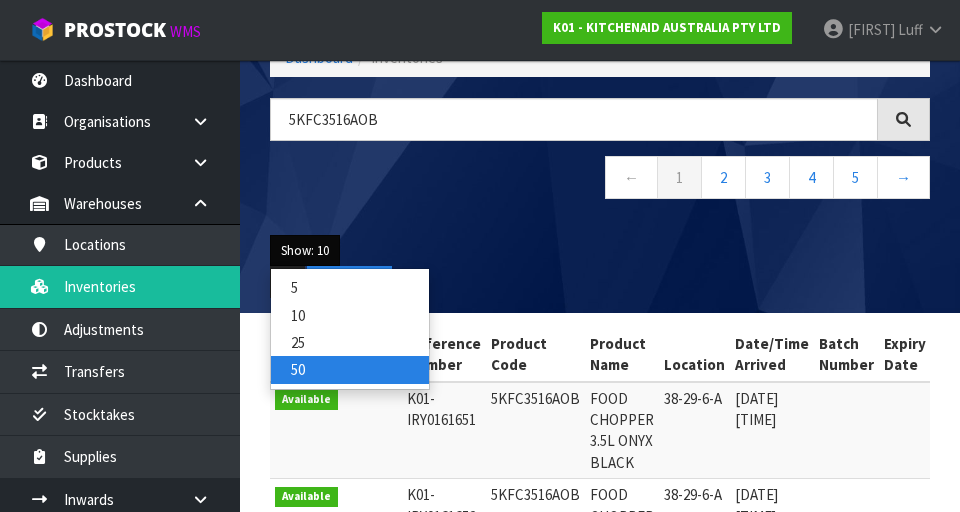 click on "50" at bounding box center (350, 369) 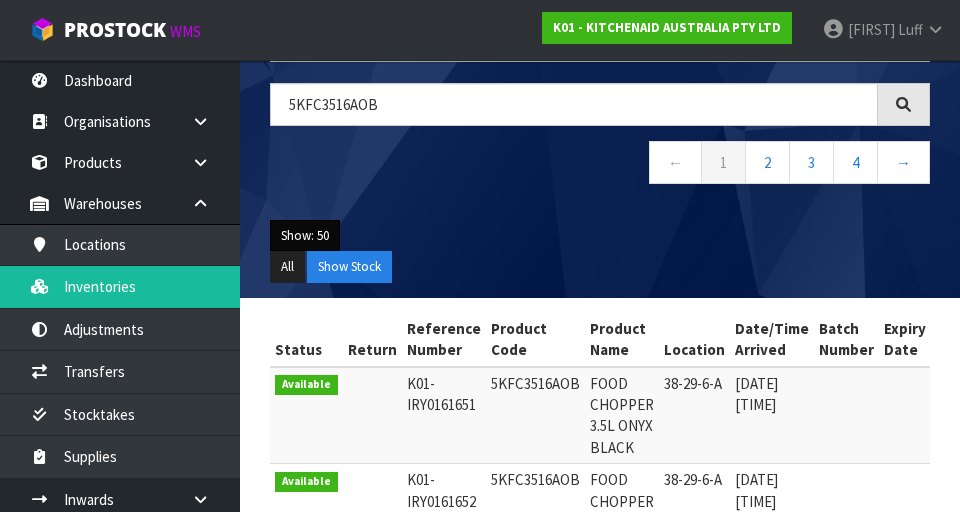 scroll, scrollTop: 0, scrollLeft: 0, axis: both 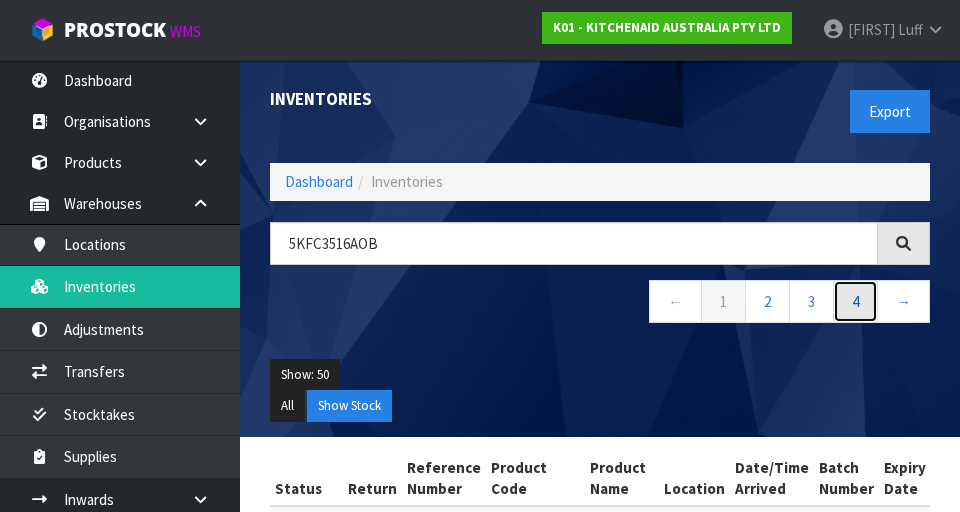 click on "4" at bounding box center (855, 301) 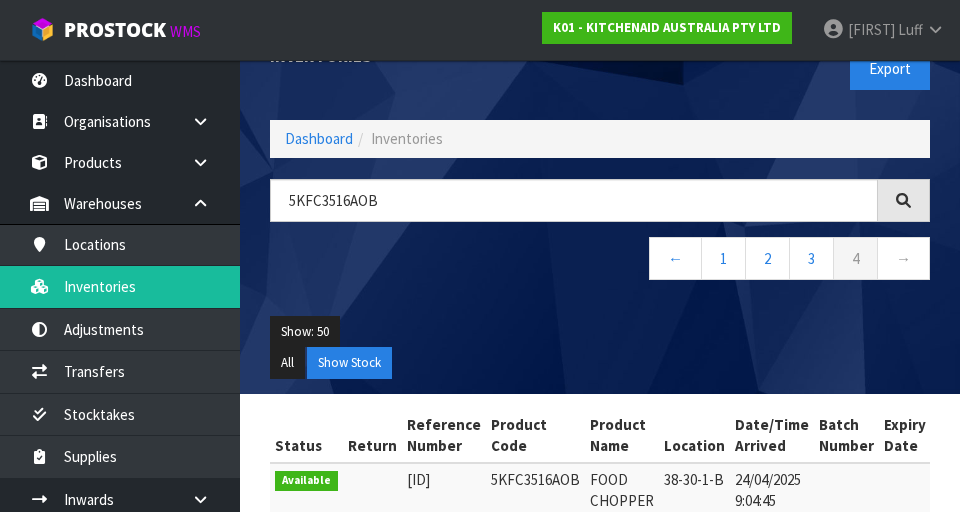scroll, scrollTop: 0, scrollLeft: 0, axis: both 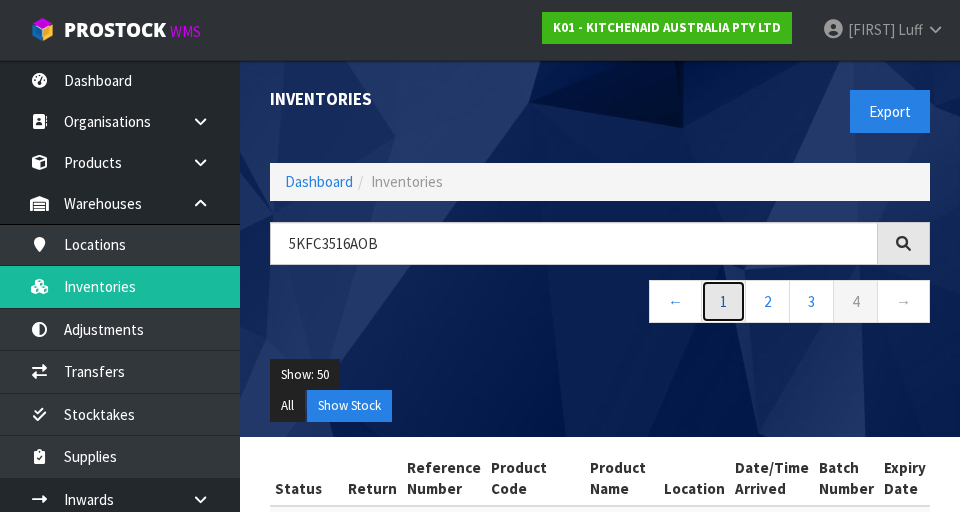 click on "1" at bounding box center [723, 301] 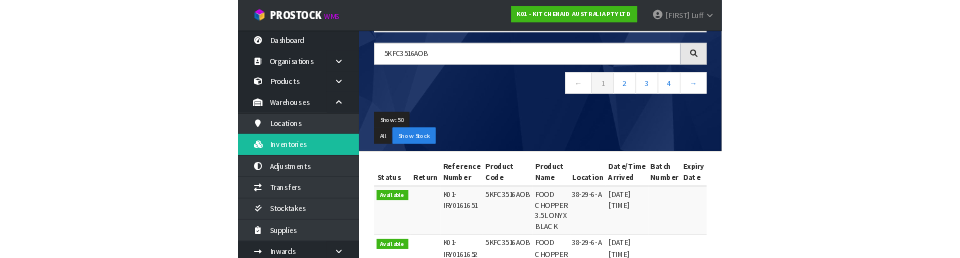 scroll, scrollTop: 0, scrollLeft: 0, axis: both 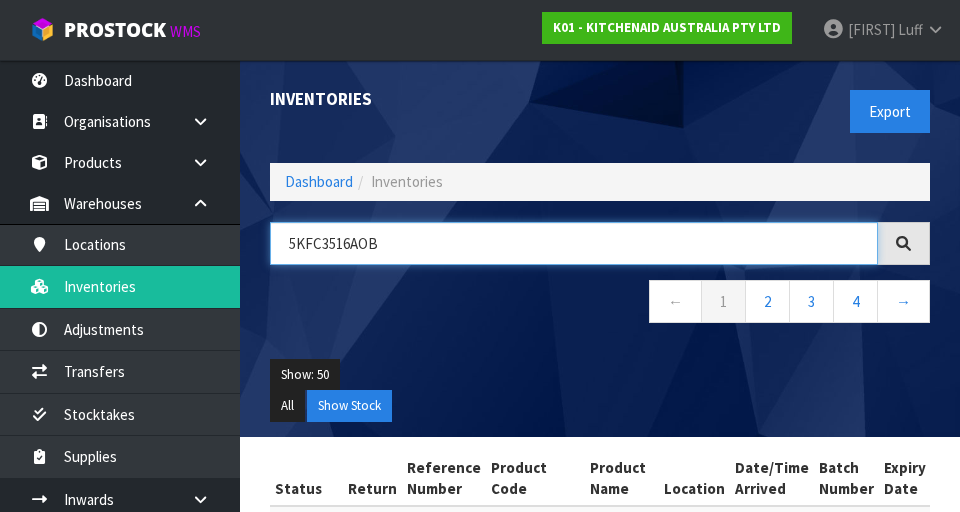 click on "5KFC3516AOB" at bounding box center [574, 243] 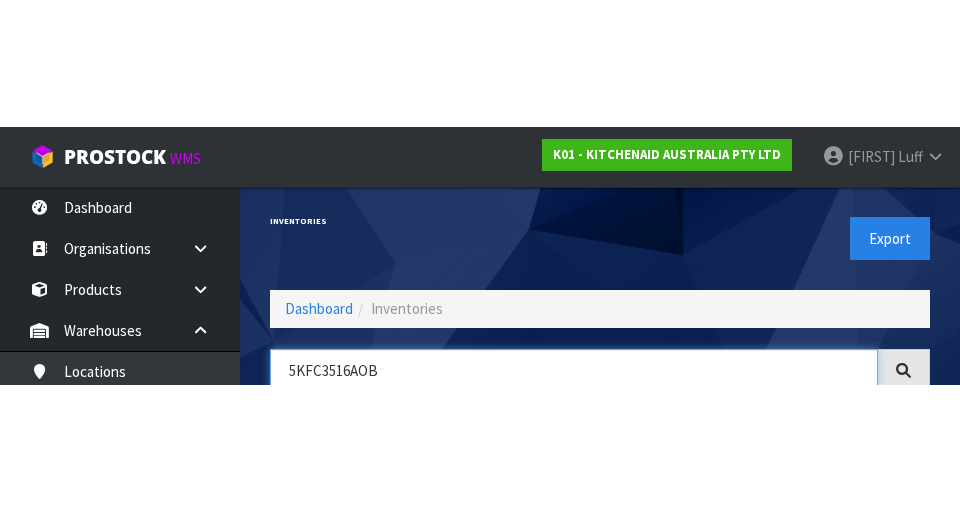 scroll, scrollTop: 114, scrollLeft: 0, axis: vertical 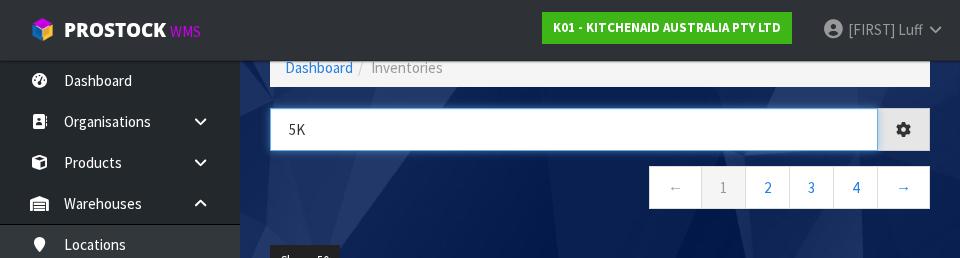 type on "5" 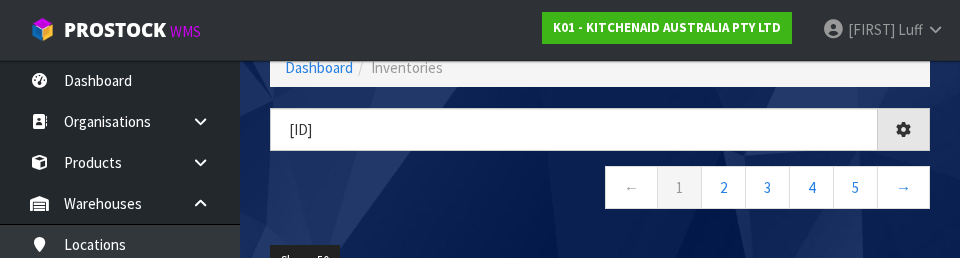click on "←
1 2 3 4 5
→" at bounding box center [600, 190] 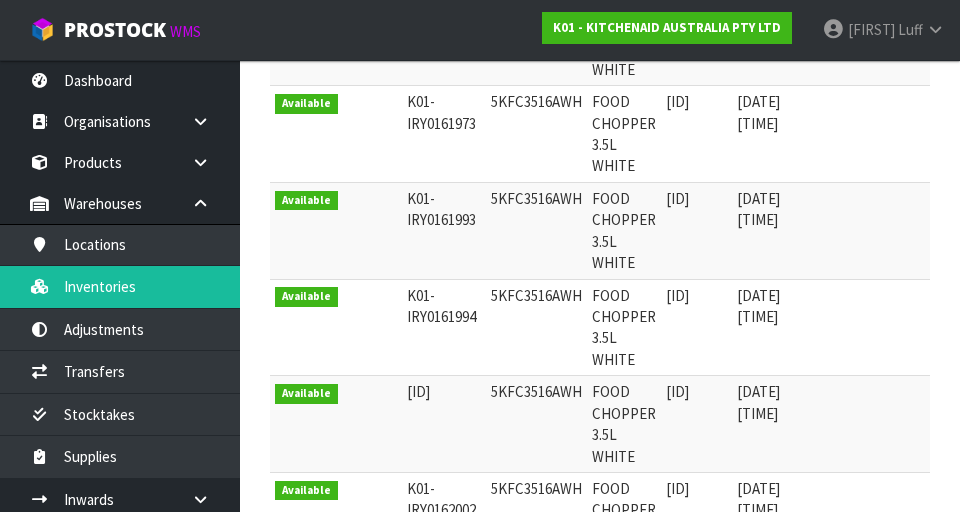 click on "K01-IRY0161993" at bounding box center [444, 230] 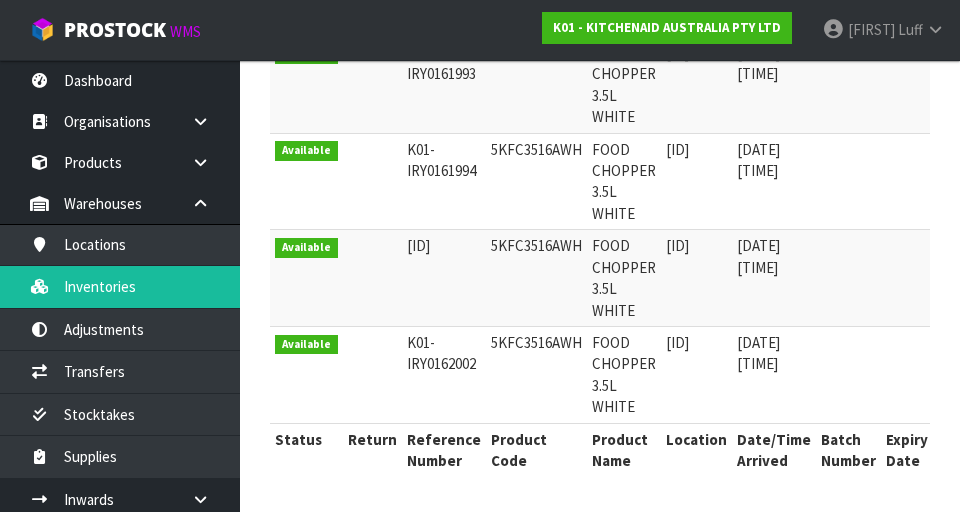 scroll, scrollTop: 664, scrollLeft: 0, axis: vertical 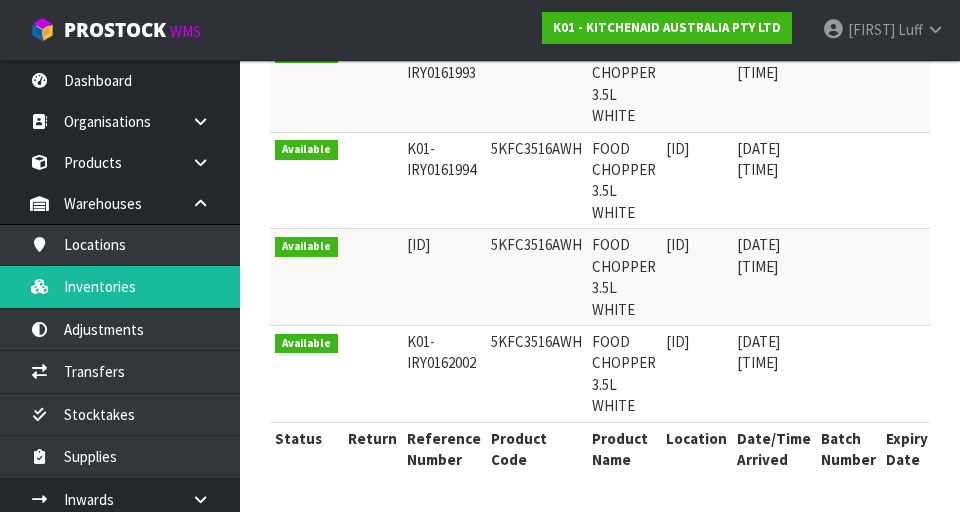 click on "K01-IRY0162001" at bounding box center (444, 277) 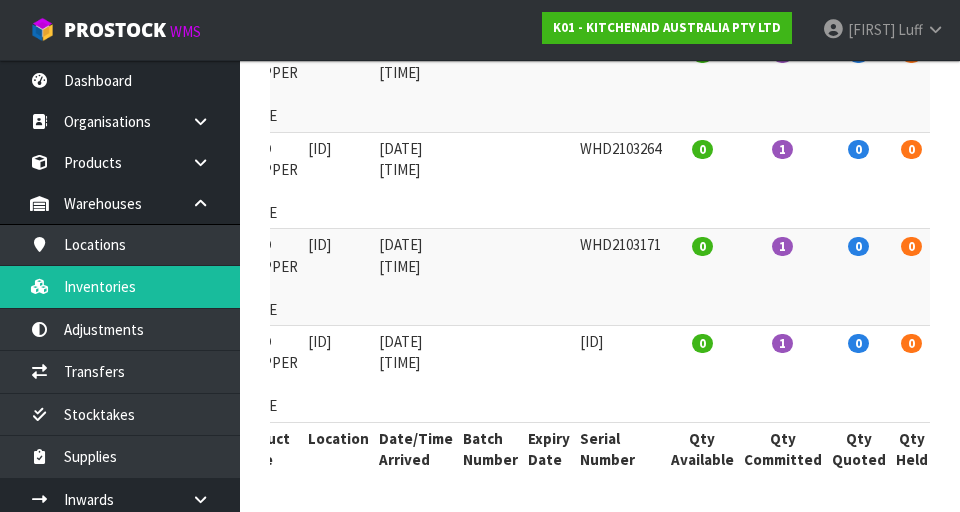 scroll, scrollTop: 0, scrollLeft: 360, axis: horizontal 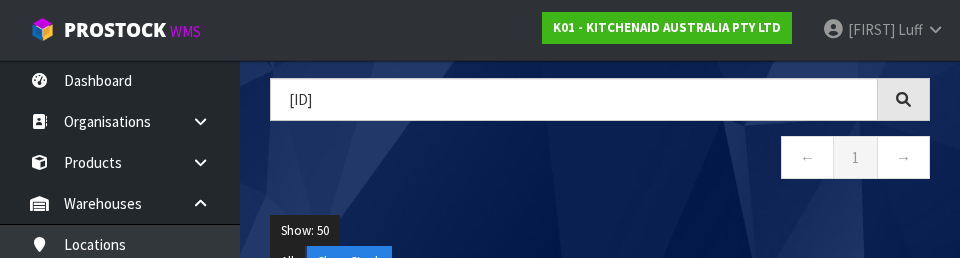 click on "38-31-4-A
←
1
→" at bounding box center [600, 139] 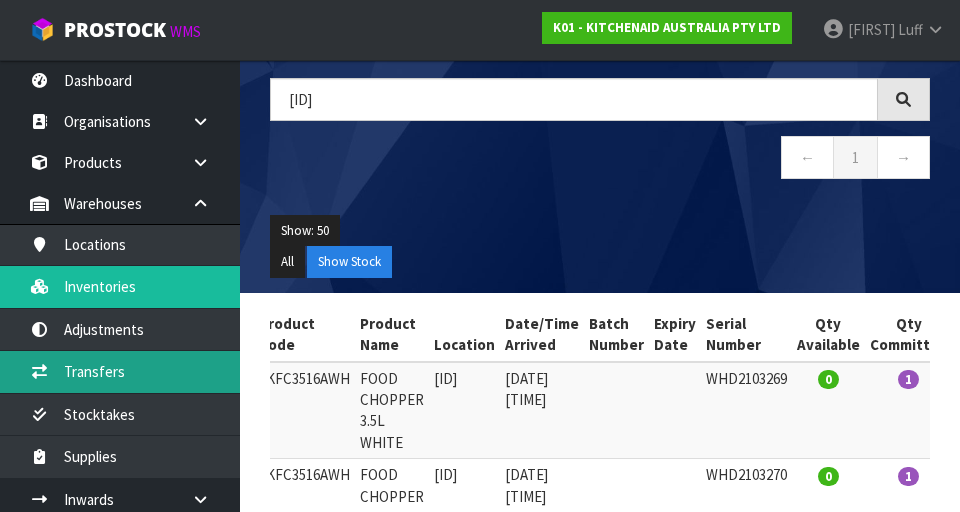 click on "Transfers" at bounding box center (120, 371) 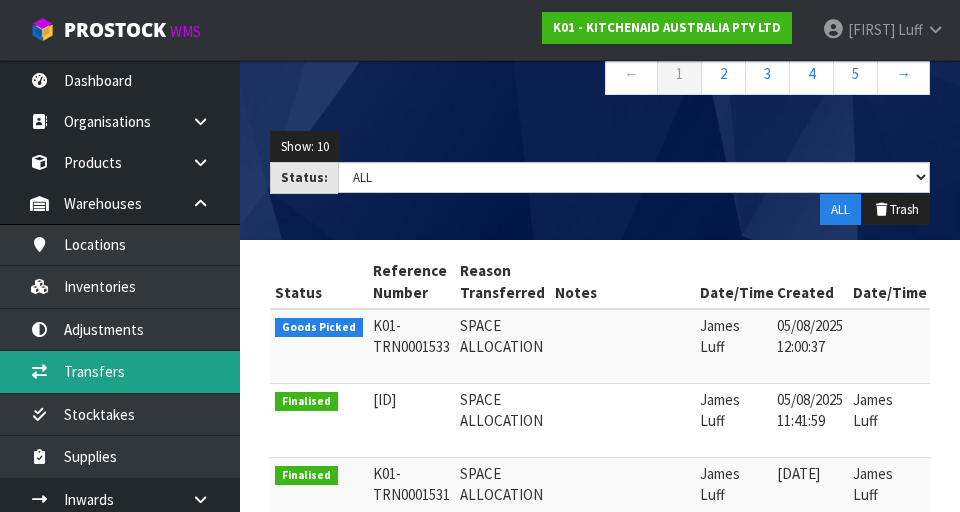 scroll, scrollTop: 227, scrollLeft: 0, axis: vertical 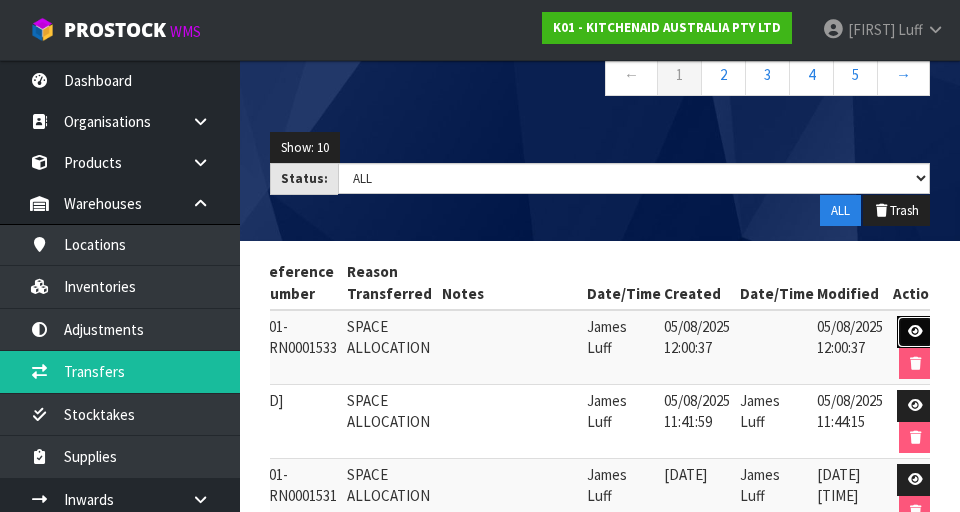 click at bounding box center [915, 332] 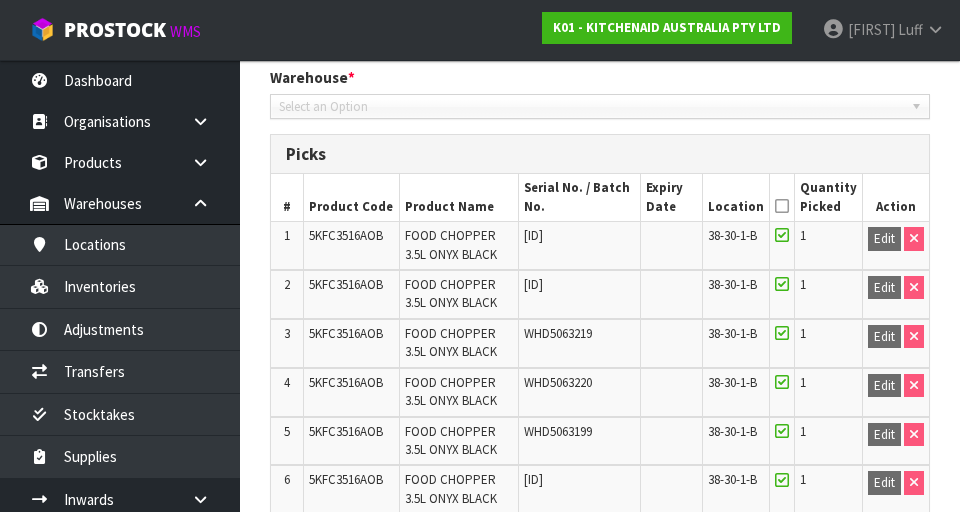 type on "2025-08-05" 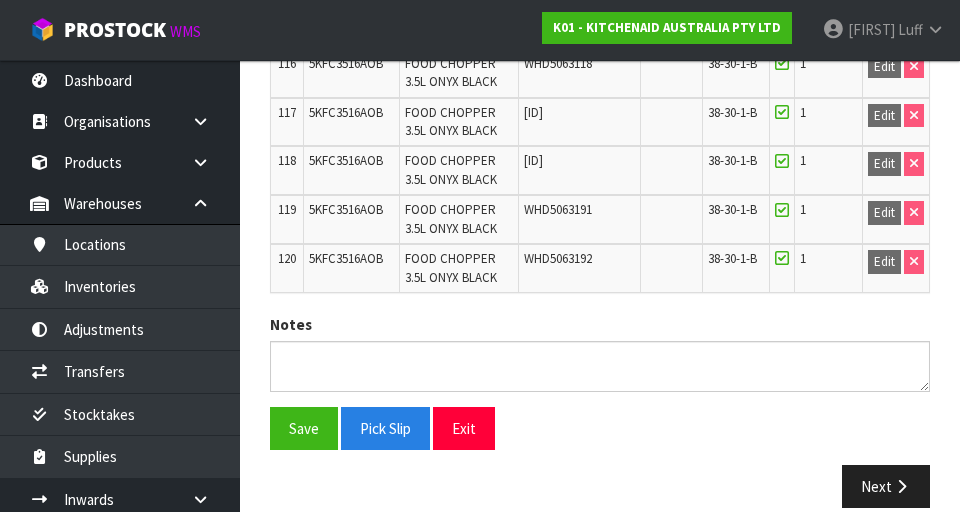 scroll, scrollTop: 6235, scrollLeft: 0, axis: vertical 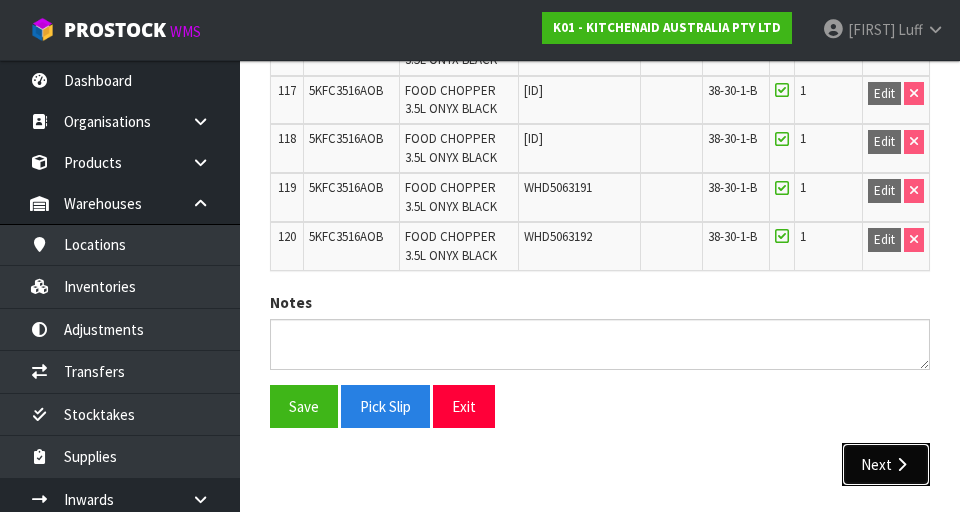 click on "Next" at bounding box center [886, 464] 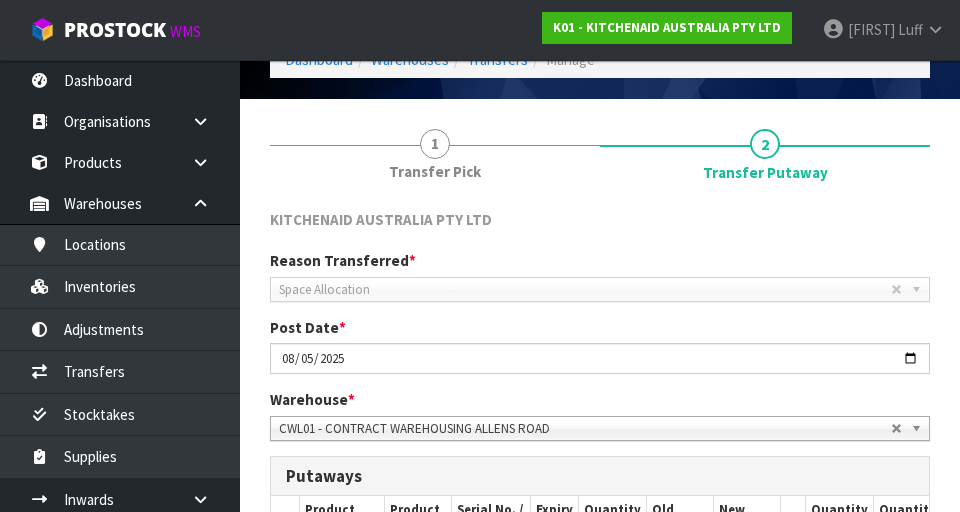 scroll, scrollTop: 141, scrollLeft: 0, axis: vertical 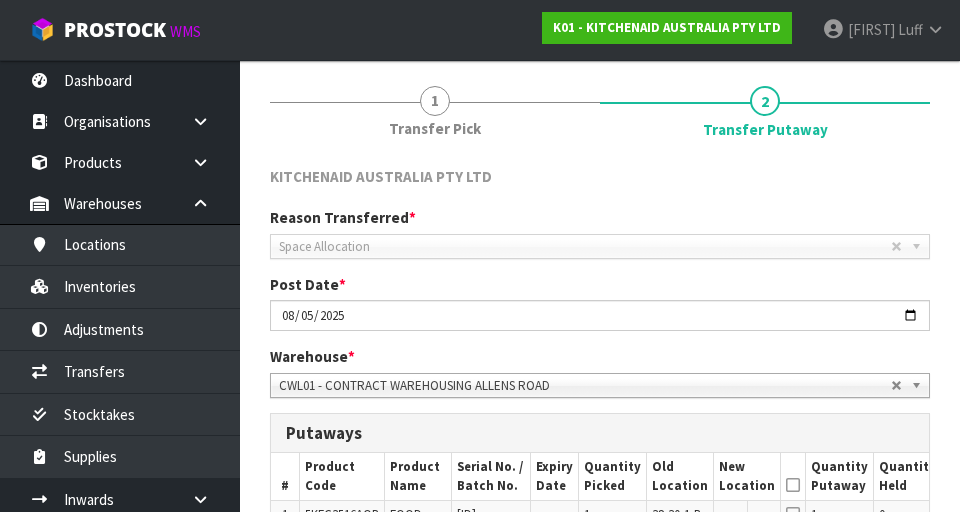 click on "Space Allocation" at bounding box center [585, 247] 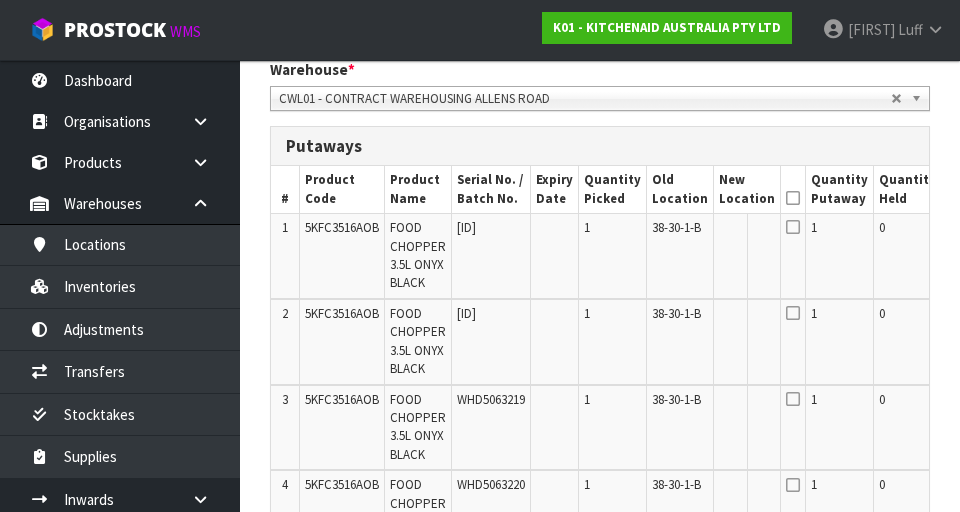 scroll, scrollTop: 433, scrollLeft: 0, axis: vertical 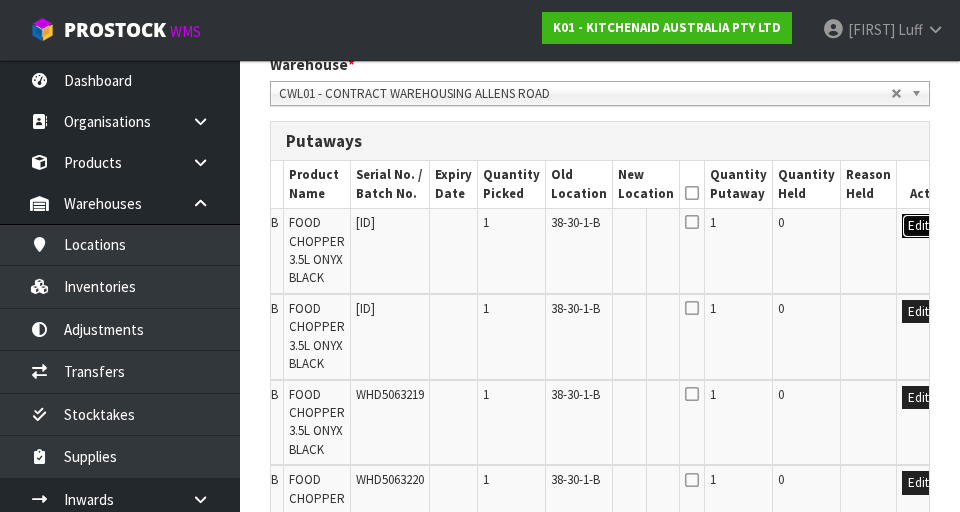 click on "Edit" at bounding box center (918, 226) 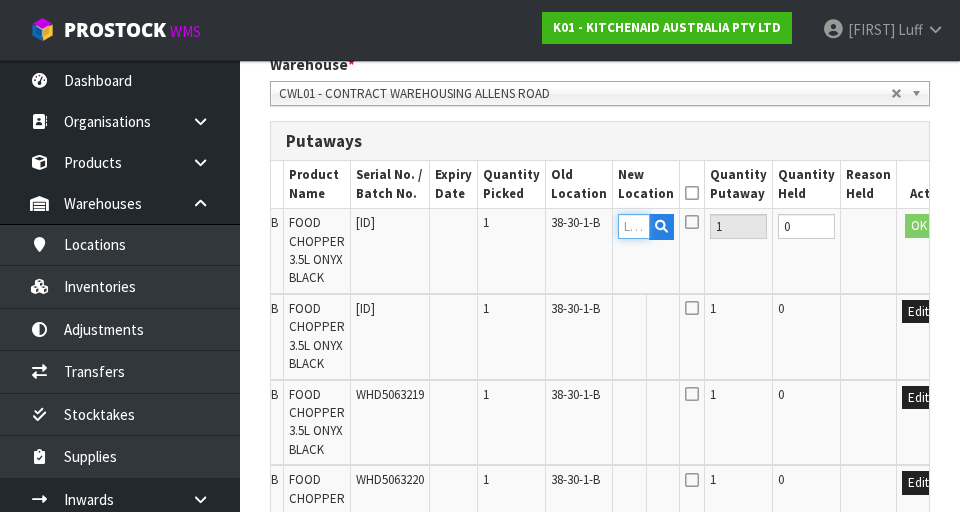 click at bounding box center [634, 226] 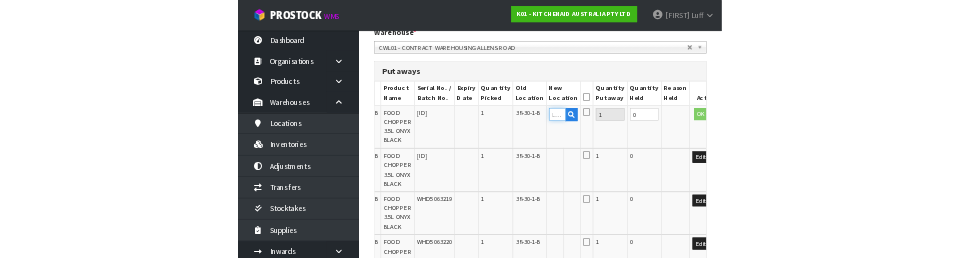 scroll, scrollTop: 424, scrollLeft: 0, axis: vertical 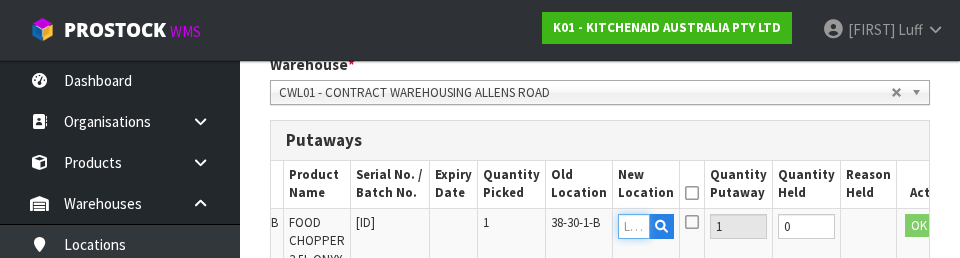 type on "38-31-4-A" 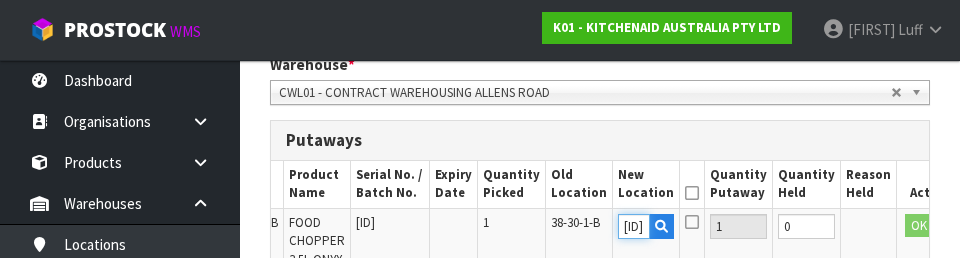 scroll, scrollTop: 0, scrollLeft: 38, axis: horizontal 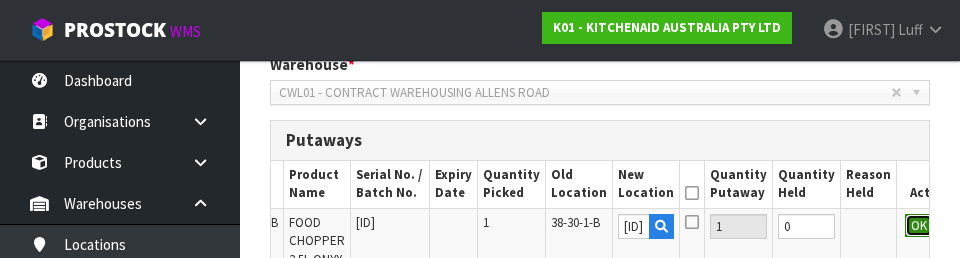 click on "OK" at bounding box center (919, 226) 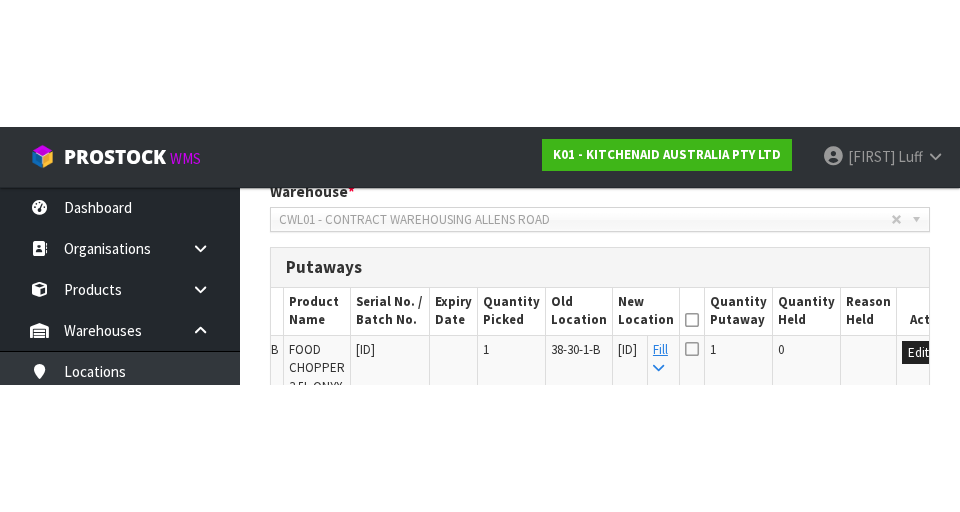 scroll, scrollTop: 433, scrollLeft: 0, axis: vertical 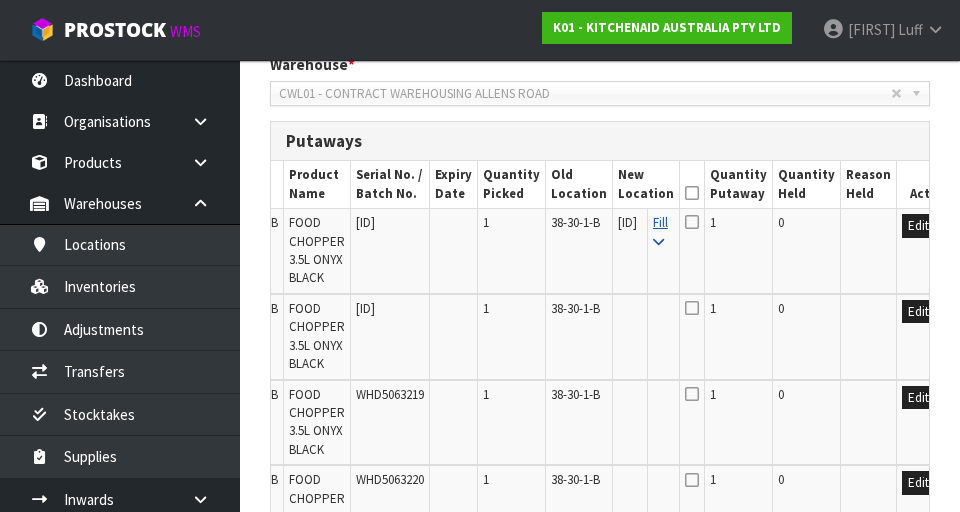 click at bounding box center (658, 242) 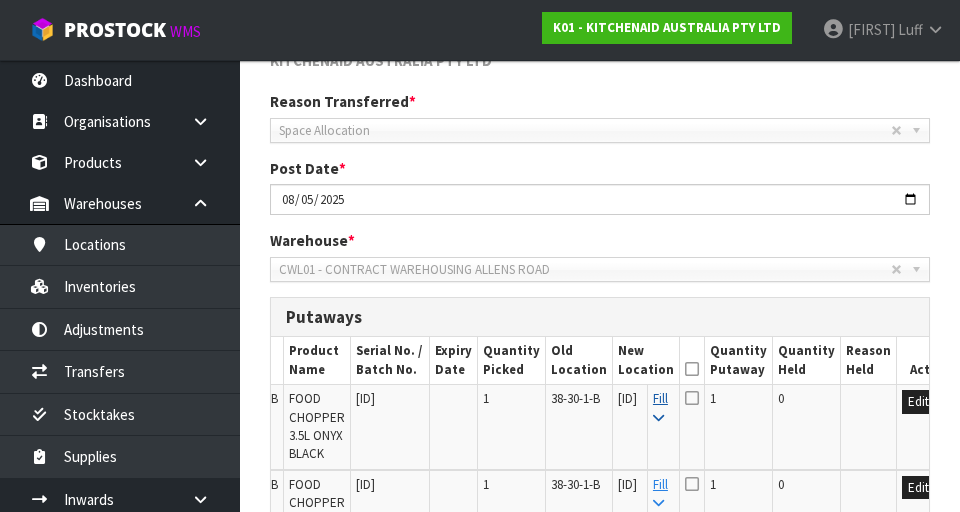 scroll, scrollTop: 265, scrollLeft: 0, axis: vertical 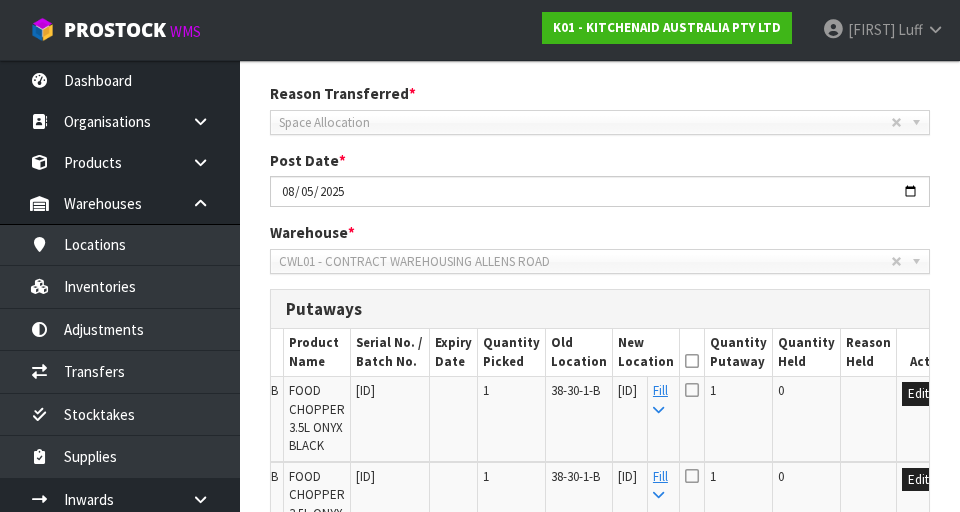 click at bounding box center [692, 361] 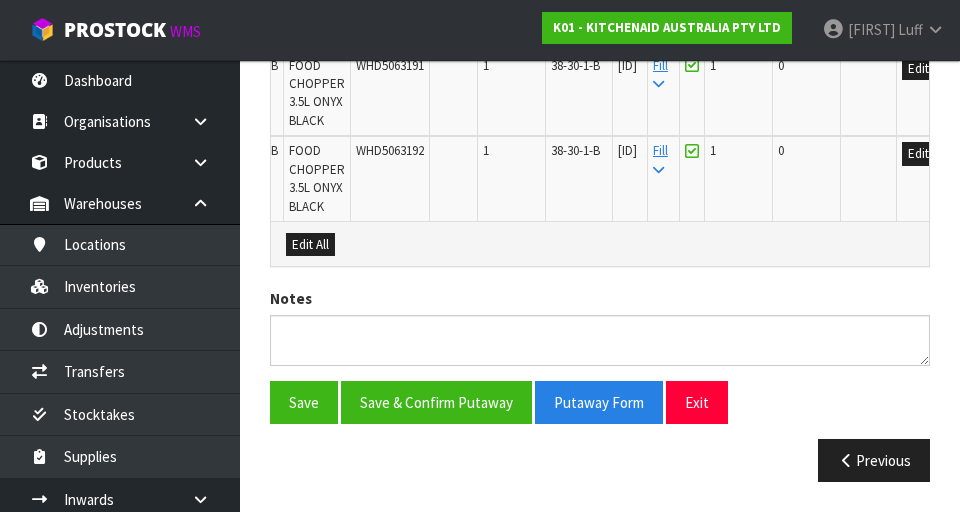 scroll, scrollTop: 12912, scrollLeft: 0, axis: vertical 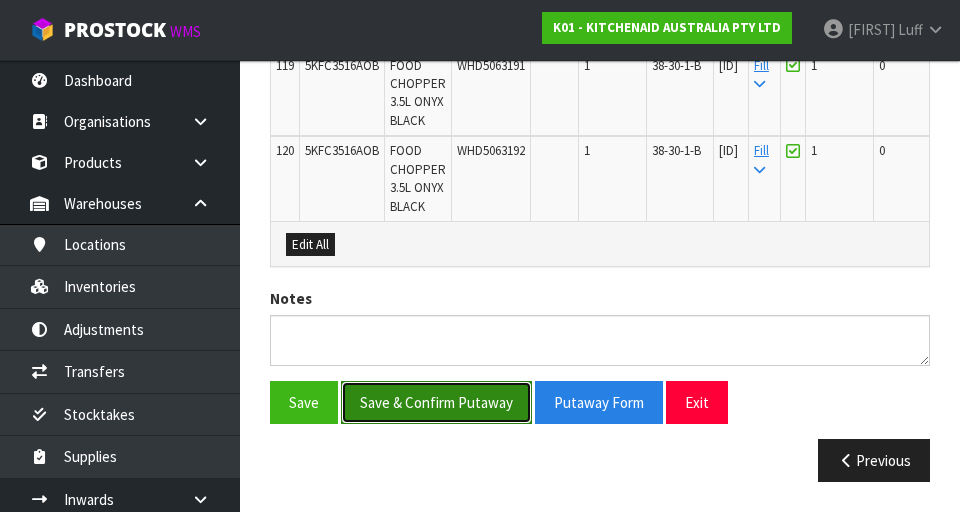click on "Save & Confirm Putaway" at bounding box center [436, 402] 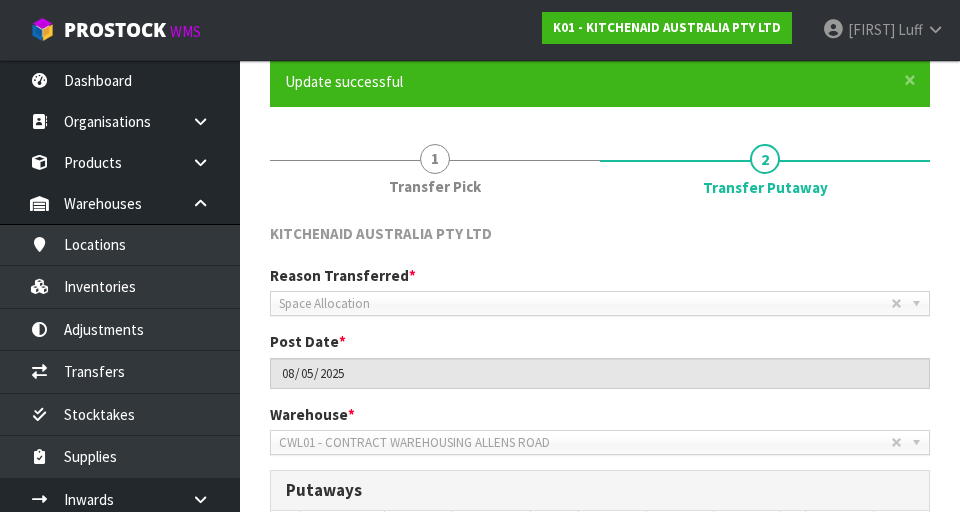 scroll, scrollTop: 0, scrollLeft: 0, axis: both 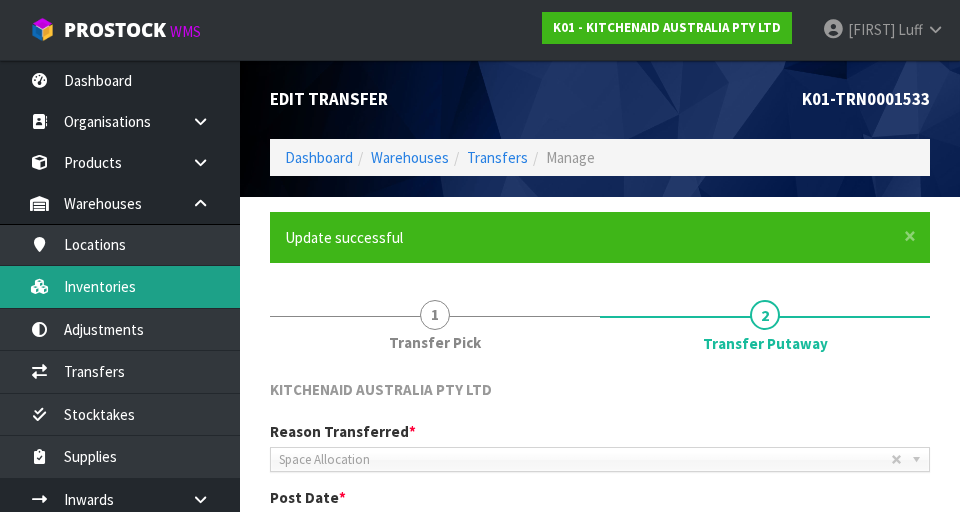click on "Inventories" at bounding box center (120, 286) 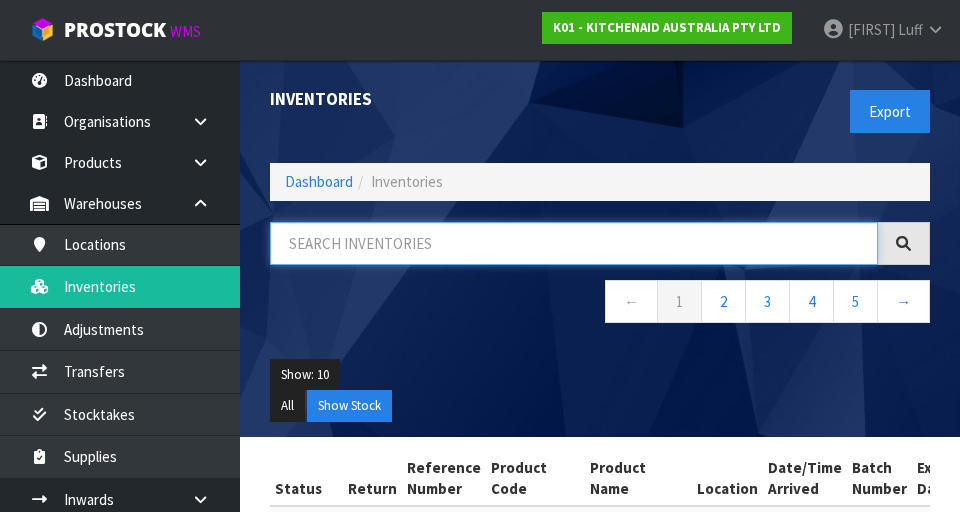 click at bounding box center [574, 243] 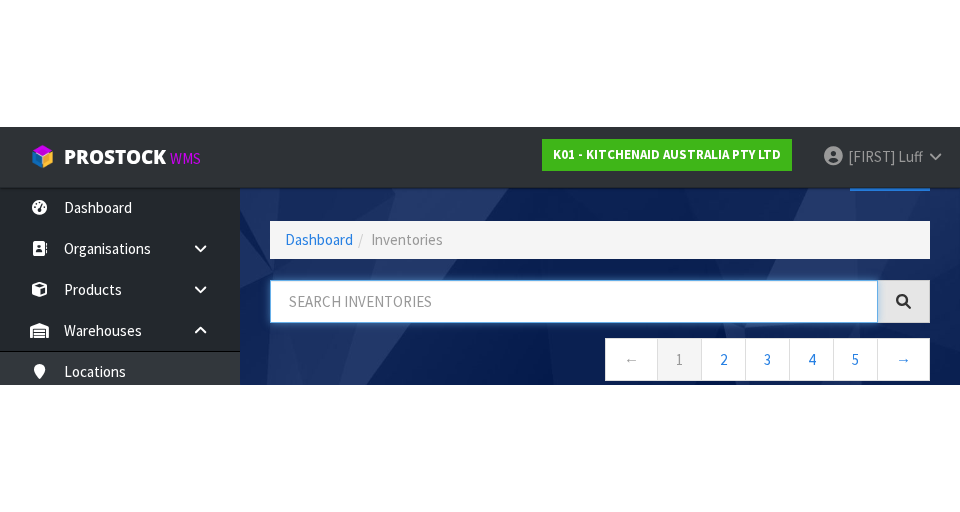 scroll, scrollTop: 114, scrollLeft: 0, axis: vertical 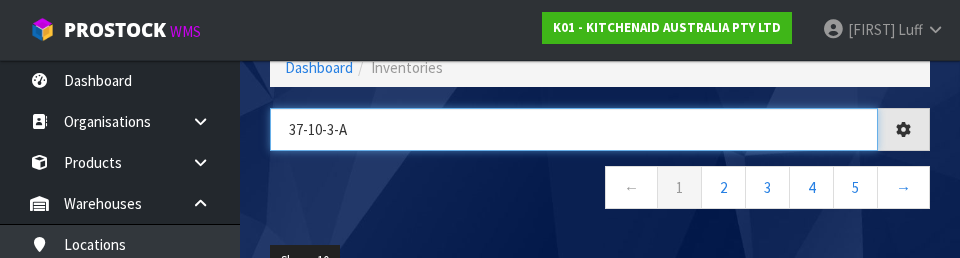 type on "37-10-3-A" 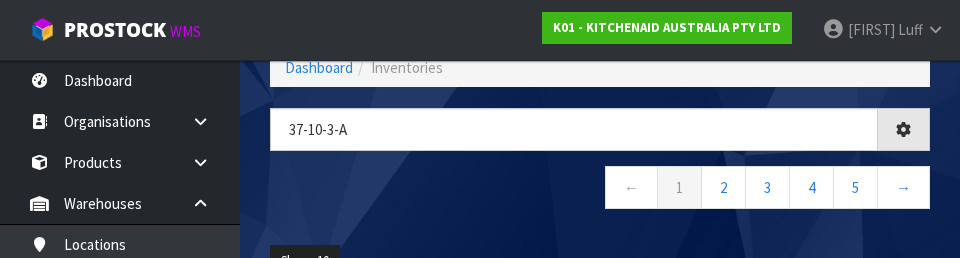 click on "←
1 2 3 4 5
→" at bounding box center [600, 190] 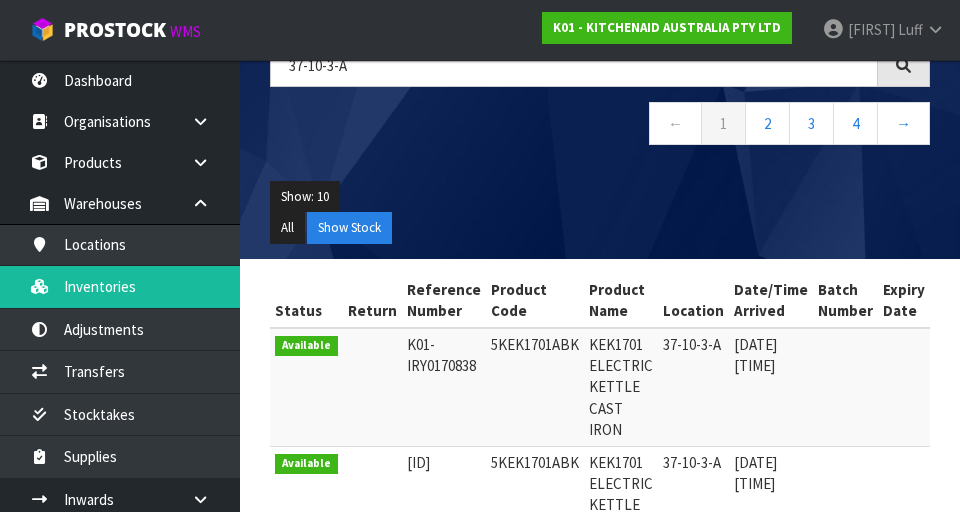 scroll, scrollTop: 179, scrollLeft: 0, axis: vertical 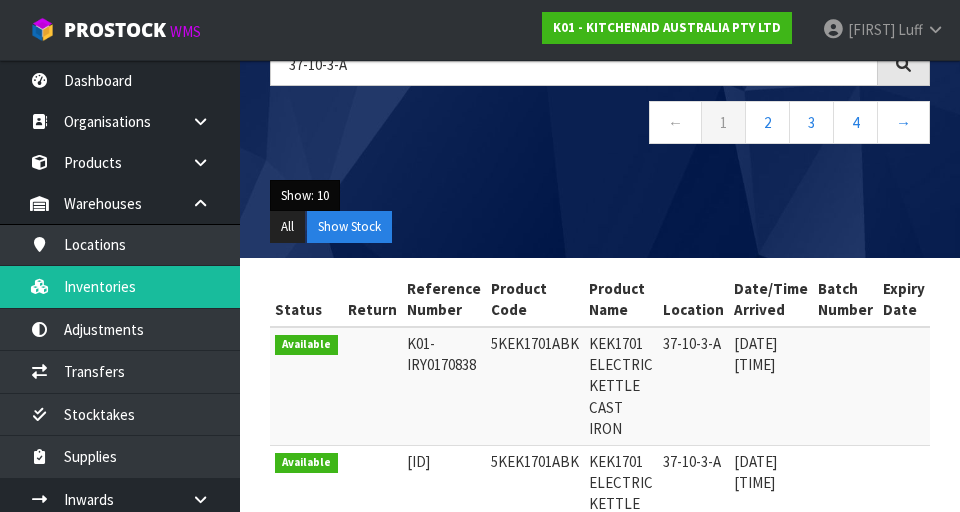 click on "Show: 10" at bounding box center [305, 196] 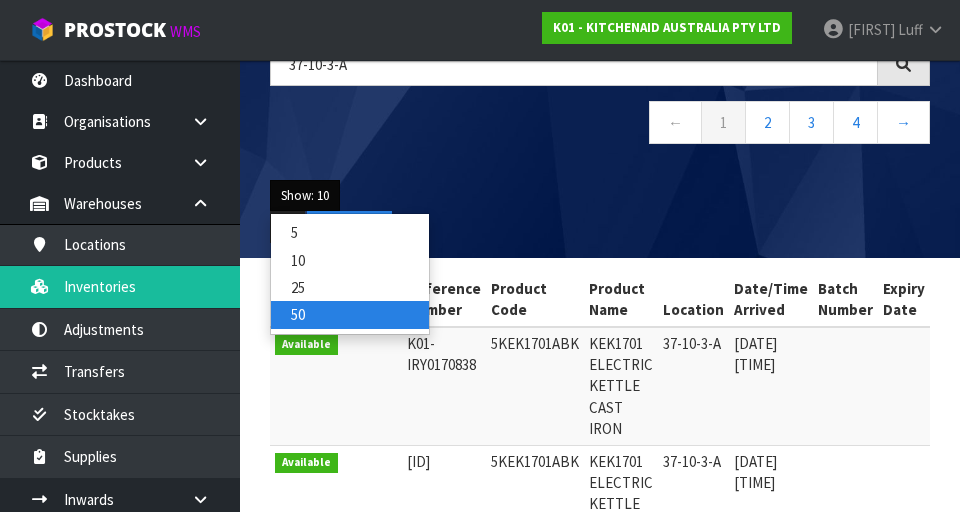 click on "50" at bounding box center (350, 314) 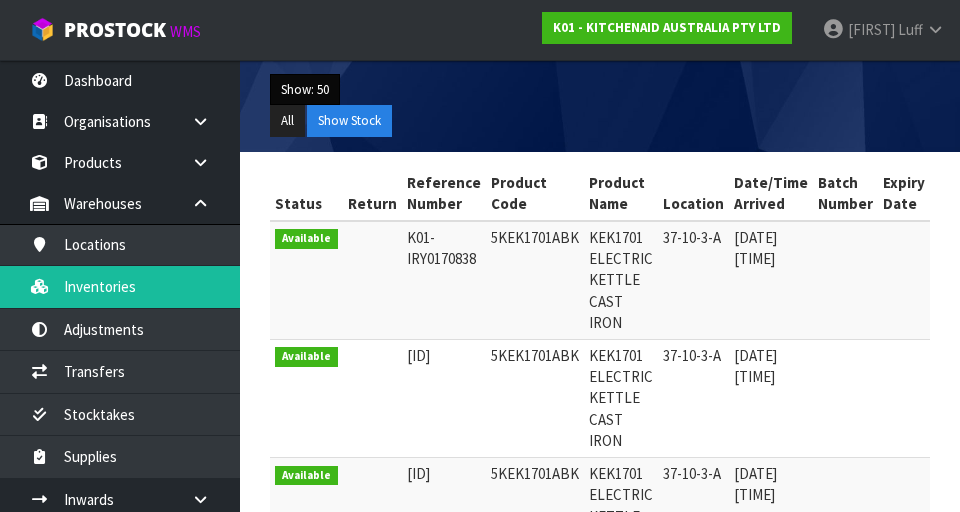 scroll, scrollTop: 286, scrollLeft: 0, axis: vertical 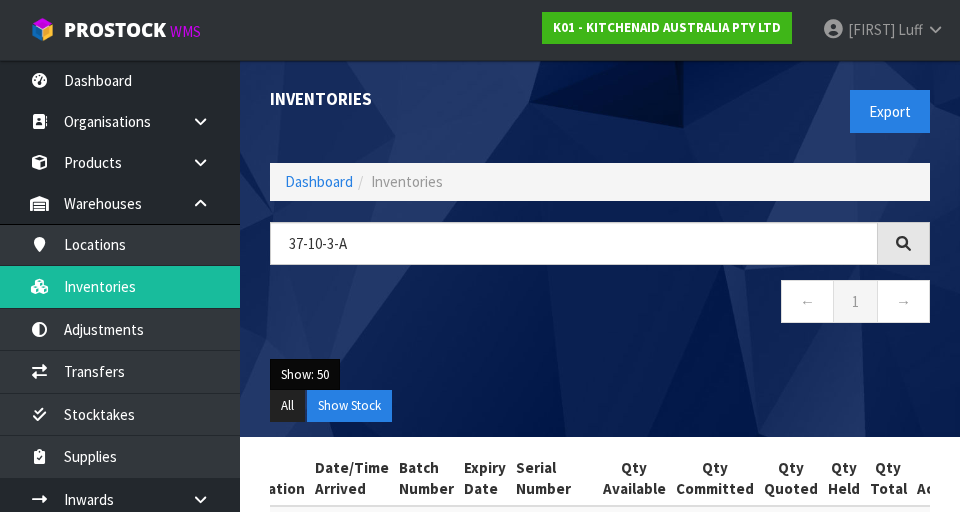 click on "Show: 50" at bounding box center [305, 375] 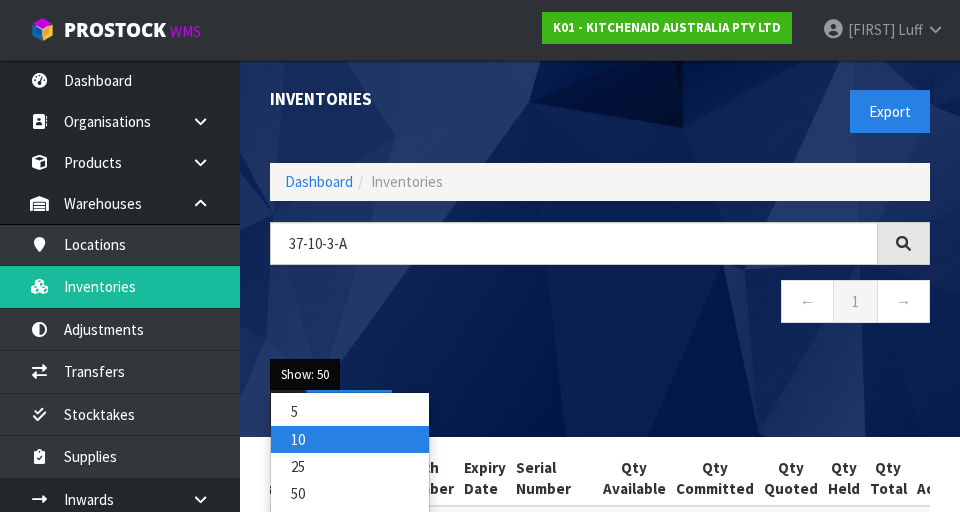 click on "10" at bounding box center (350, 439) 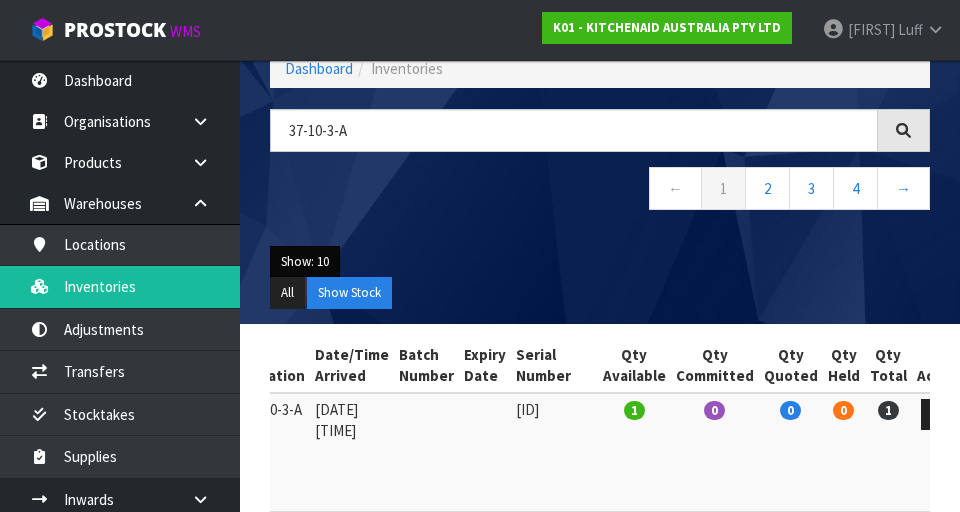 scroll, scrollTop: 0, scrollLeft: 0, axis: both 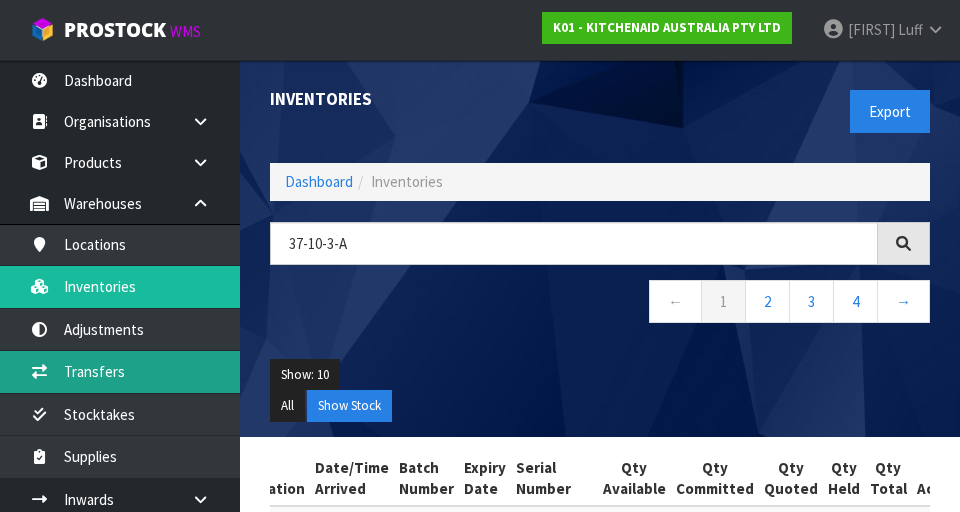 click on "Transfers" at bounding box center [120, 371] 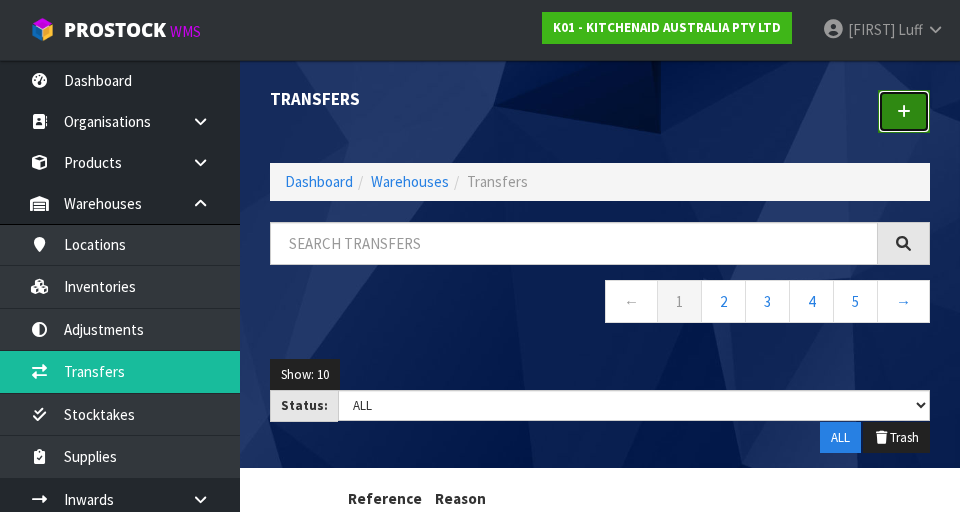click at bounding box center [904, 111] 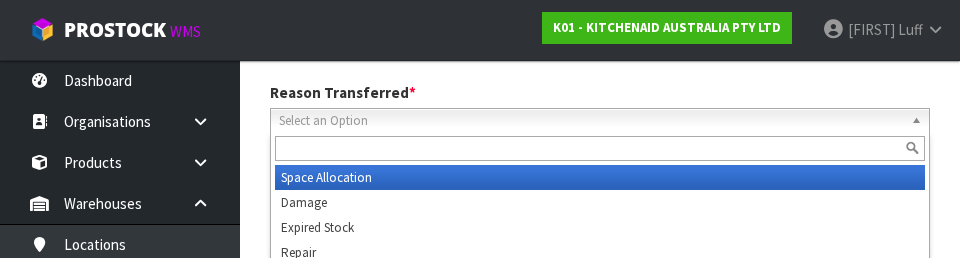 scroll, scrollTop: 276, scrollLeft: 0, axis: vertical 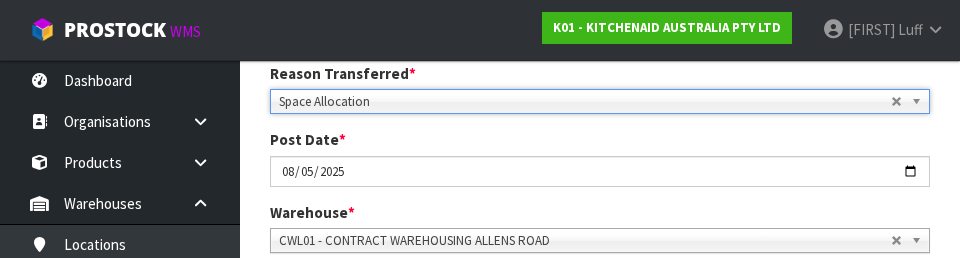 click on "Post Date  *" at bounding box center [308, 139] 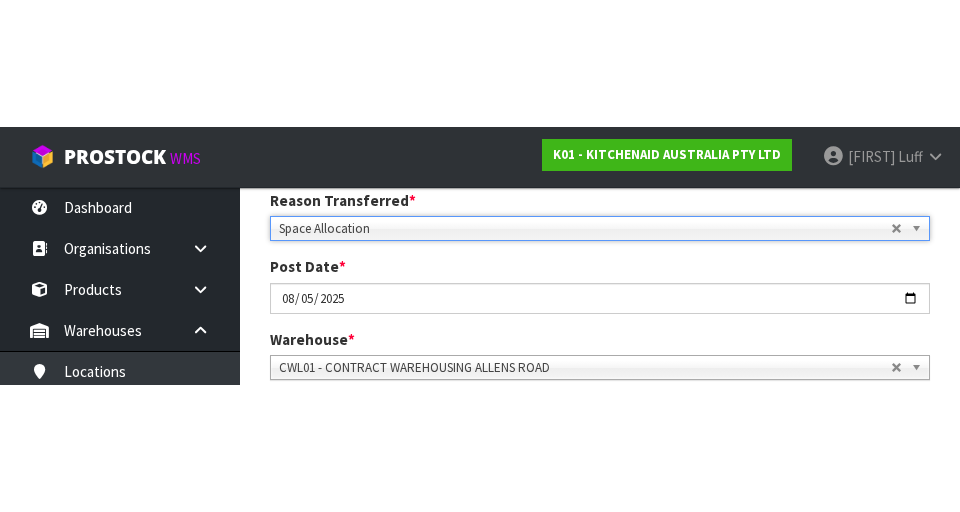 scroll, scrollTop: 285, scrollLeft: 0, axis: vertical 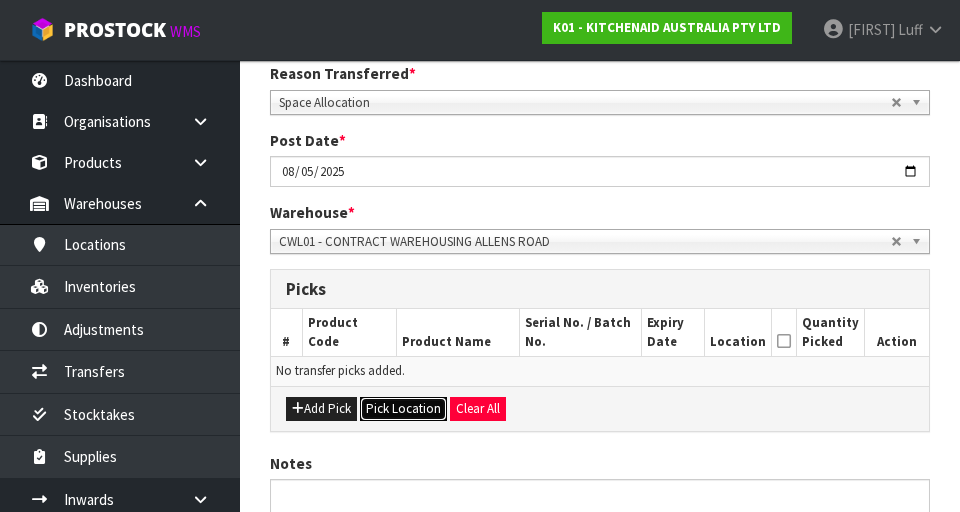 click on "Pick Location" at bounding box center [403, 409] 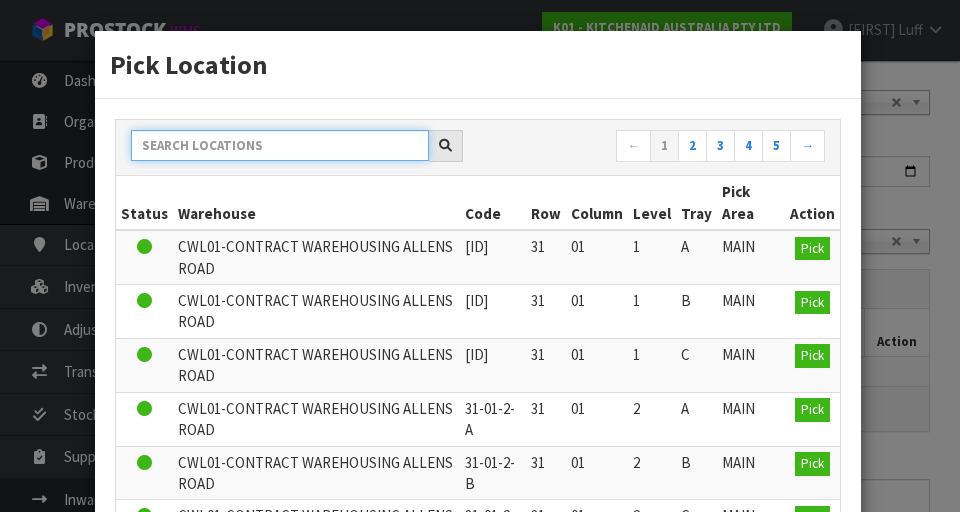 paste on "38-31-4-A" 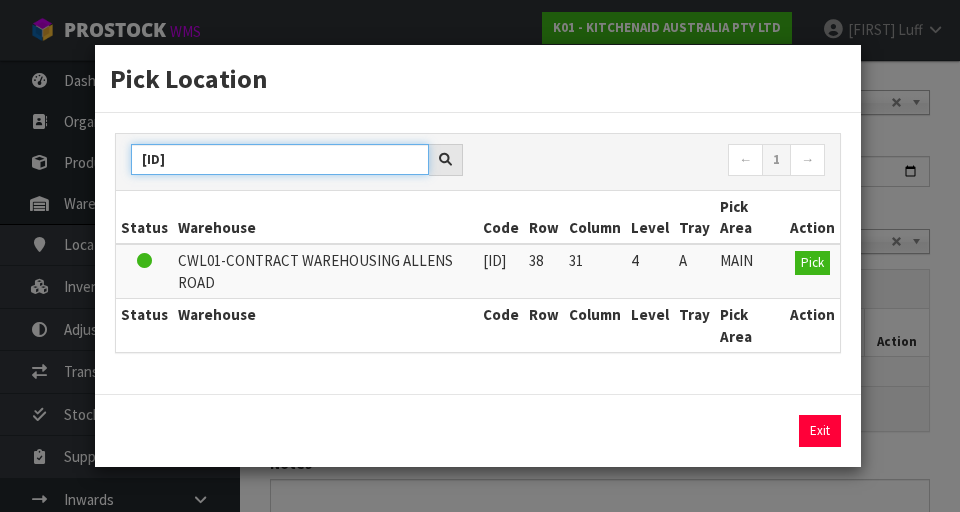 type on "38-31-4-A" 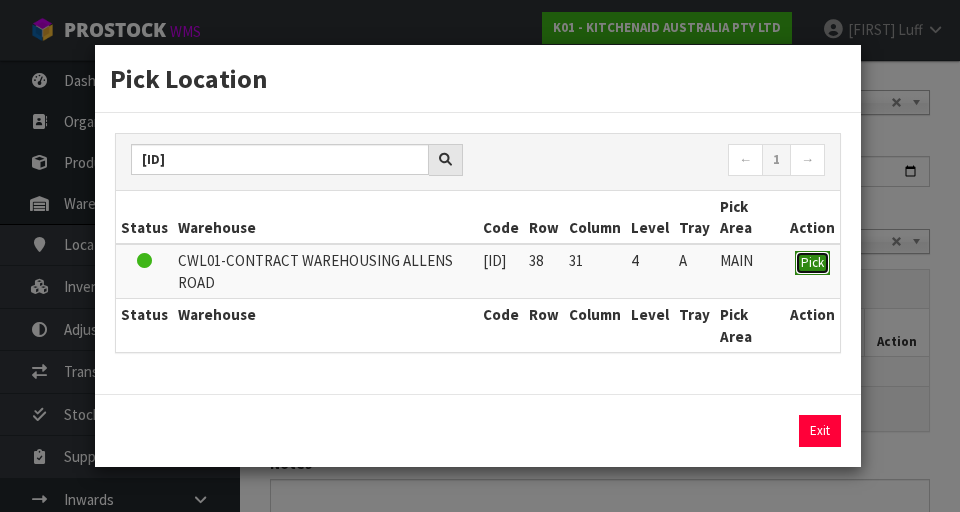 click on "Pick" at bounding box center (812, 262) 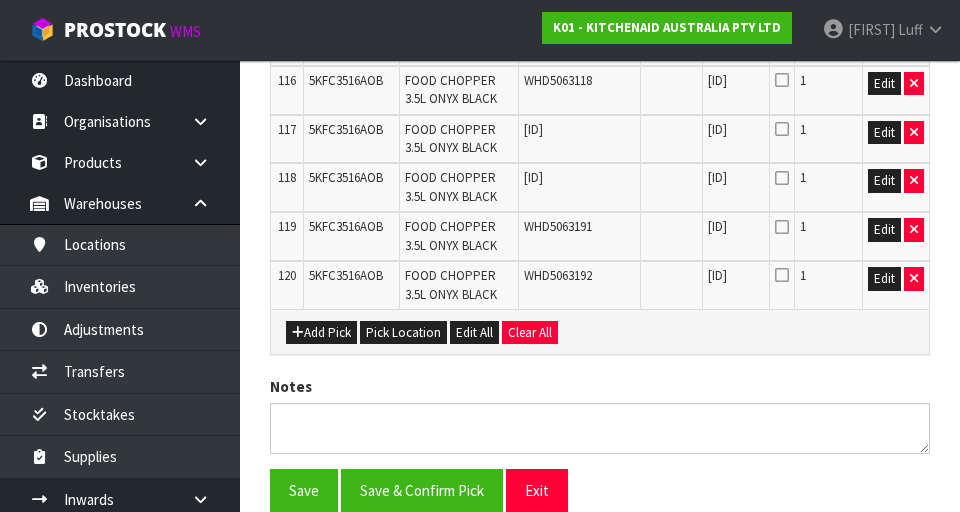 scroll, scrollTop: 6280, scrollLeft: 0, axis: vertical 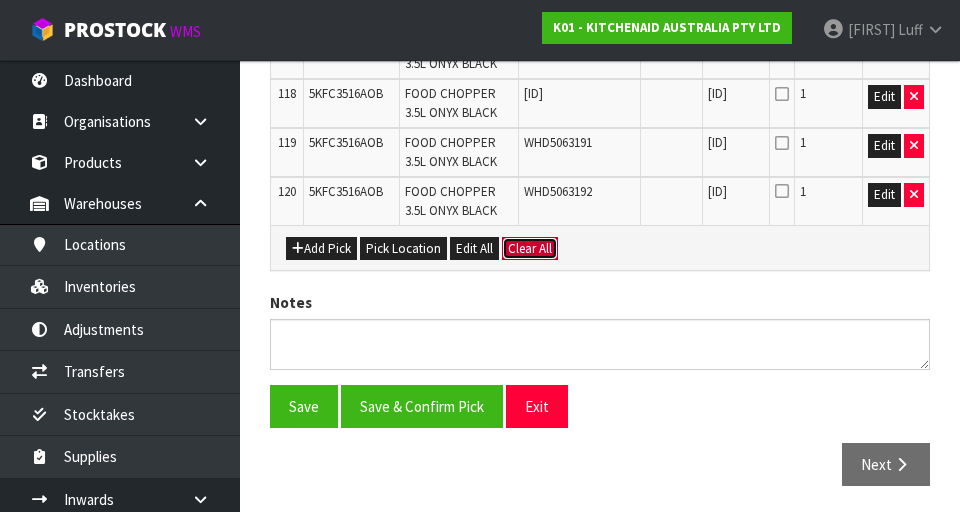 click on "Clear All" at bounding box center (530, 249) 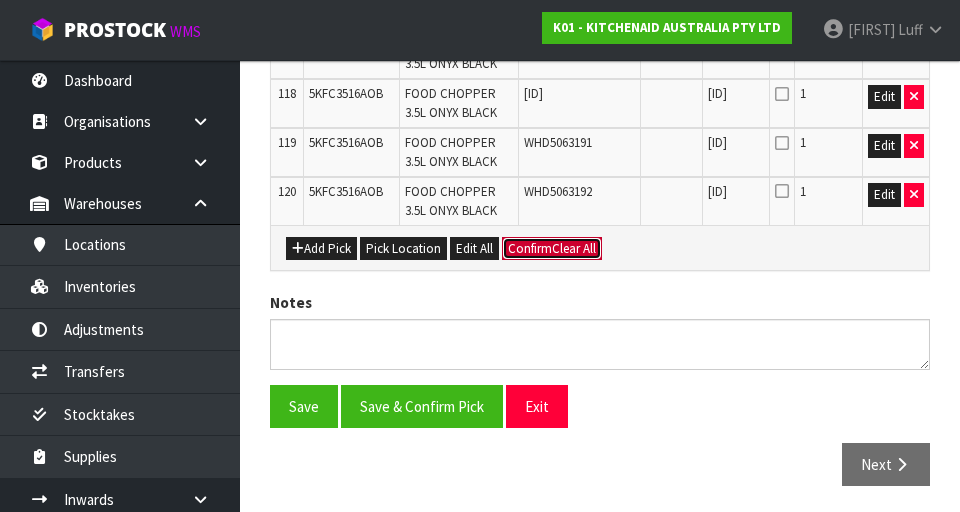 click on "Confirm" at bounding box center (530, 248) 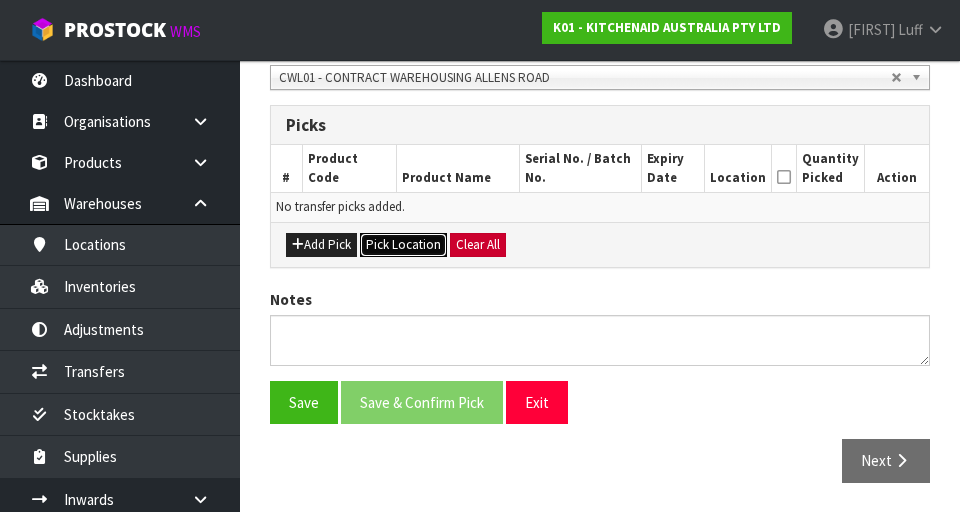 click on "Pick Location" at bounding box center (403, 245) 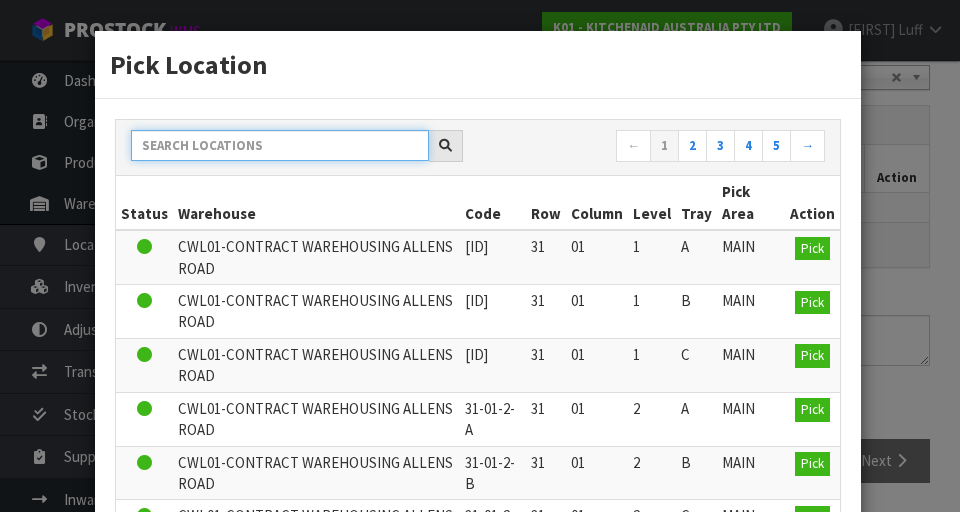 click at bounding box center [280, 145] 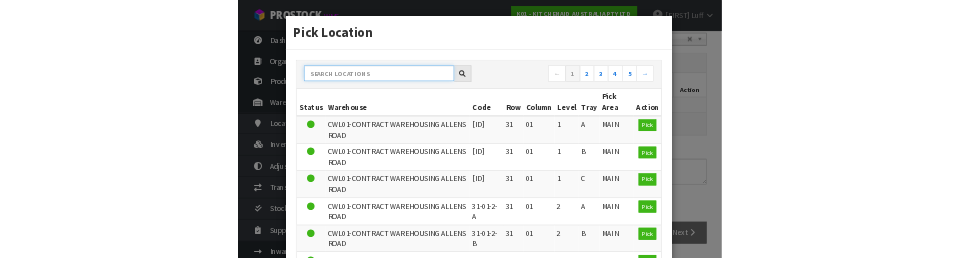 scroll, scrollTop: 440, scrollLeft: 0, axis: vertical 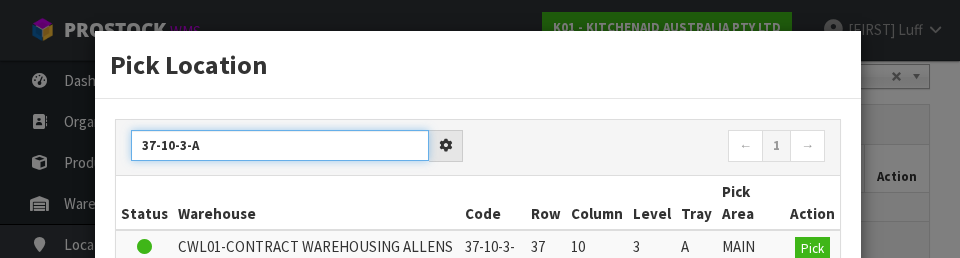 type on "37-10-3-A" 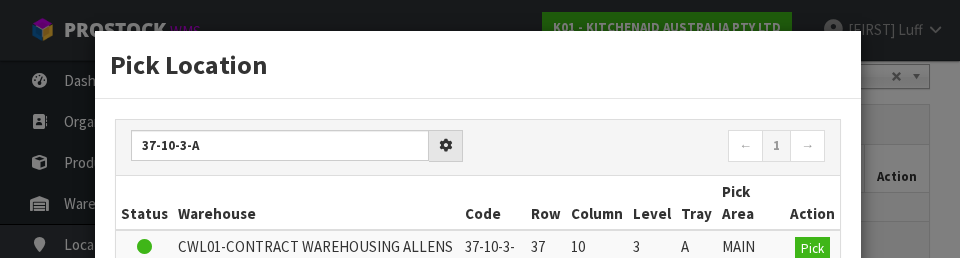 click on "←
1
→" at bounding box center [659, 147] 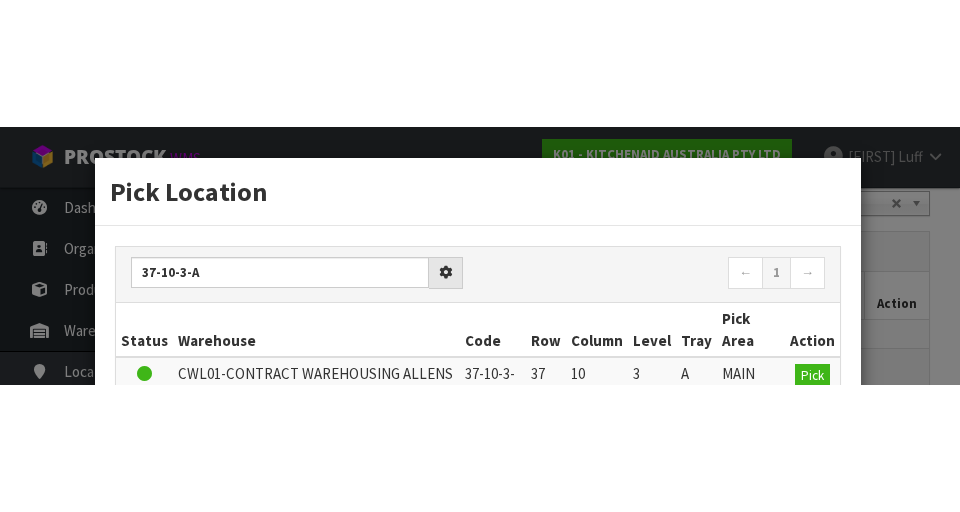scroll, scrollTop: 449, scrollLeft: 0, axis: vertical 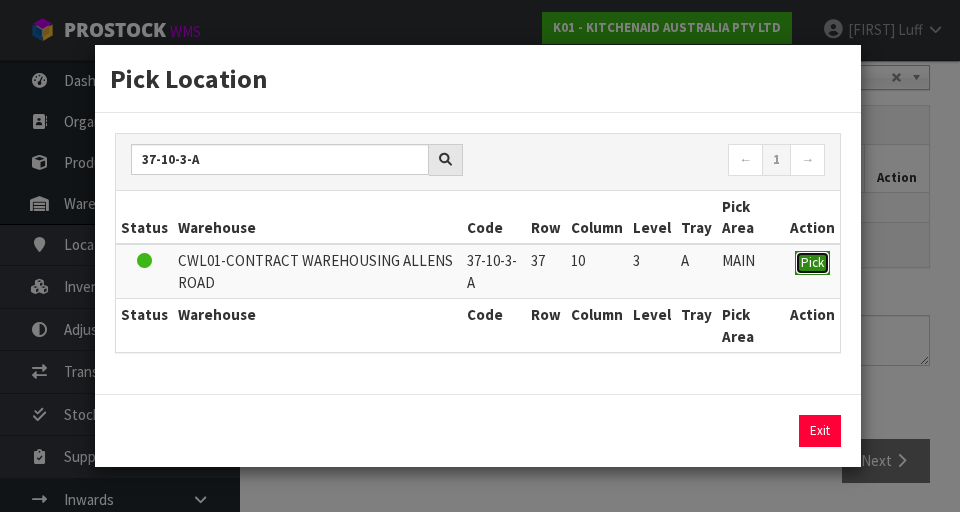 click on "Pick" at bounding box center [812, 263] 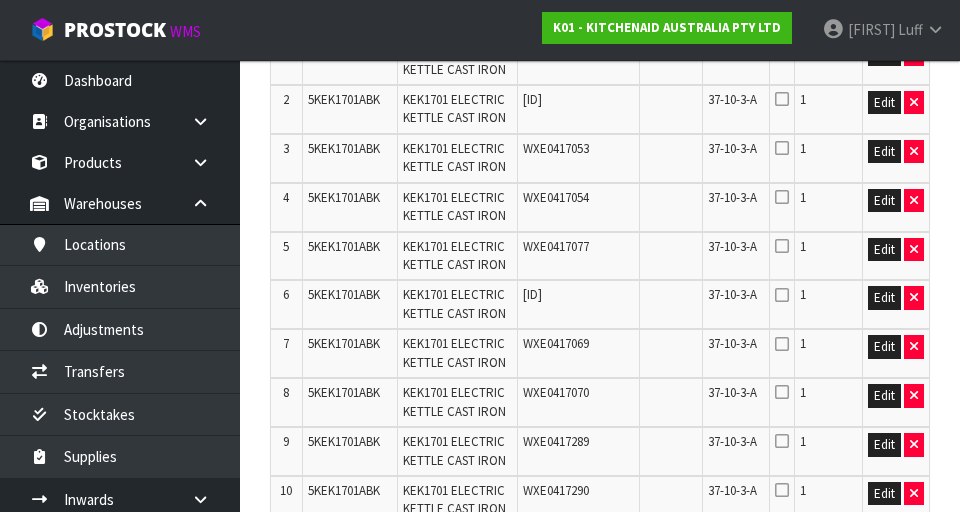 scroll, scrollTop: 0, scrollLeft: 0, axis: both 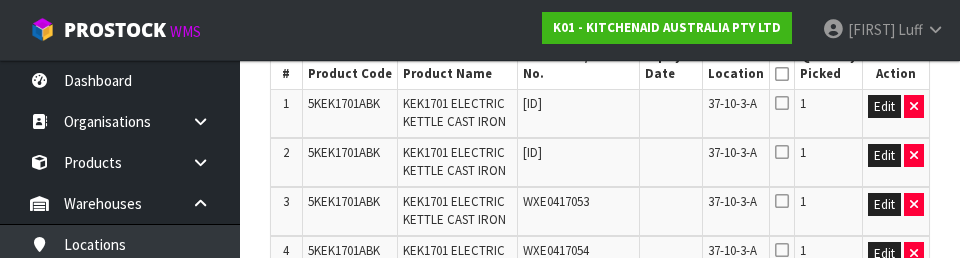 click on "WXE0417090" at bounding box center (579, 162) 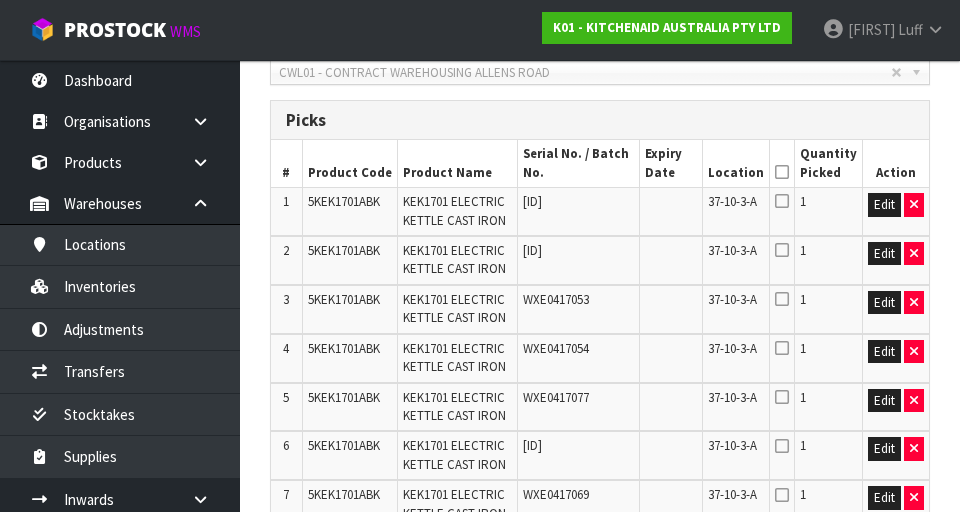 scroll, scrollTop: 446, scrollLeft: 0, axis: vertical 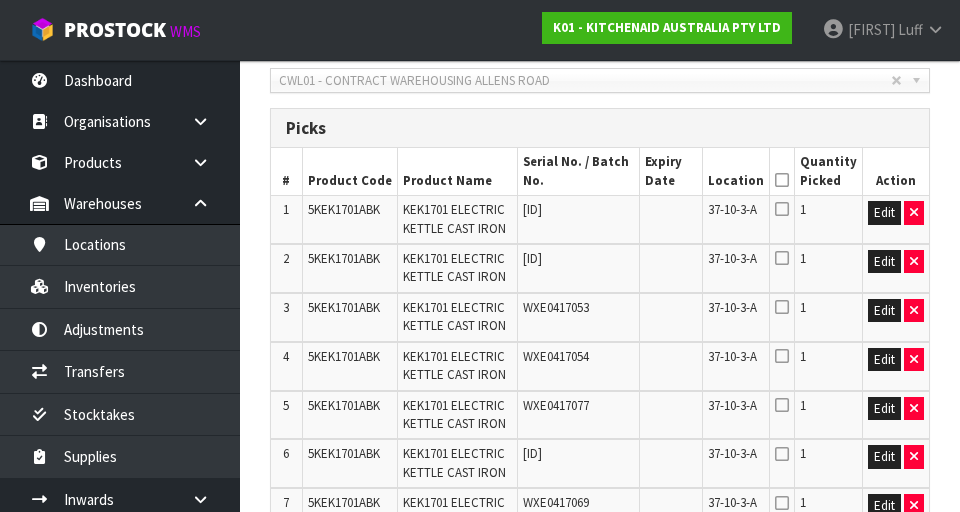 click at bounding box center [782, 180] 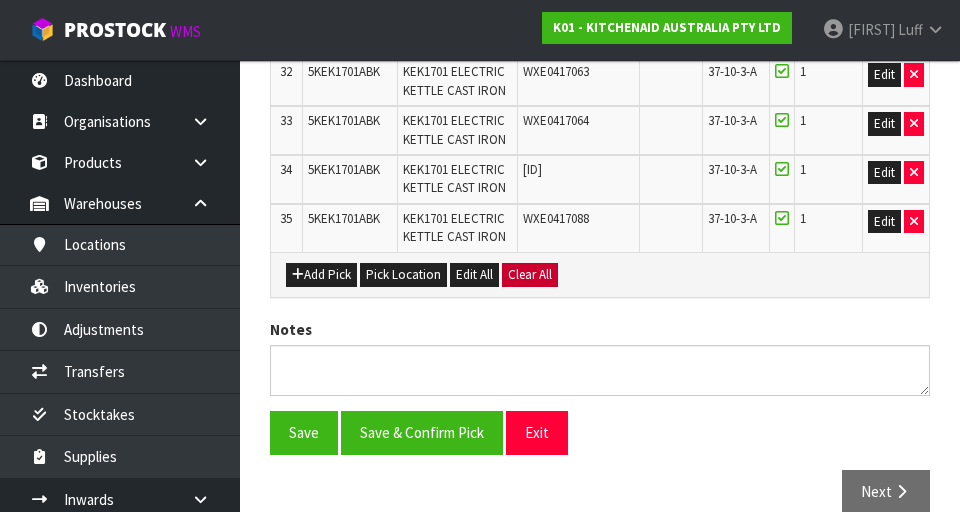 scroll, scrollTop: 2128, scrollLeft: 0, axis: vertical 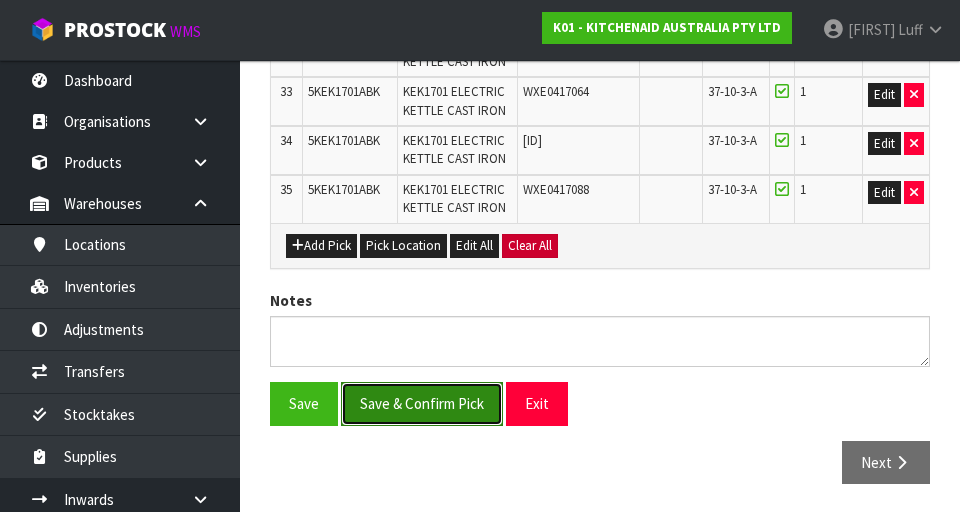 click on "Save & Confirm Pick" at bounding box center [422, 403] 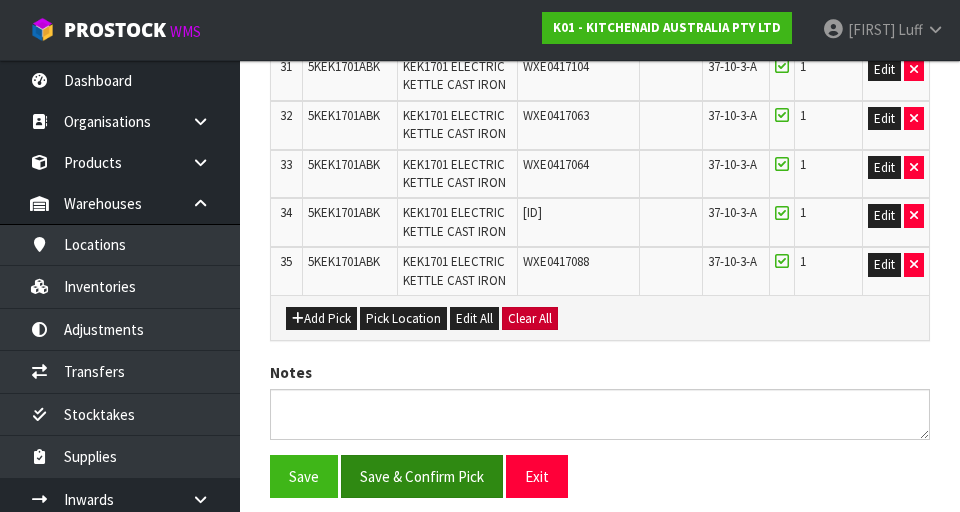scroll, scrollTop: 0, scrollLeft: 0, axis: both 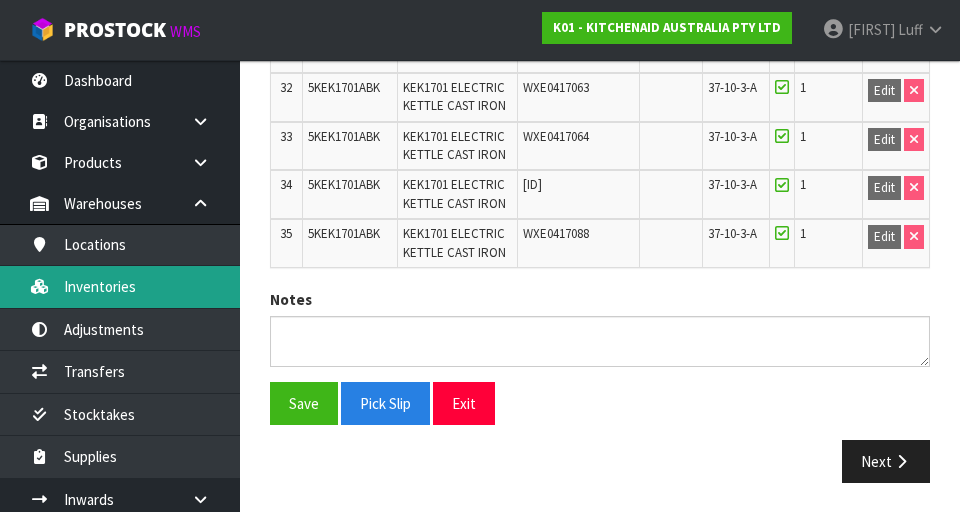 click on "Inventories" at bounding box center [120, 286] 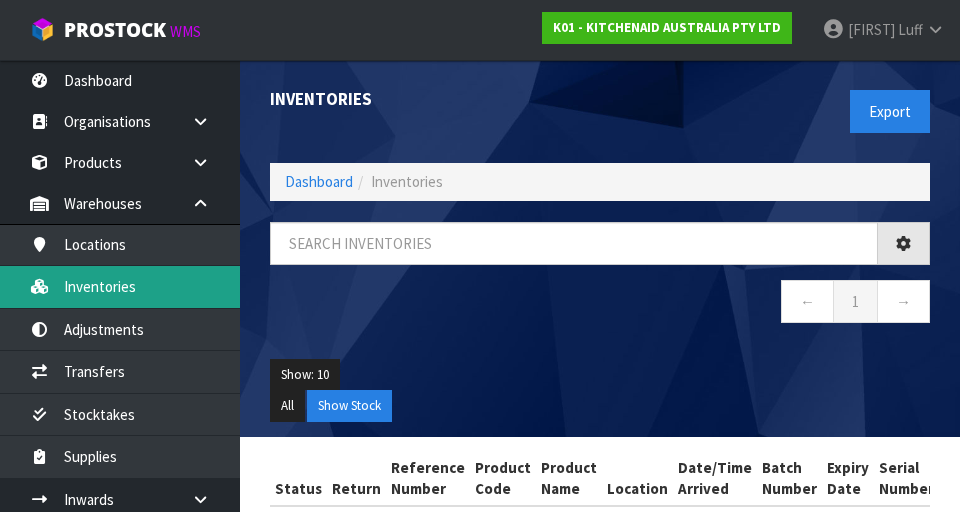 scroll, scrollTop: 2, scrollLeft: 0, axis: vertical 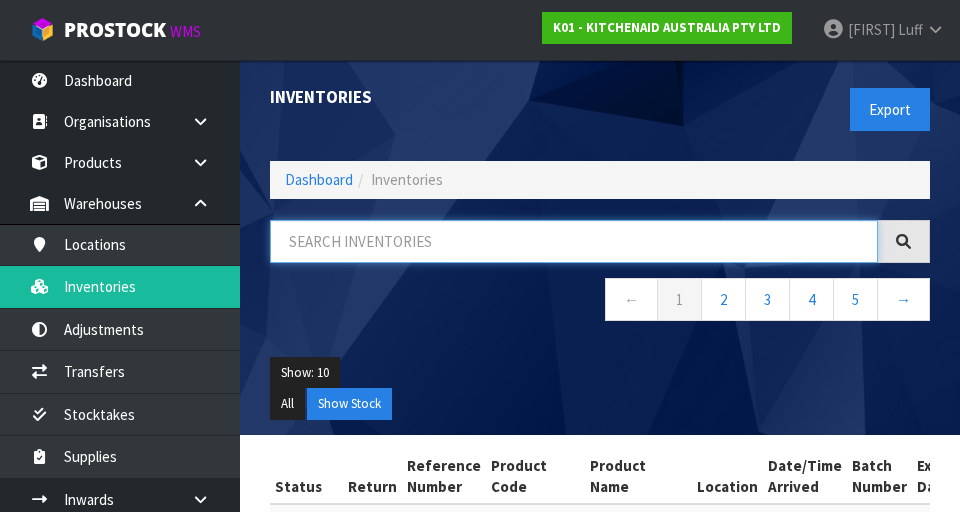 paste on "5KEK1701ABK" 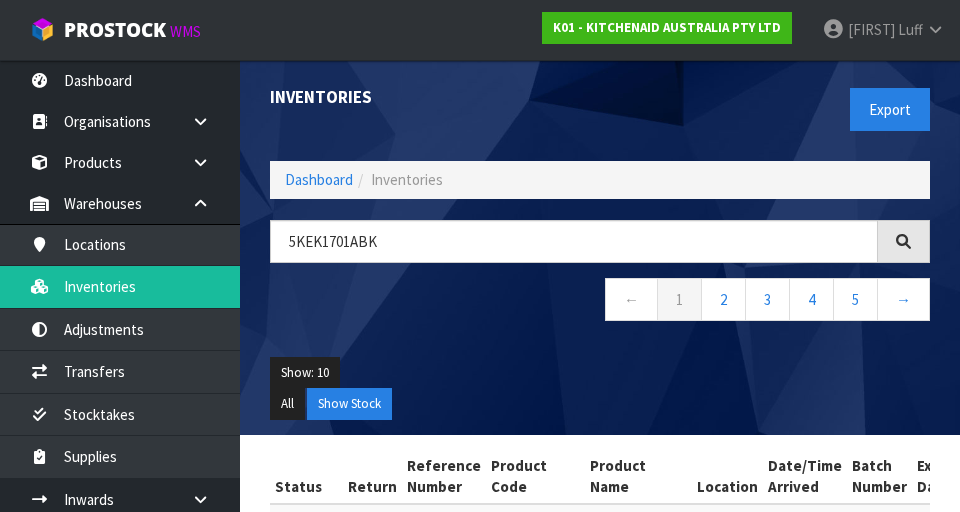 click on "Show: 10
5
10
25
50
All
Show Stock" at bounding box center (600, 388) 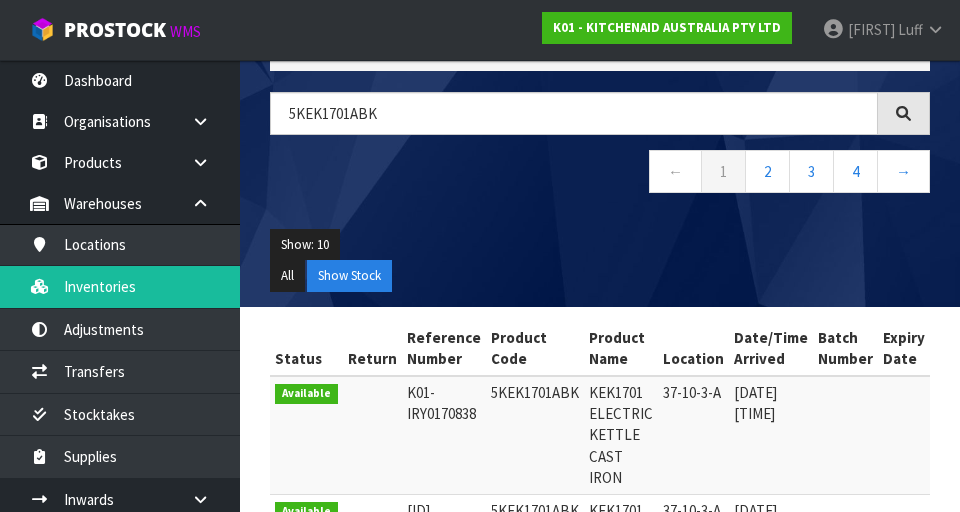 scroll, scrollTop: 131, scrollLeft: 0, axis: vertical 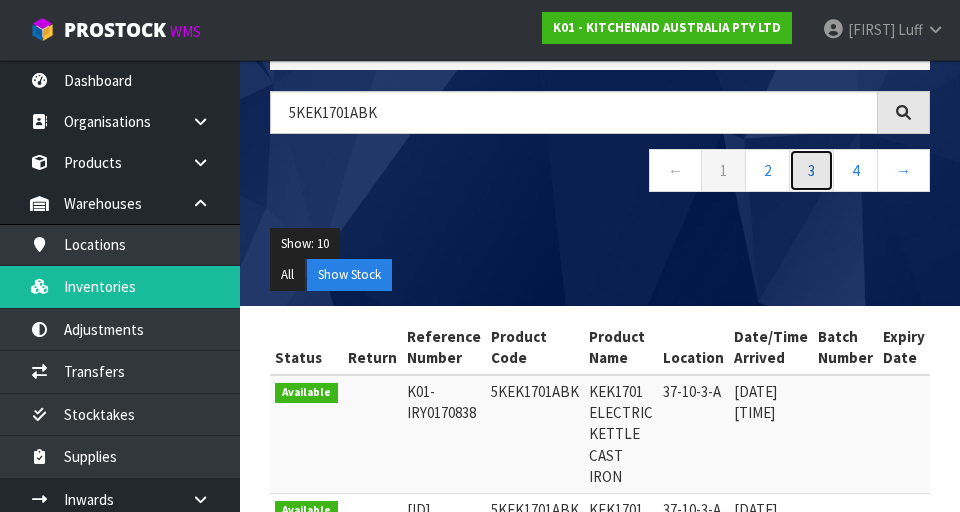 click on "3" at bounding box center [811, 170] 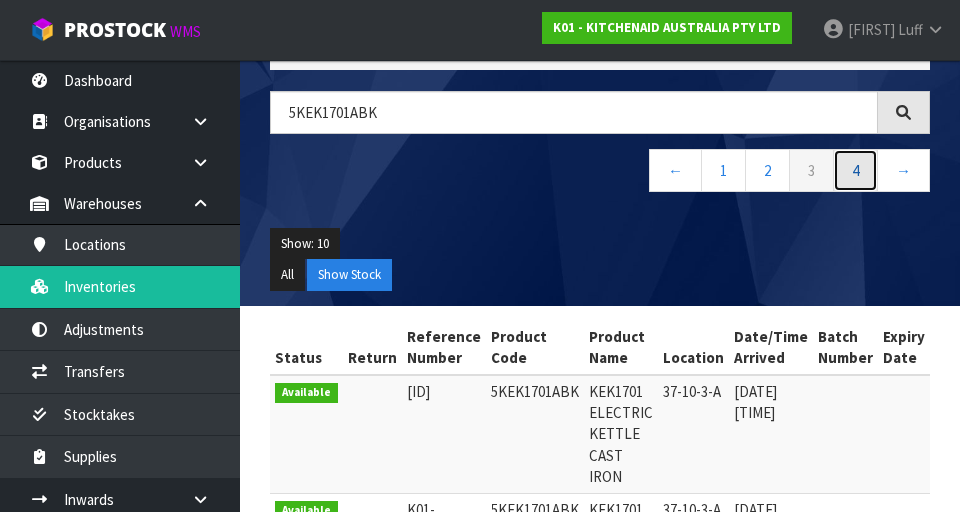 click on "4" at bounding box center [855, 170] 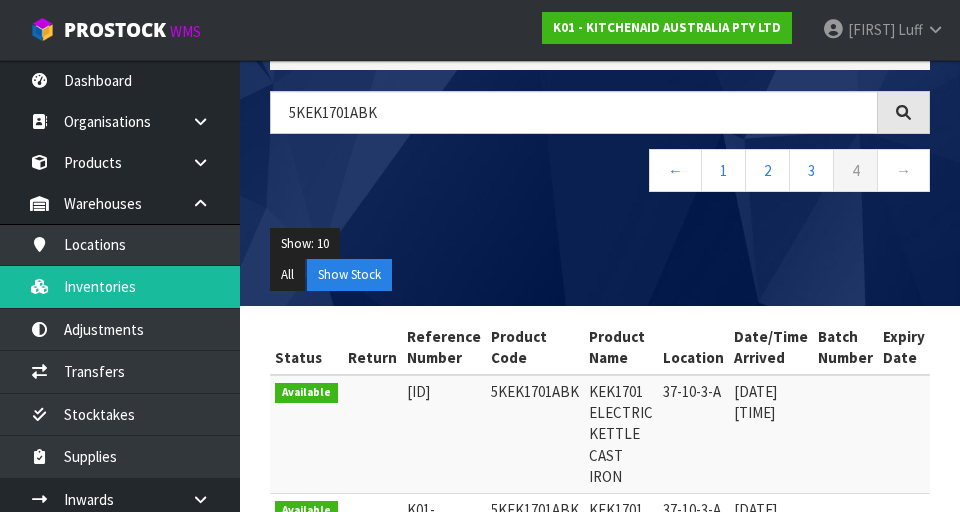 scroll, scrollTop: 0, scrollLeft: 0, axis: both 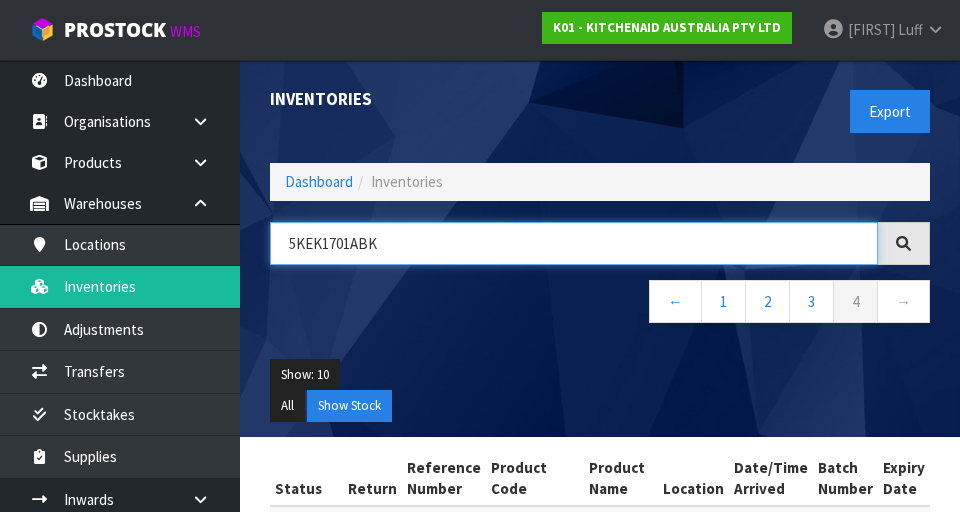 click on "5KEK1701ABK" at bounding box center (574, 243) 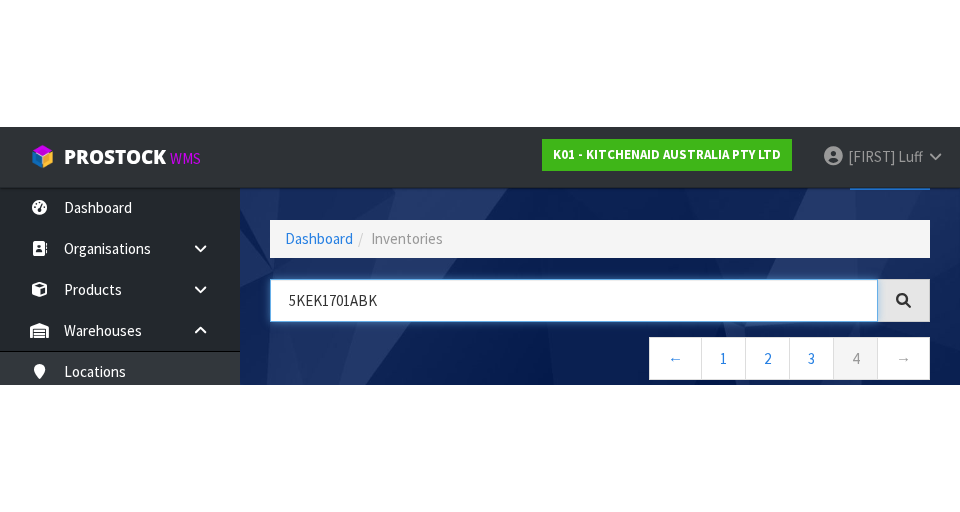 scroll, scrollTop: 114, scrollLeft: 0, axis: vertical 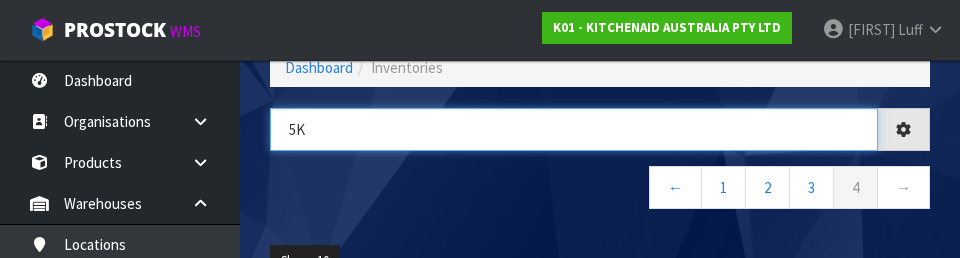 type on "5" 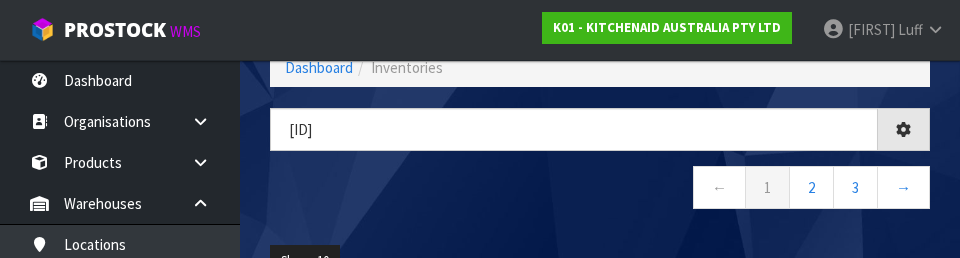 click on "←
1 2 3
→" at bounding box center [600, 190] 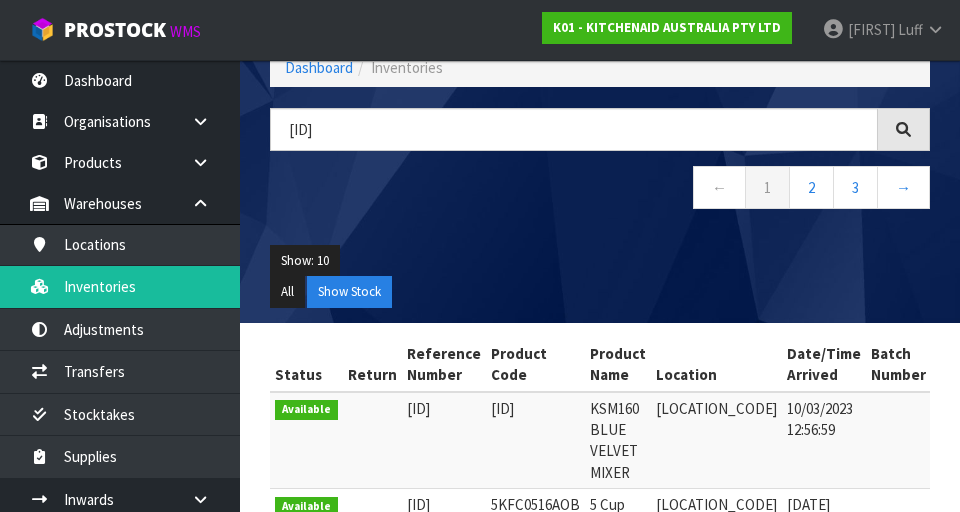 type on "38-27-7-B" 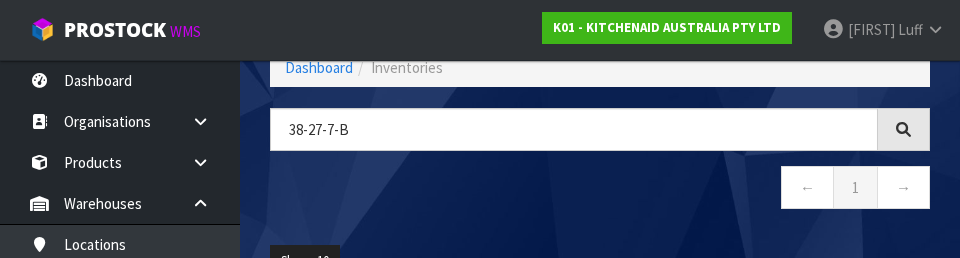 click on "←
1
→" at bounding box center (600, 190) 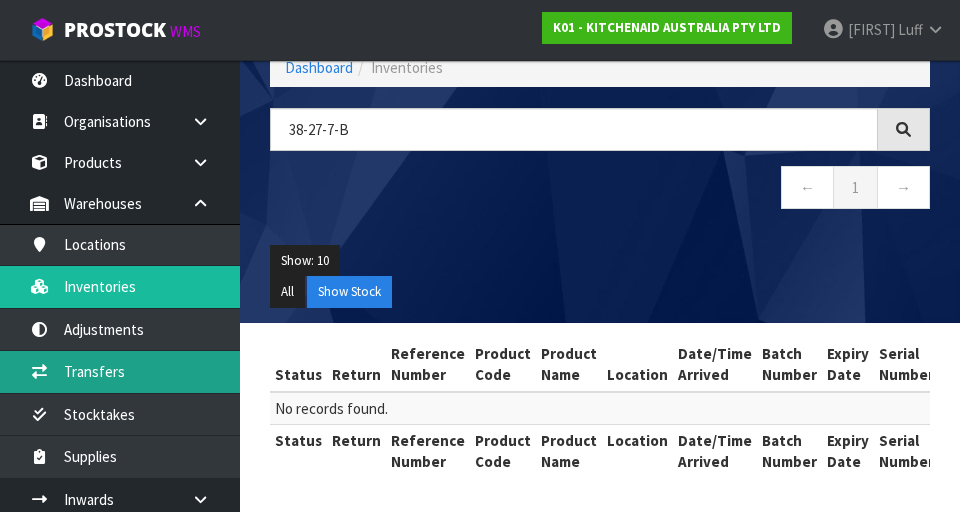 click on "Transfers" at bounding box center [120, 371] 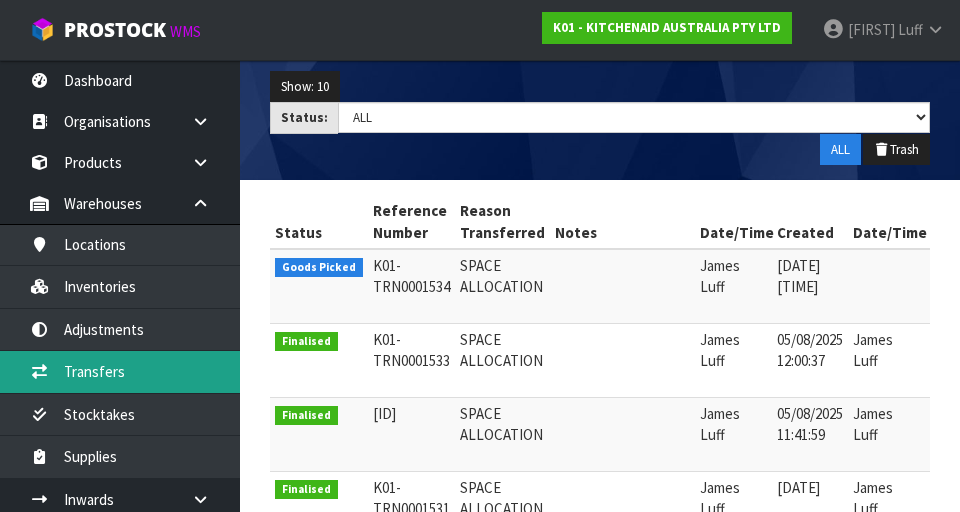 scroll, scrollTop: 288, scrollLeft: 0, axis: vertical 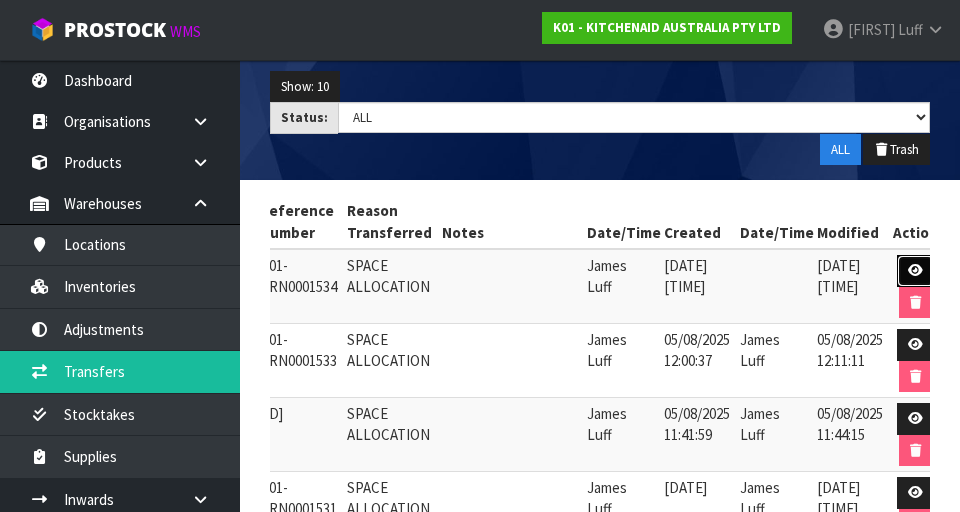 click at bounding box center [915, 270] 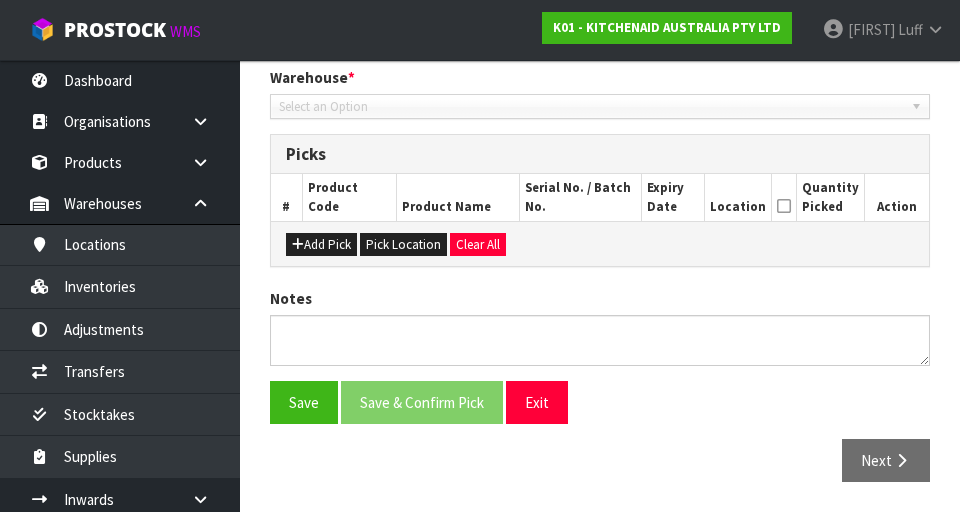 type on "2025-08-05" 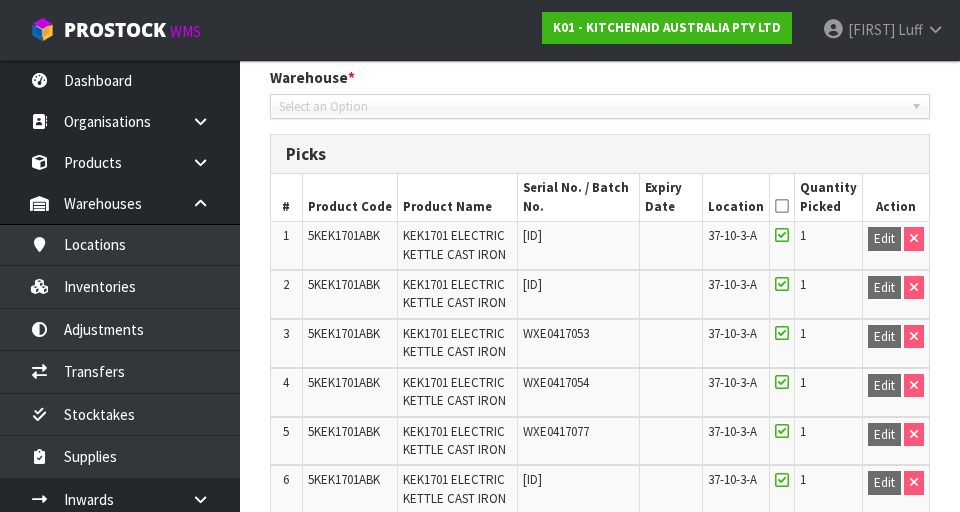 scroll, scrollTop: 2084, scrollLeft: 0, axis: vertical 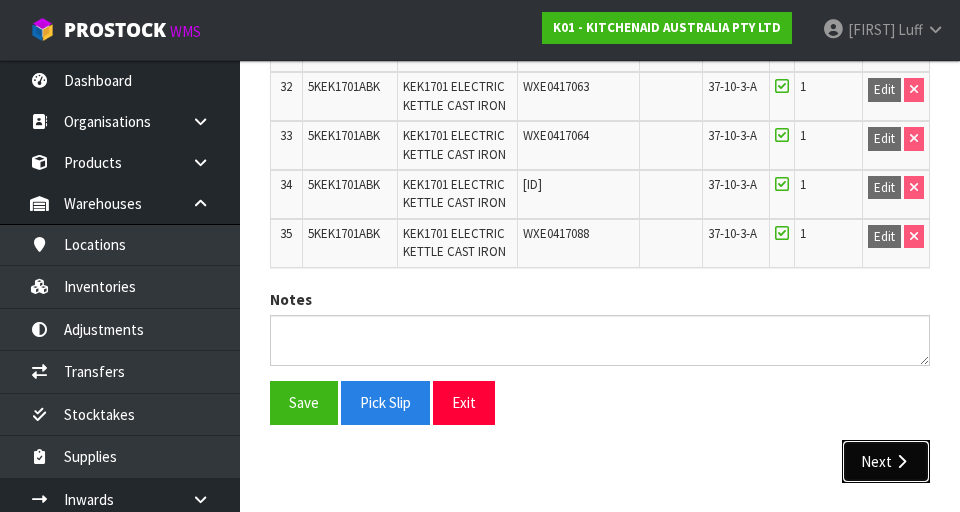 click at bounding box center [901, 461] 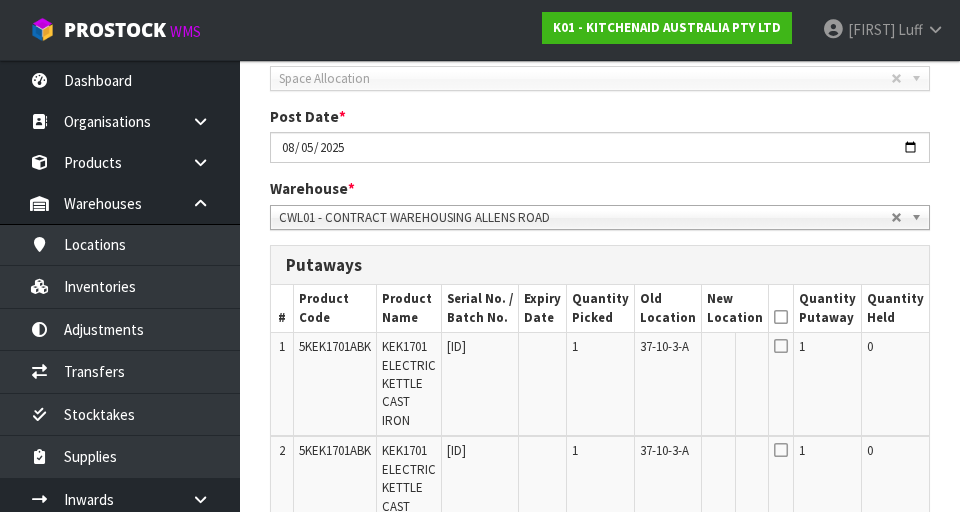 scroll, scrollTop: 311, scrollLeft: 0, axis: vertical 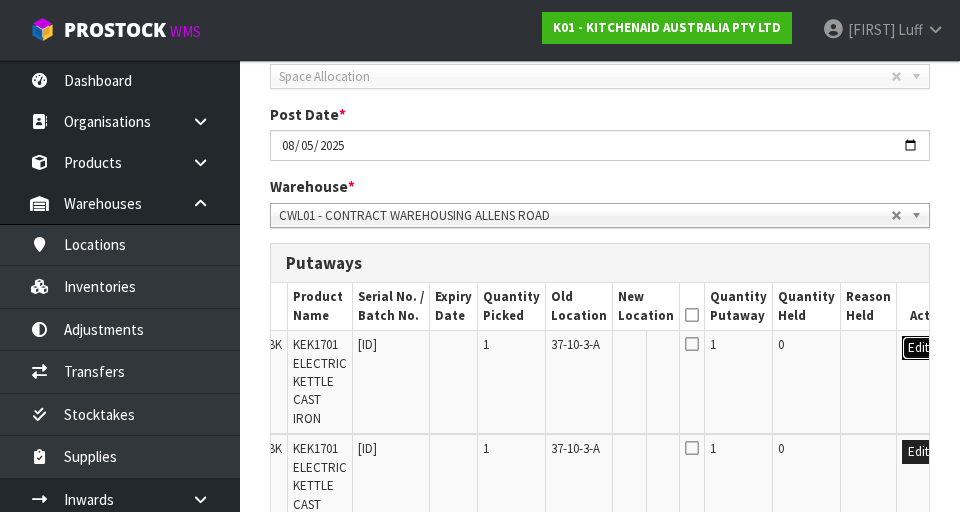 click on "Edit" at bounding box center (918, 348) 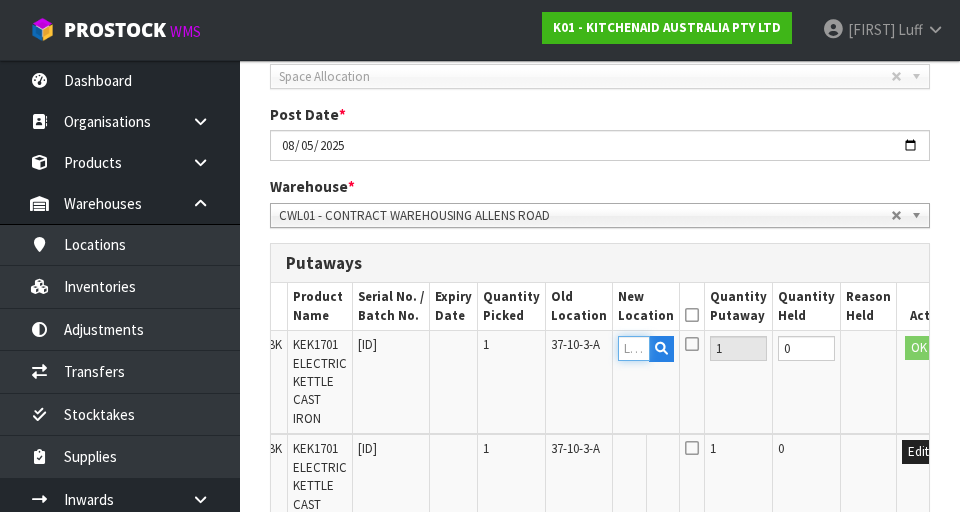 paste on "38-27-7-B" 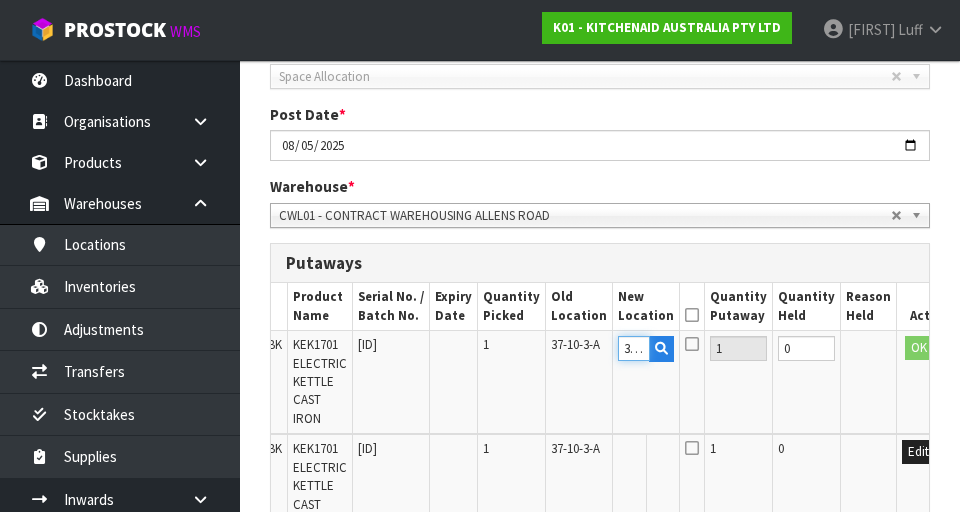scroll, scrollTop: 0, scrollLeft: 39, axis: horizontal 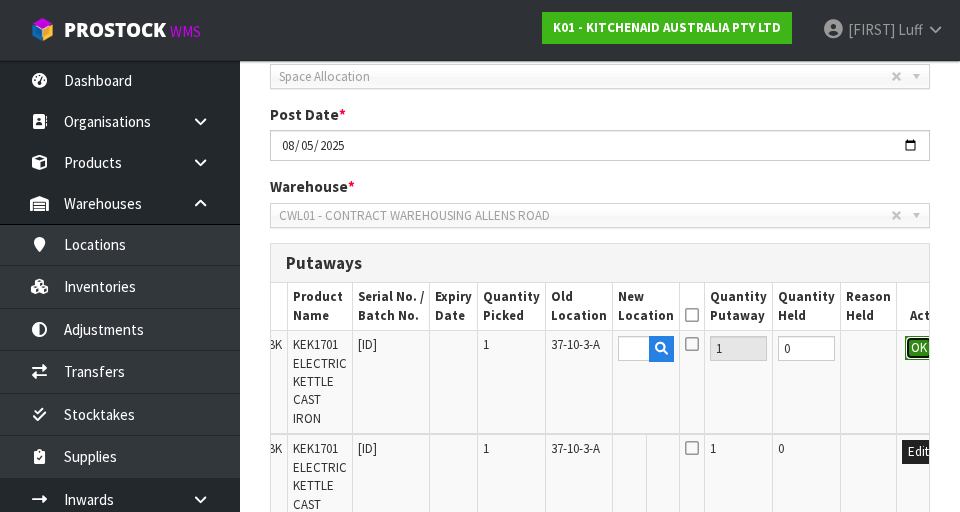 click on "OK" at bounding box center [919, 348] 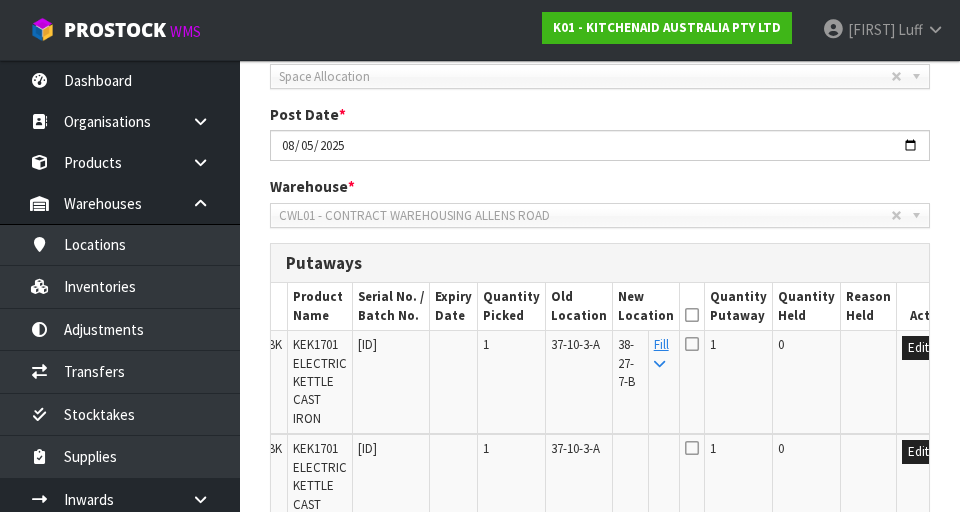click at bounding box center (692, 315) 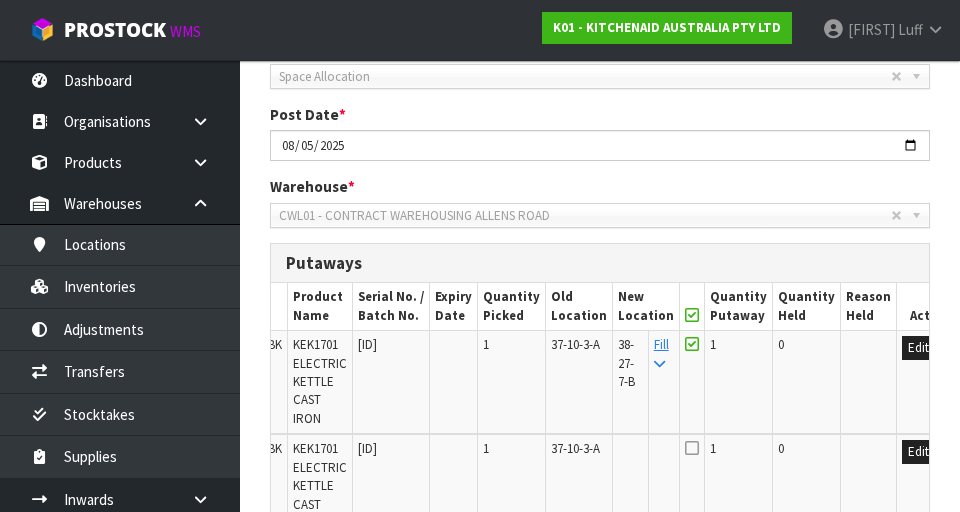 click at bounding box center [692, 315] 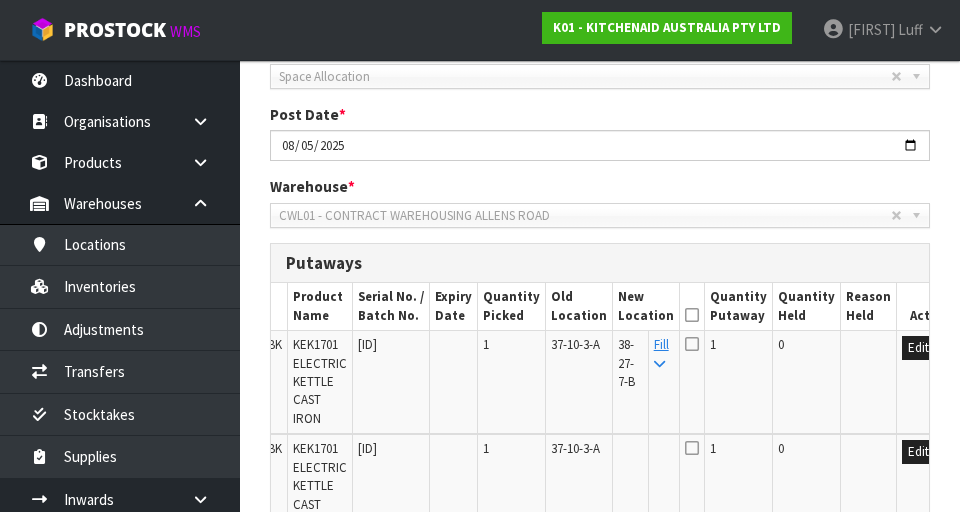 click at bounding box center [692, 315] 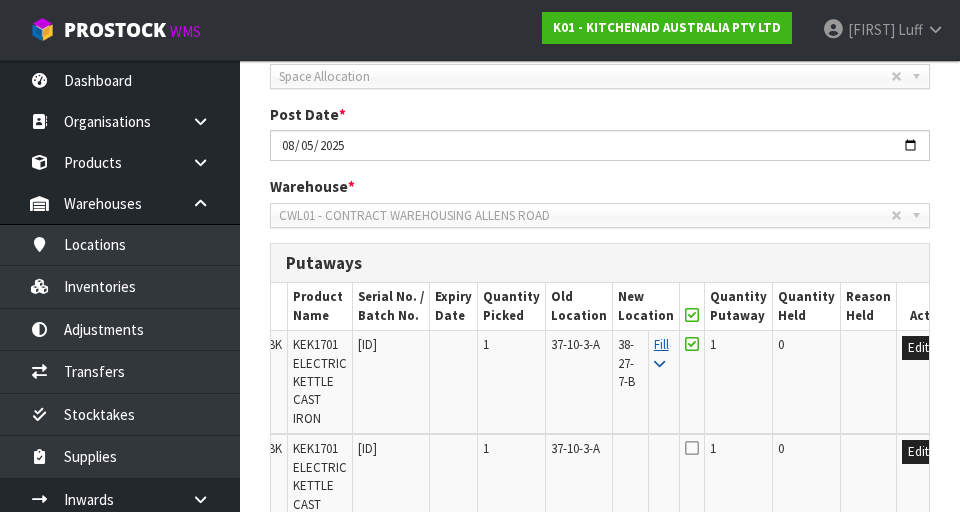click at bounding box center (659, 364) 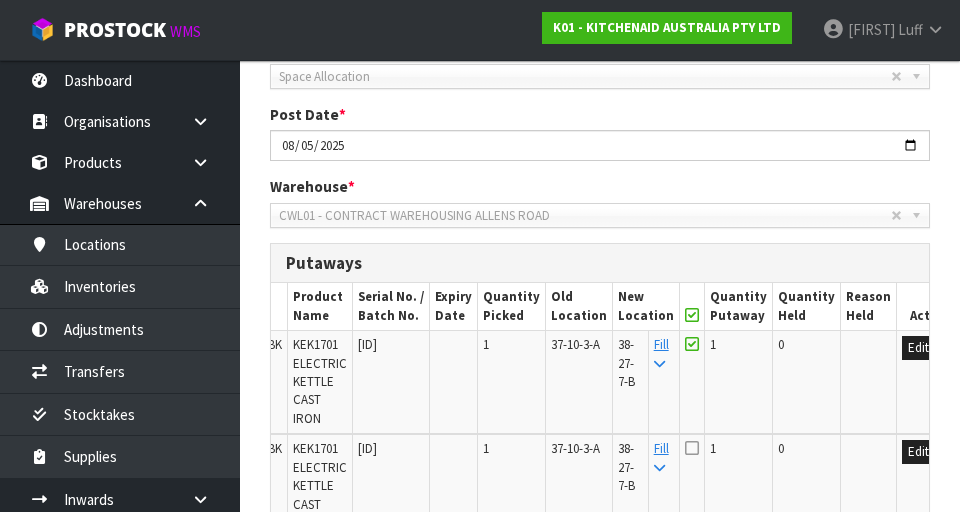 click at bounding box center (692, 315) 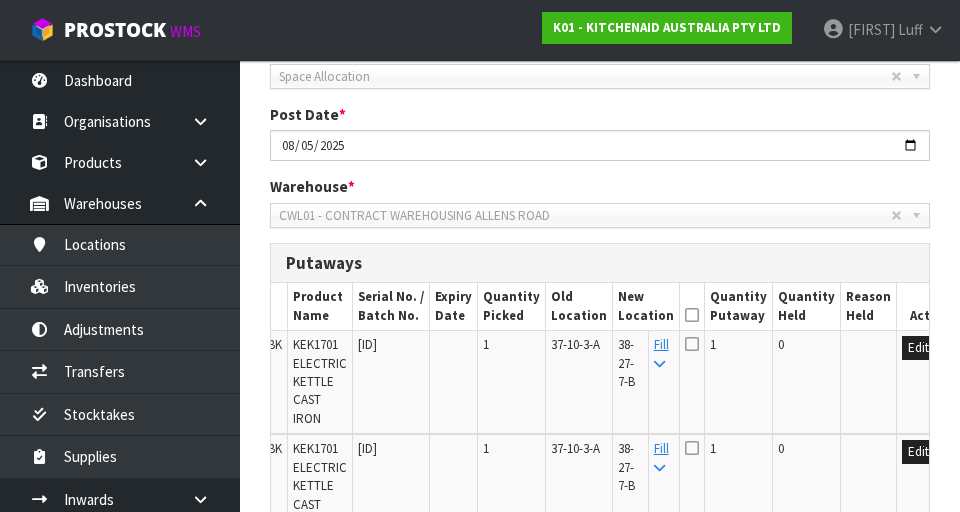 click at bounding box center (692, 315) 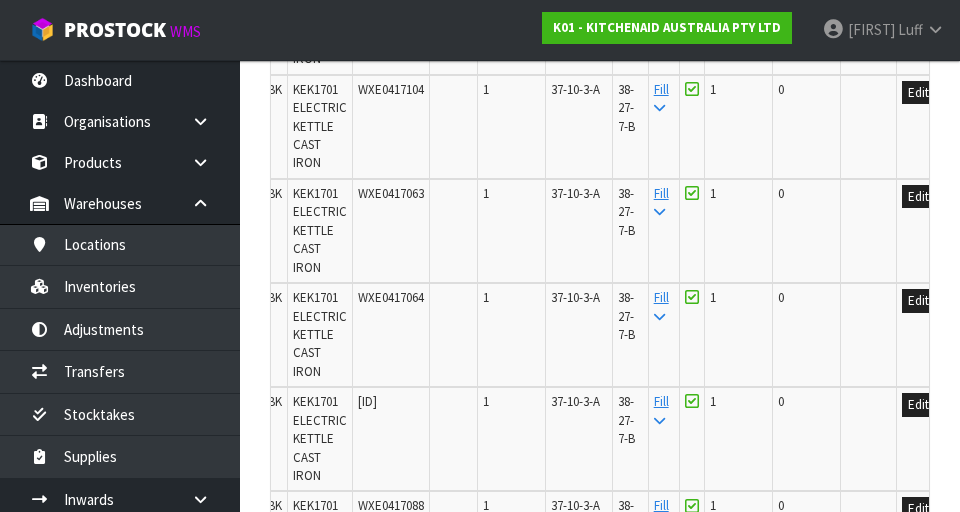 scroll, scrollTop: 4063, scrollLeft: 0, axis: vertical 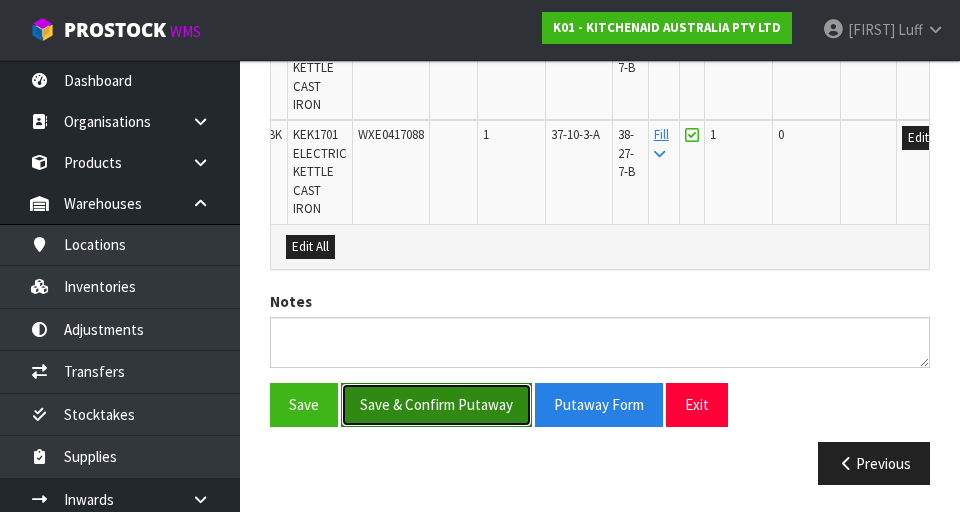 click on "Save & Confirm Putaway" at bounding box center (436, 404) 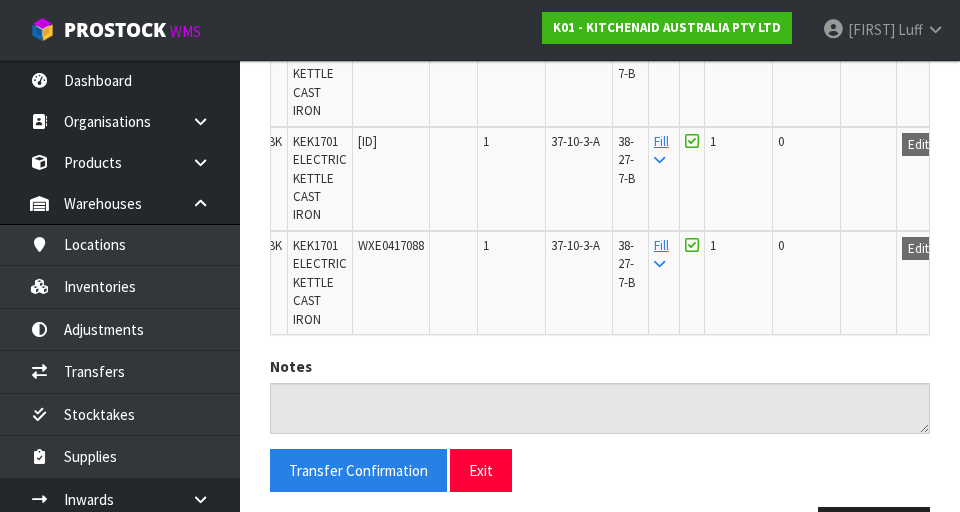 scroll, scrollTop: 4090, scrollLeft: 0, axis: vertical 